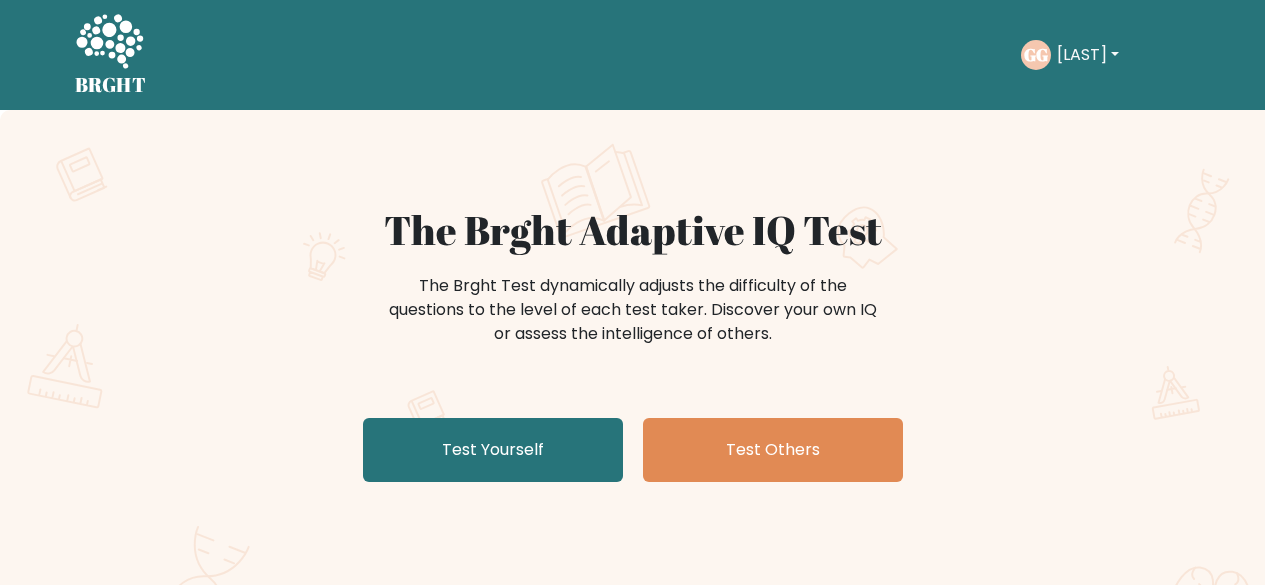 scroll, scrollTop: 0, scrollLeft: 0, axis: both 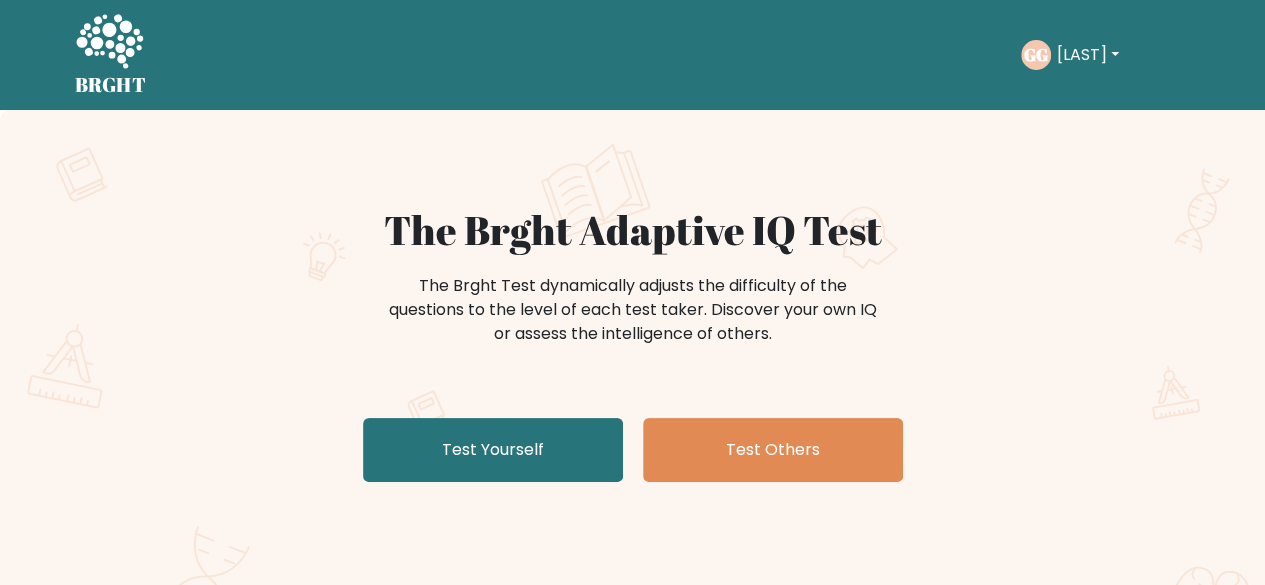 click on "[LAST]" at bounding box center [1088, 55] 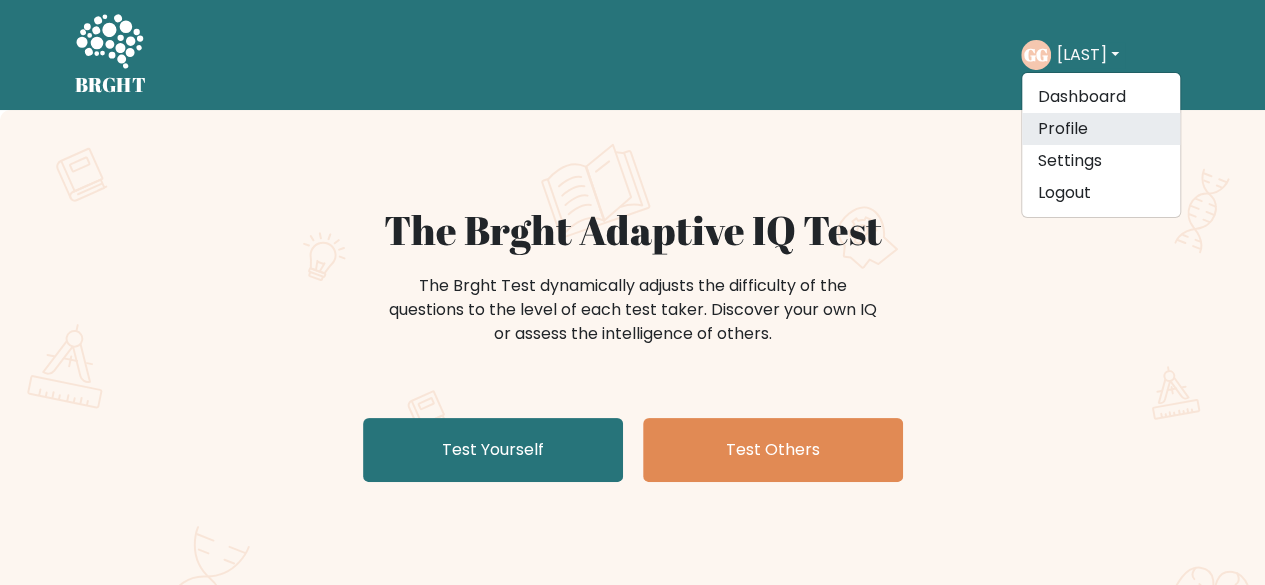 click on "Profile" at bounding box center [1101, 129] 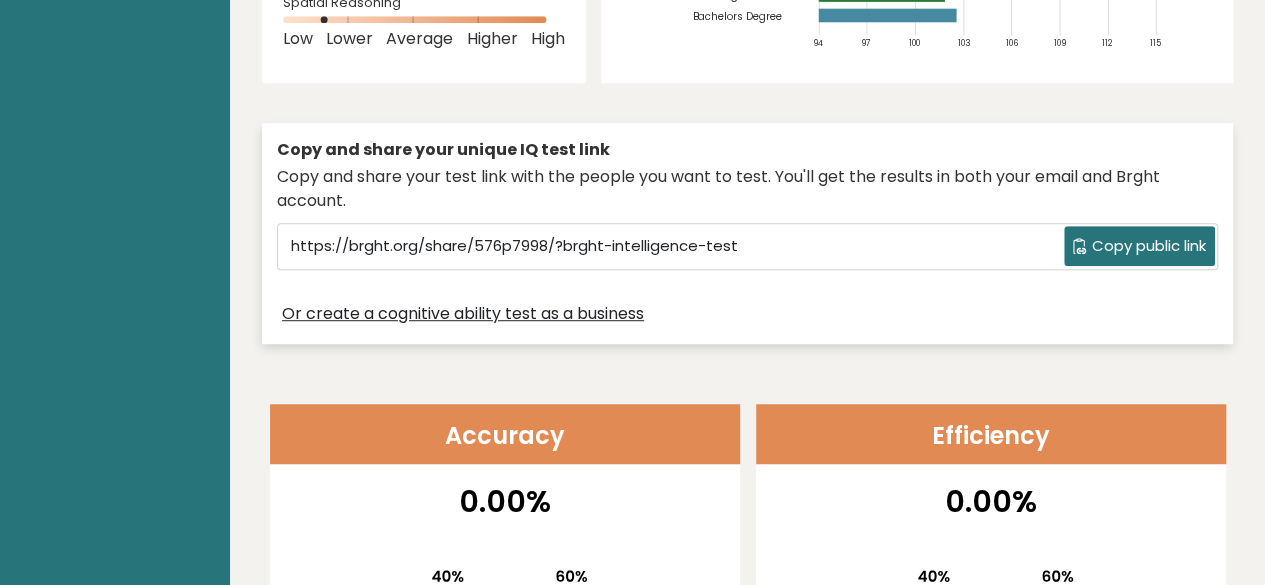 scroll, scrollTop: 0, scrollLeft: 0, axis: both 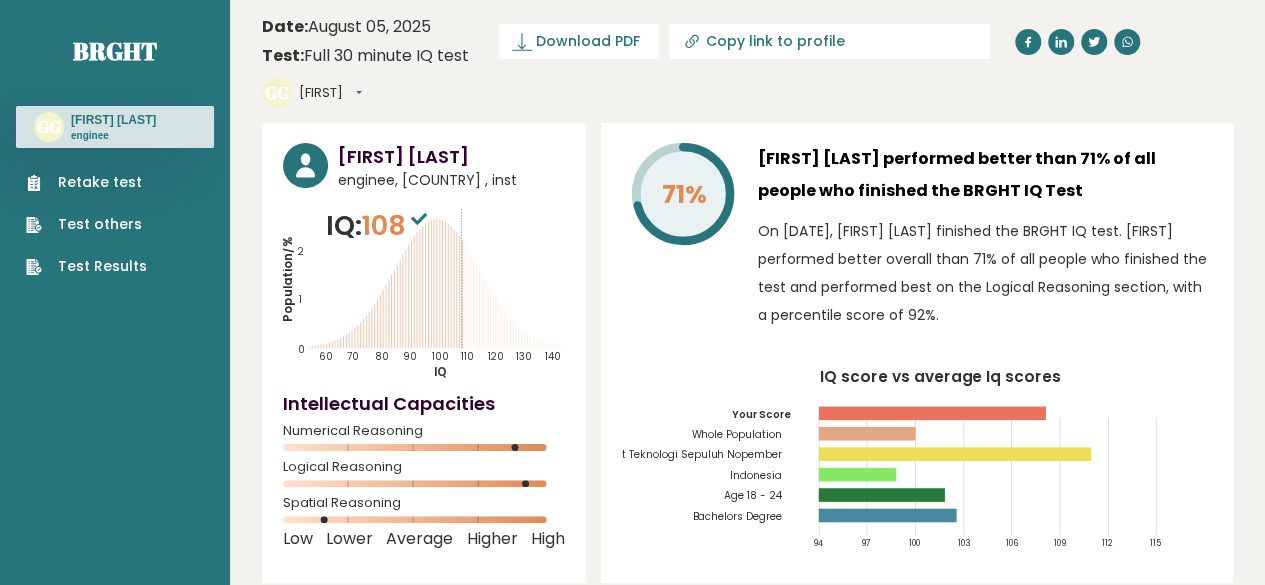 click on "[FIRST]" at bounding box center (330, 93) 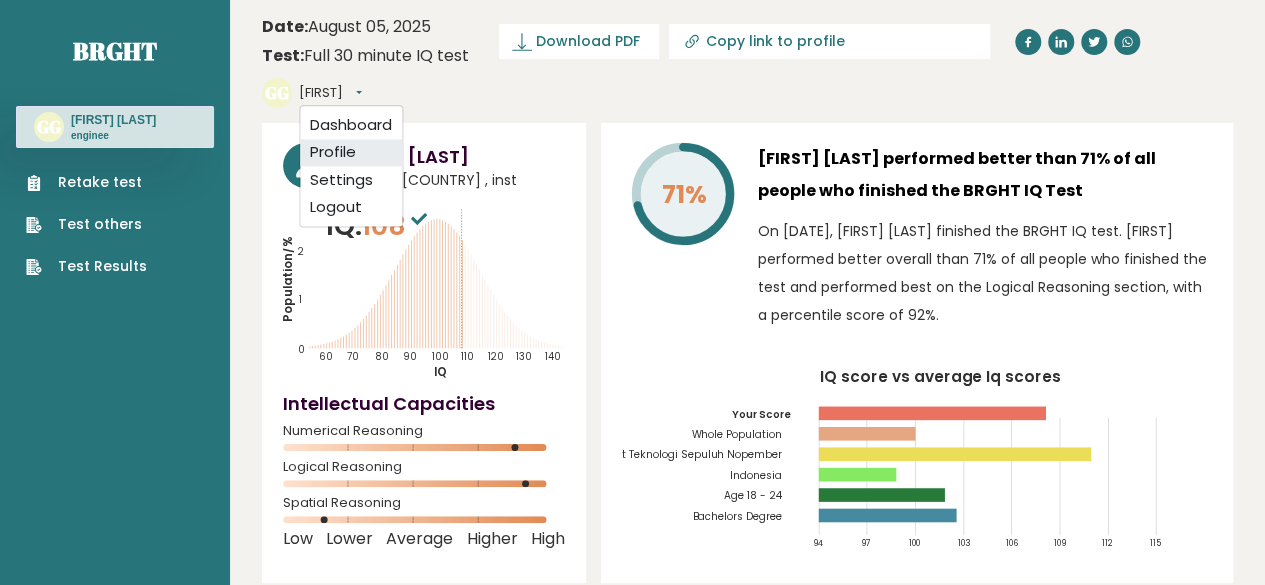 click on "Profile" at bounding box center (351, 153) 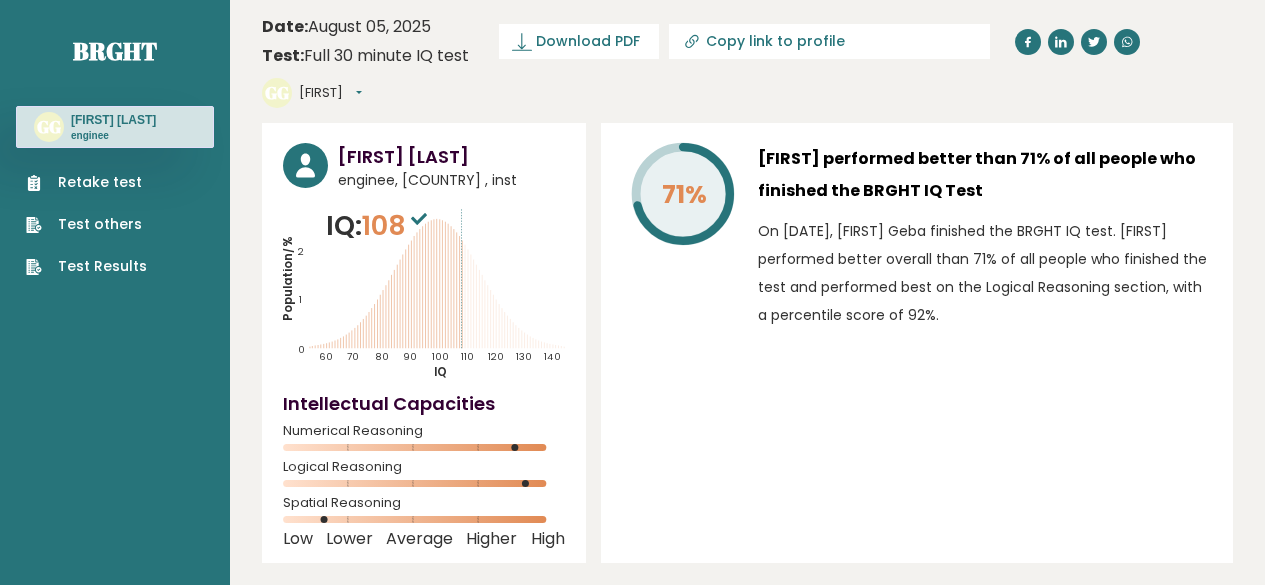 scroll, scrollTop: 0, scrollLeft: 0, axis: both 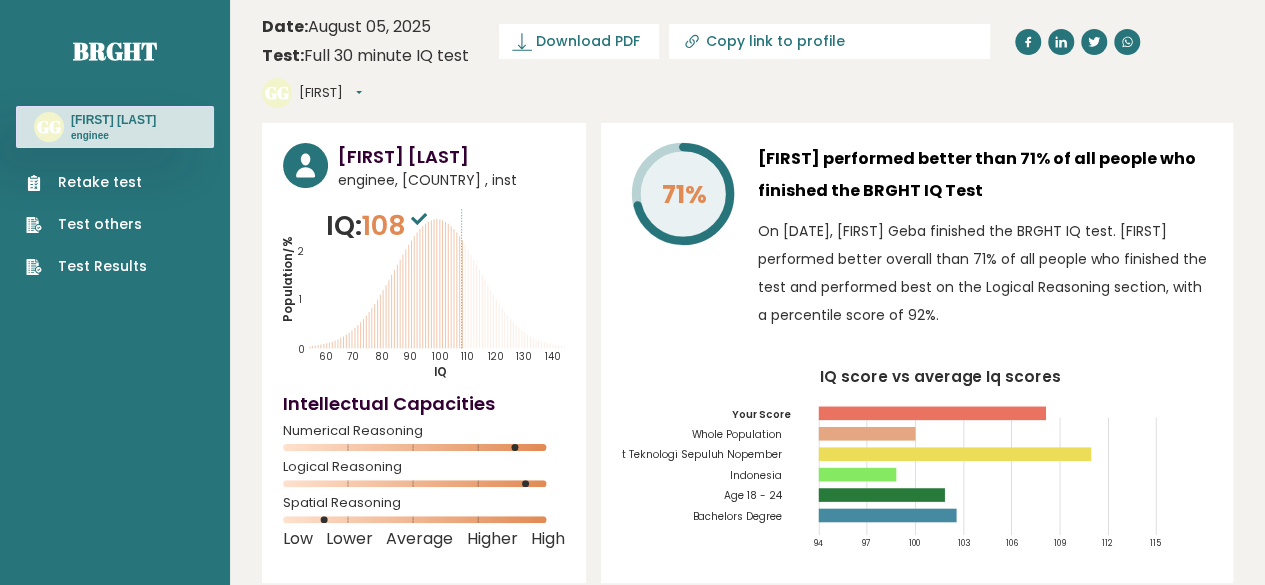 click on "Date:  [DATE]
Test:   Full 30 minute IQ test
Download PDF
Downloading...
Downloading
✓ Your PDF is downloaded...
Copy link to profile
GG
Gal
Dashboard
Profile
Settings
Logout" at bounding box center [747, 61] 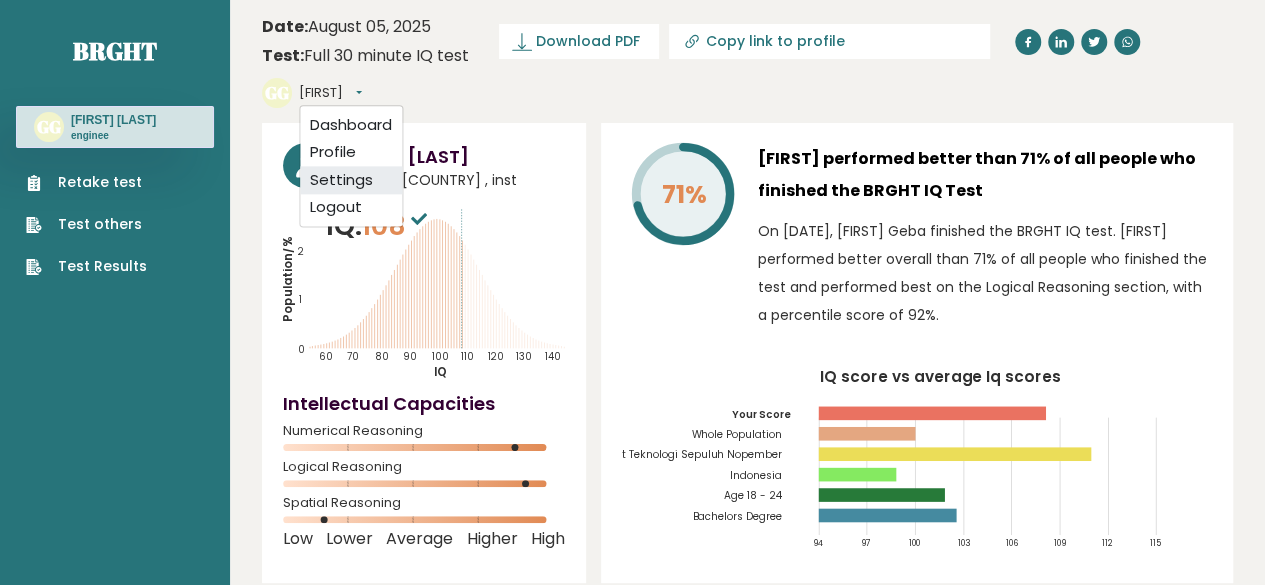 click on "Settings" at bounding box center [351, 180] 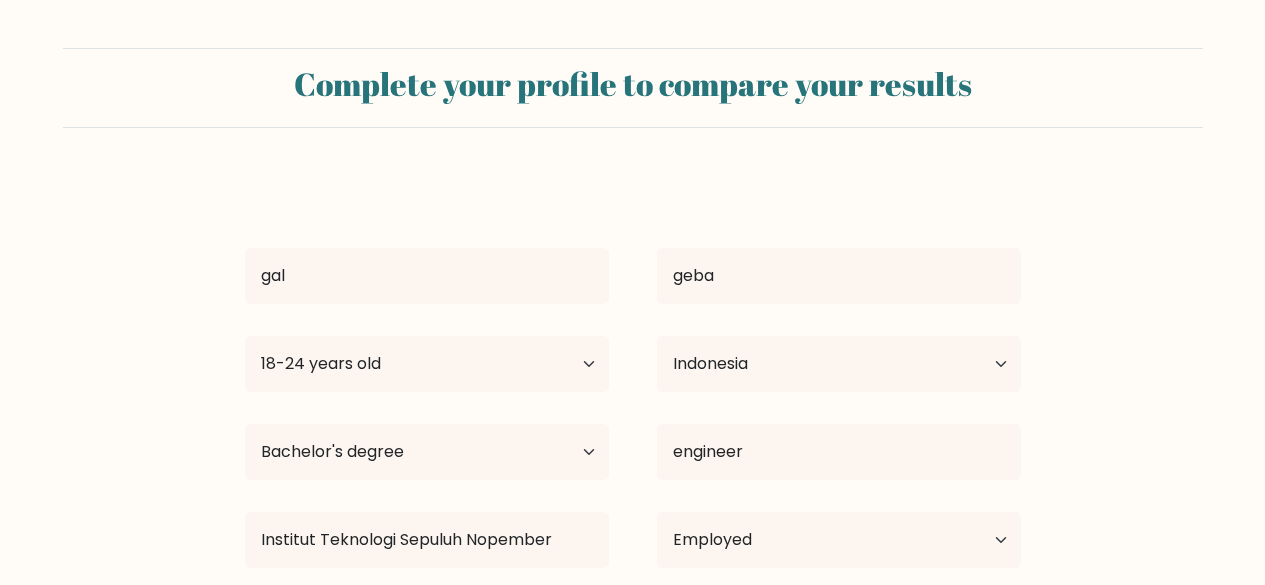 select on "18_24" 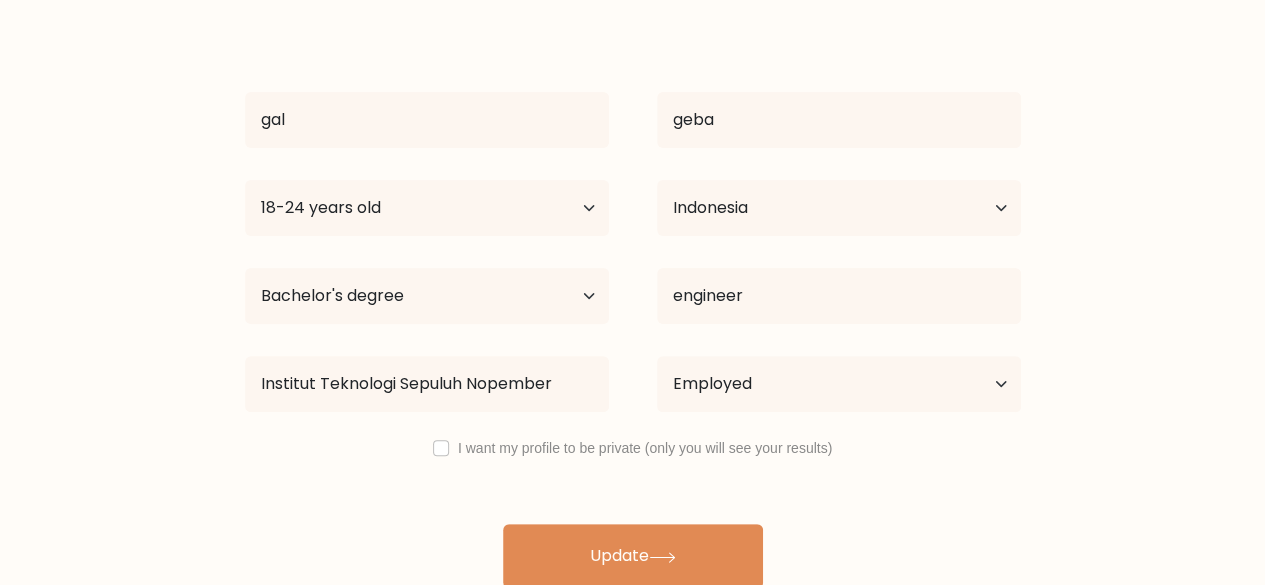 scroll, scrollTop: 172, scrollLeft: 0, axis: vertical 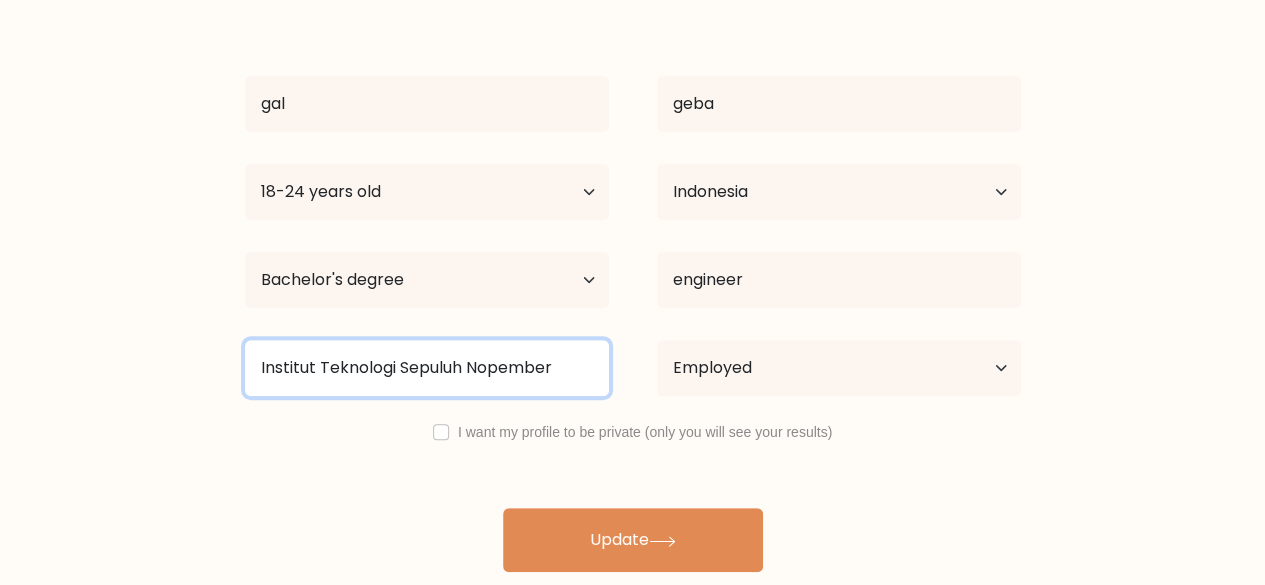 drag, startPoint x: 568, startPoint y: 361, endPoint x: 229, endPoint y: 348, distance: 339.24918 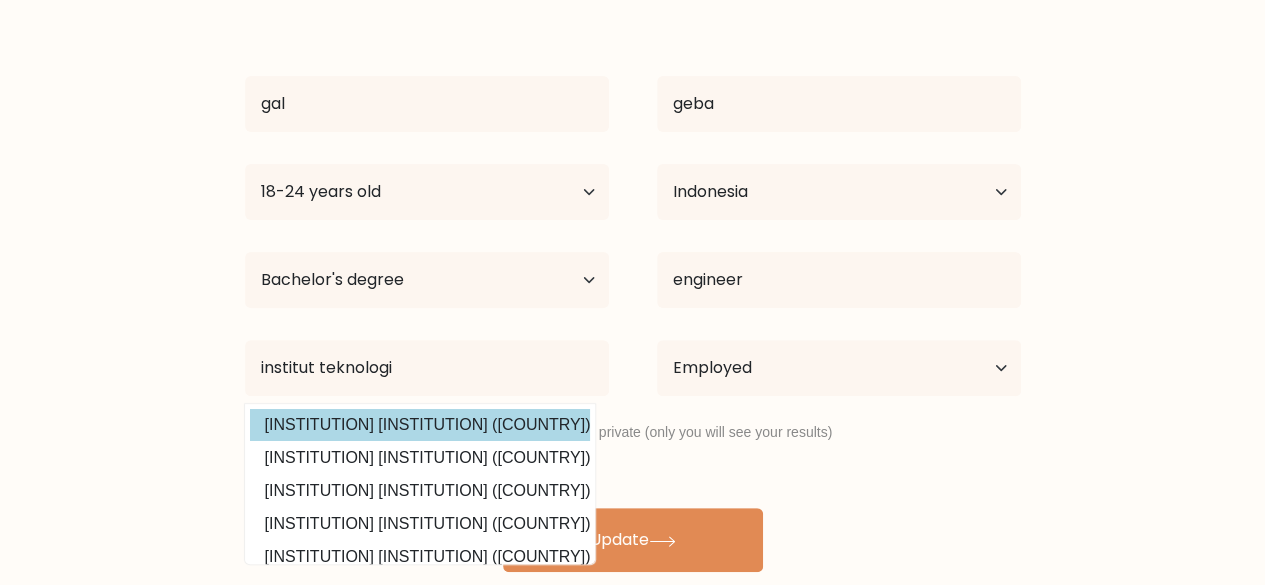 click on "gal
geba
Age
Under 18 years old
18-24 years old
25-34 years old
35-44 years old
45-54 years old
55-64 years old
65 years old and above
Country
Afghanistan
Albania
Algeria
American Samoa
Andorra
Angola
Anguilla
Antarctica
Antigua and Barbuda
Argentina
Armenia
Aruba
Australia
Austria
Azerbaijan
Bahamas
Bahrain
Bangladesh
Barbados
Belarus
Belgium
Belize
Benin
Bermuda
Bhutan
Bolivia" at bounding box center [633, 288] 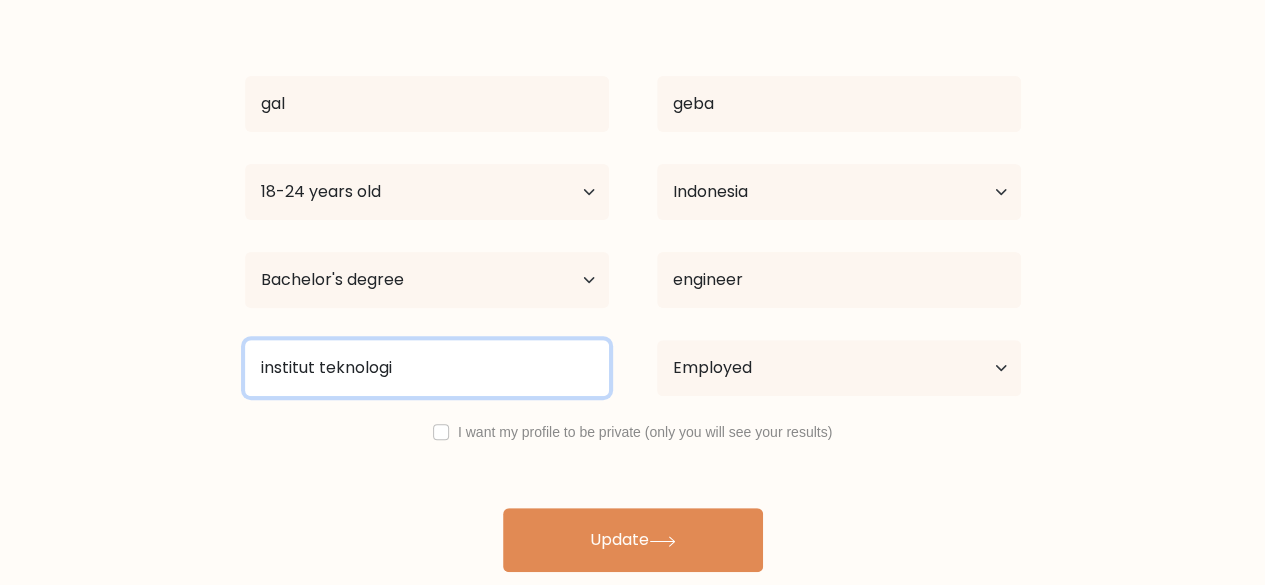 click on "institut teknologi" at bounding box center [427, 368] 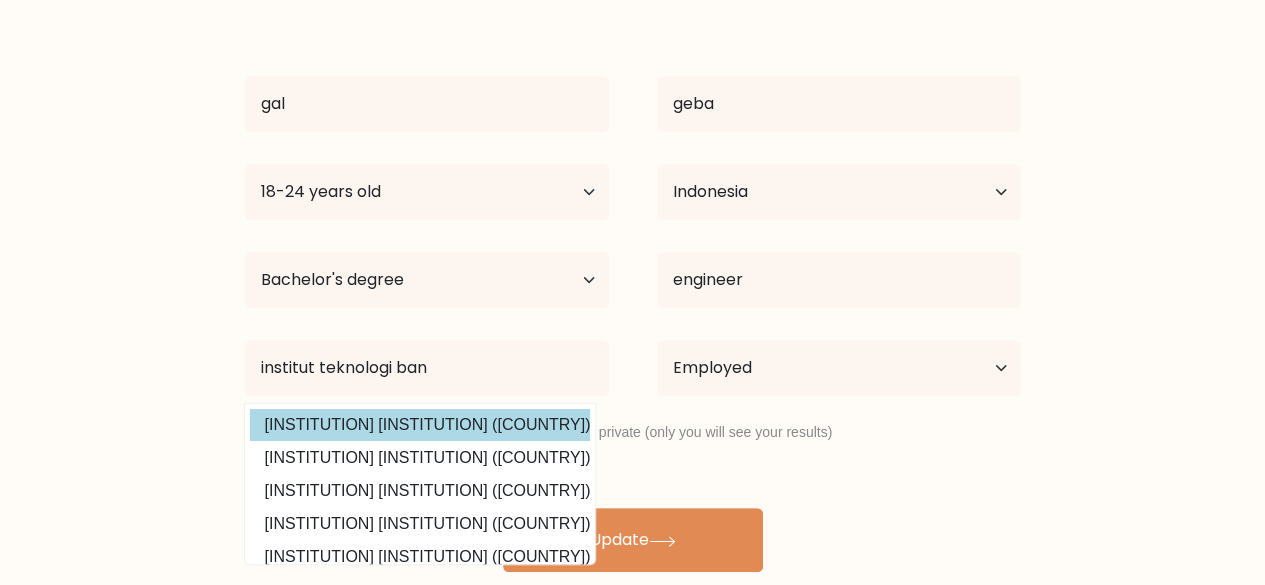 click on "gal
geba
Age
Under 18 years old
18-24 years old
25-34 years old
35-44 years old
45-54 years old
55-64 years old
65 years old and above
Country
Afghanistan
Albania
Algeria
American Samoa
Andorra
Angola
Anguilla
Antarctica
Antigua and Barbuda
Argentina
Armenia
Aruba
Australia
Austria
Azerbaijan
Bahamas
Bahrain
Bangladesh
Barbados
Belarus
Belgium
Belize
Benin
Bermuda
Bhutan
Bolivia" at bounding box center [633, 288] 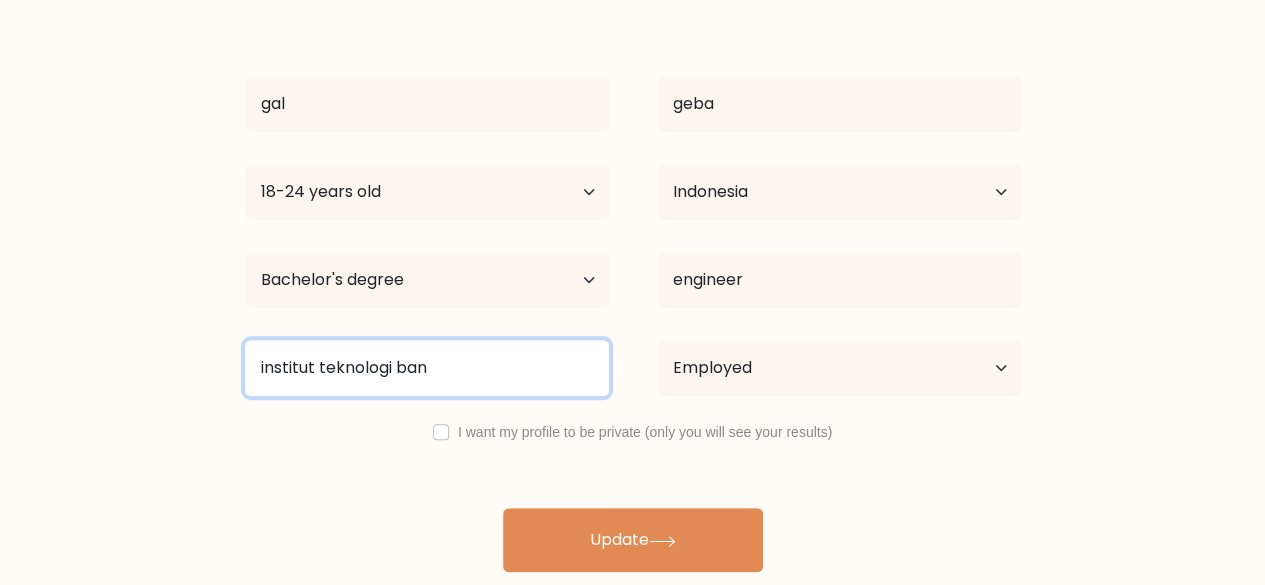 click on "institut teknologi ban" at bounding box center [427, 368] 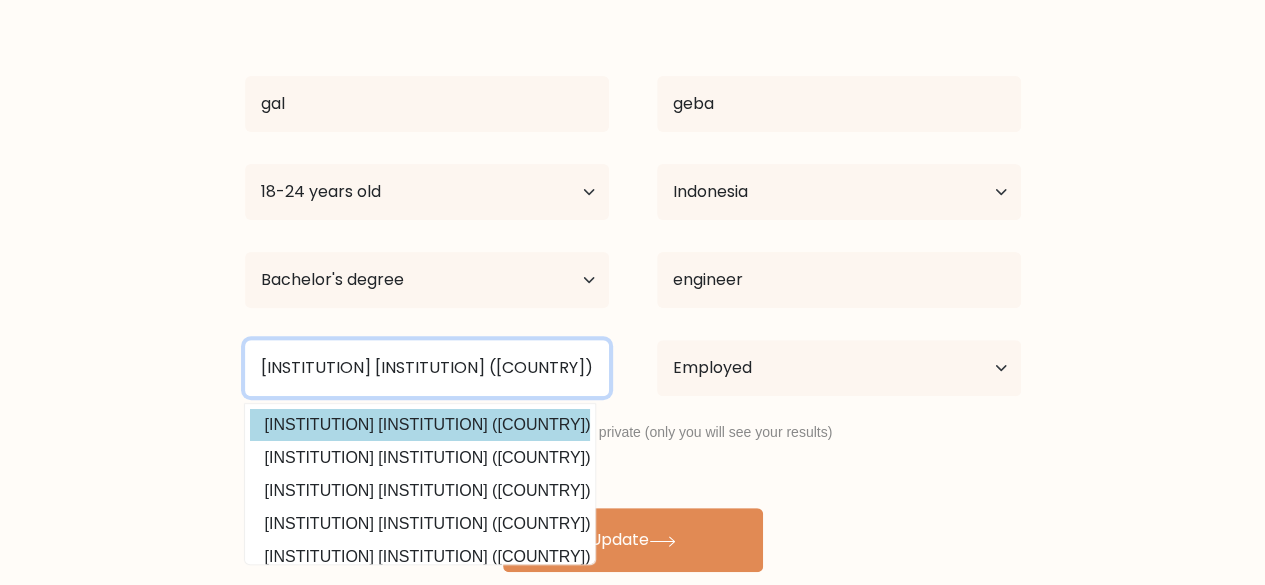 type on "institut teknologi bandung" 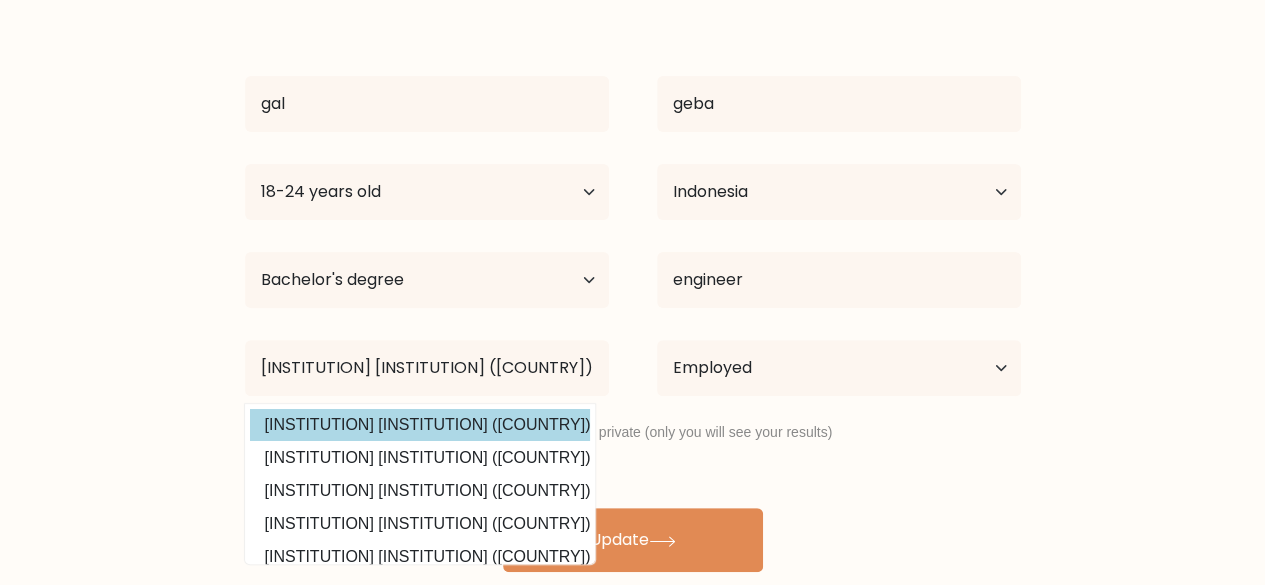 click on "gal
geba
Age
Under 18 years old
18-24 years old
25-34 years old
35-44 years old
45-54 years old
55-64 years old
65 years old and above
Country
Afghanistan
Albania
Algeria
American Samoa
Andorra
Angola
Anguilla
Antarctica
Antigua and Barbuda
Argentina
Armenia
Aruba
Australia
Austria
Azerbaijan
Bahamas
Bahrain
Bangladesh
Barbados
Belarus
Belgium
Belize
Benin
Bermuda
Bhutan
Bolivia" at bounding box center [633, 288] 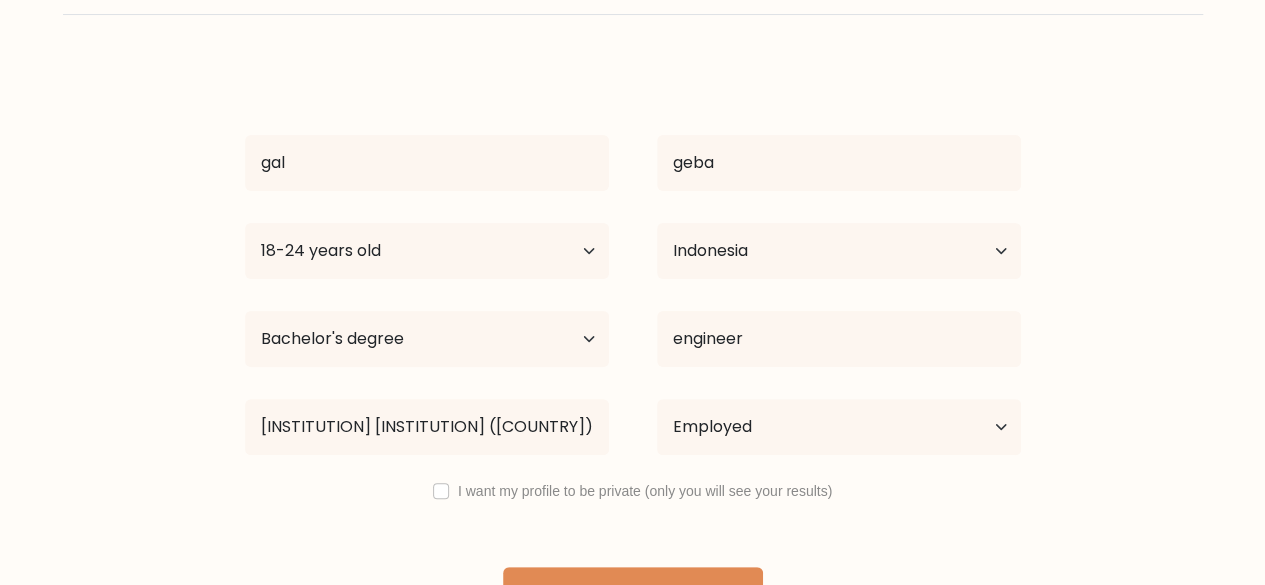 scroll, scrollTop: 72, scrollLeft: 0, axis: vertical 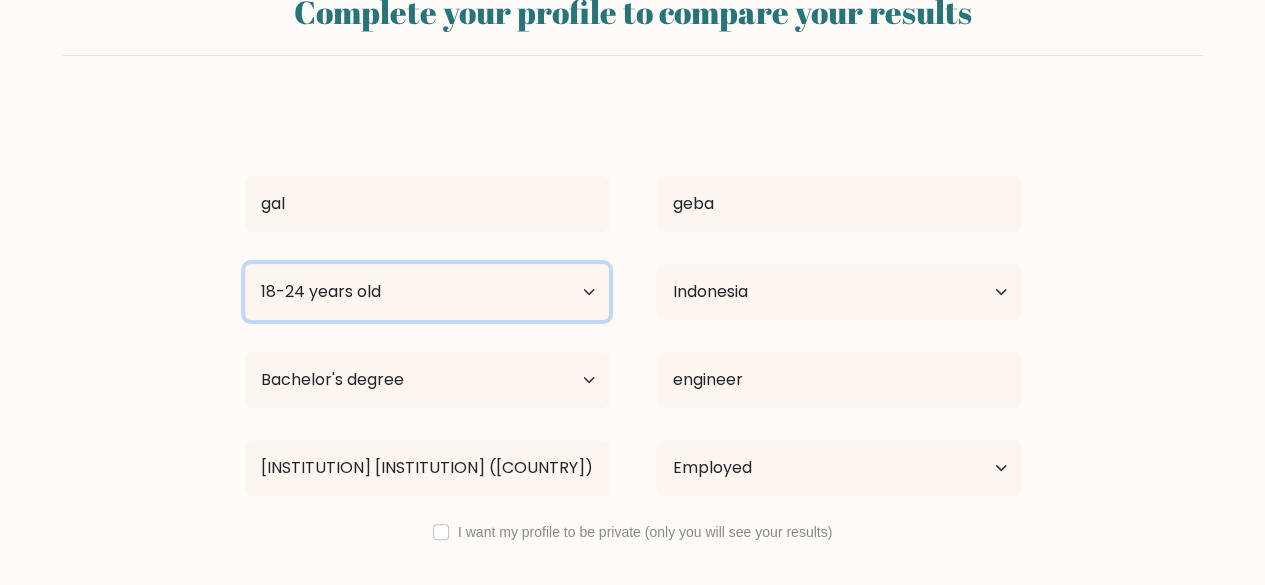 click on "Age
Under 18 years old
18-24 years old
25-34 years old
35-44 years old
45-54 years old
55-64 years old
65 years old and above" at bounding box center (427, 292) 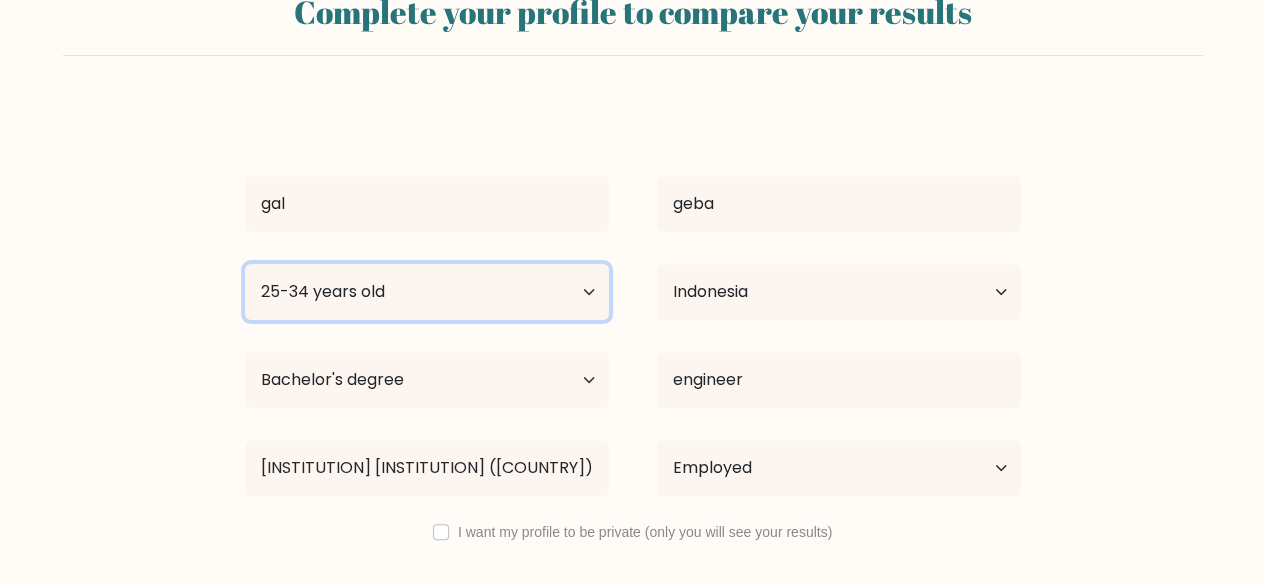 click on "Age
Under 18 years old
18-24 years old
25-34 years old
35-44 years old
45-54 years old
55-64 years old
65 years old and above" at bounding box center [427, 292] 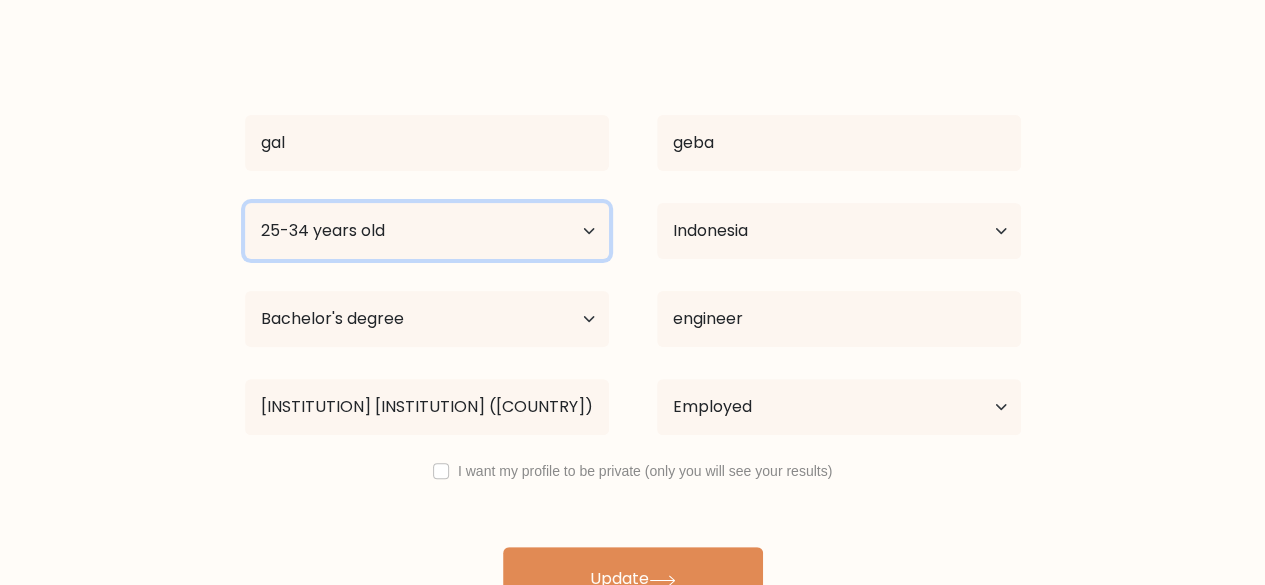 scroll, scrollTop: 172, scrollLeft: 0, axis: vertical 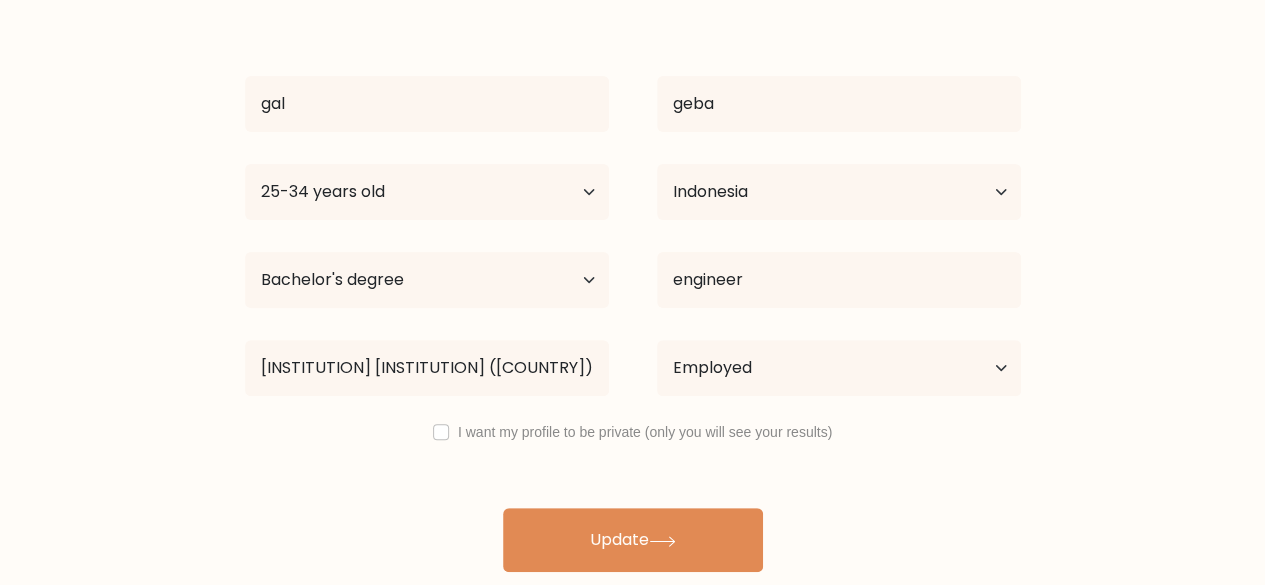 click on "I want my profile to be private
(only you will see your results)" at bounding box center [645, 432] 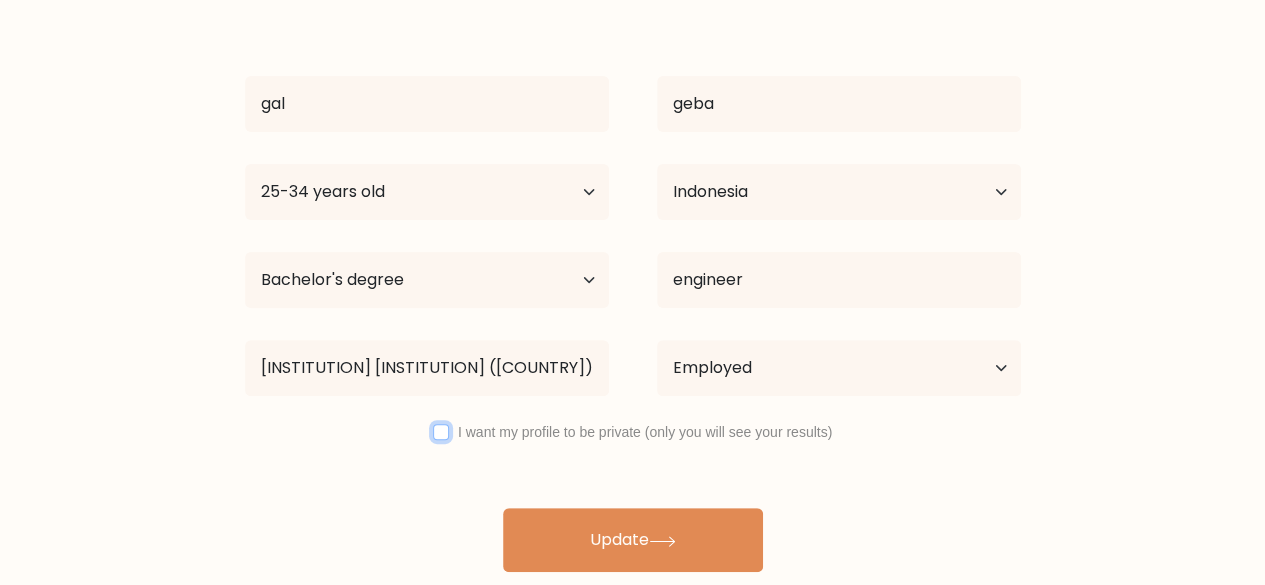 click at bounding box center [441, 432] 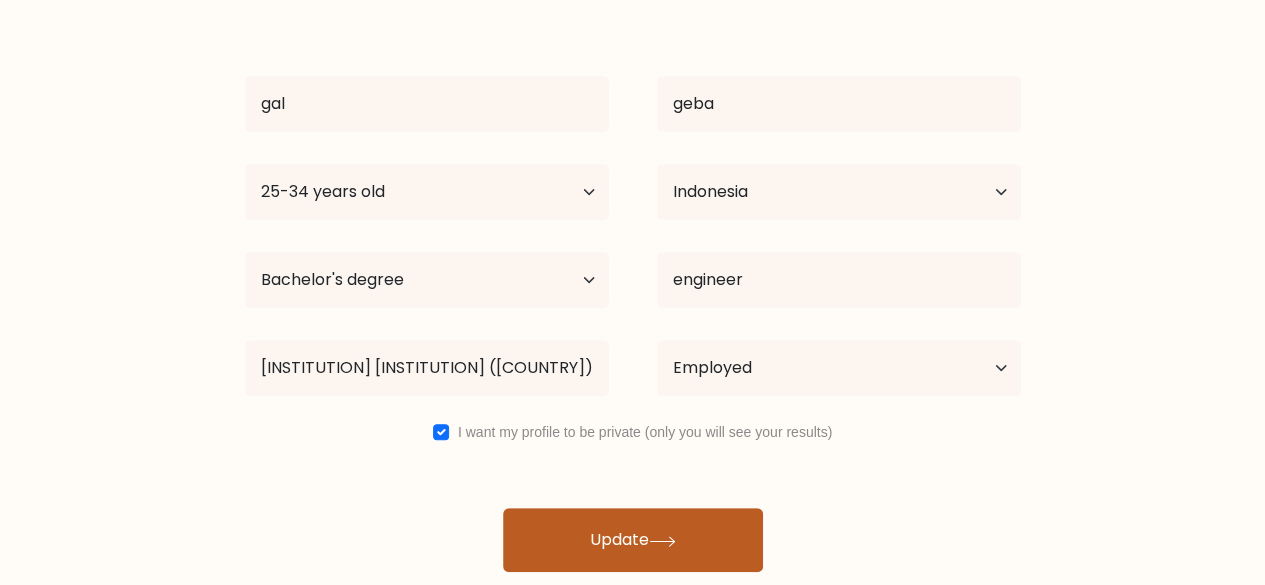 click on "Update" at bounding box center [633, 540] 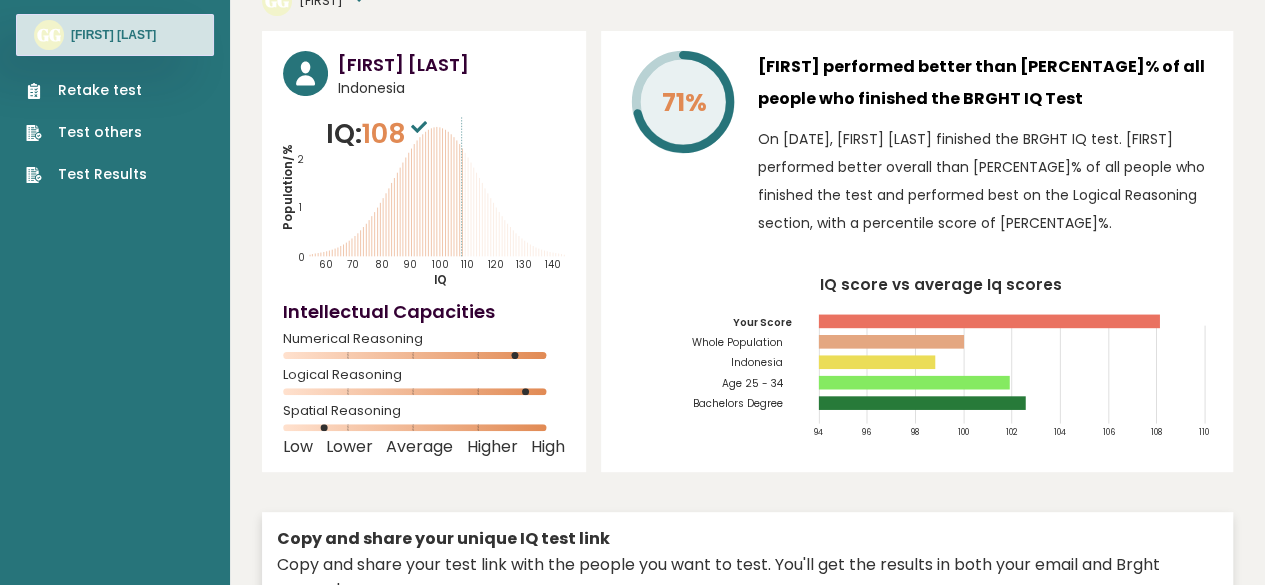 scroll, scrollTop: 0, scrollLeft: 0, axis: both 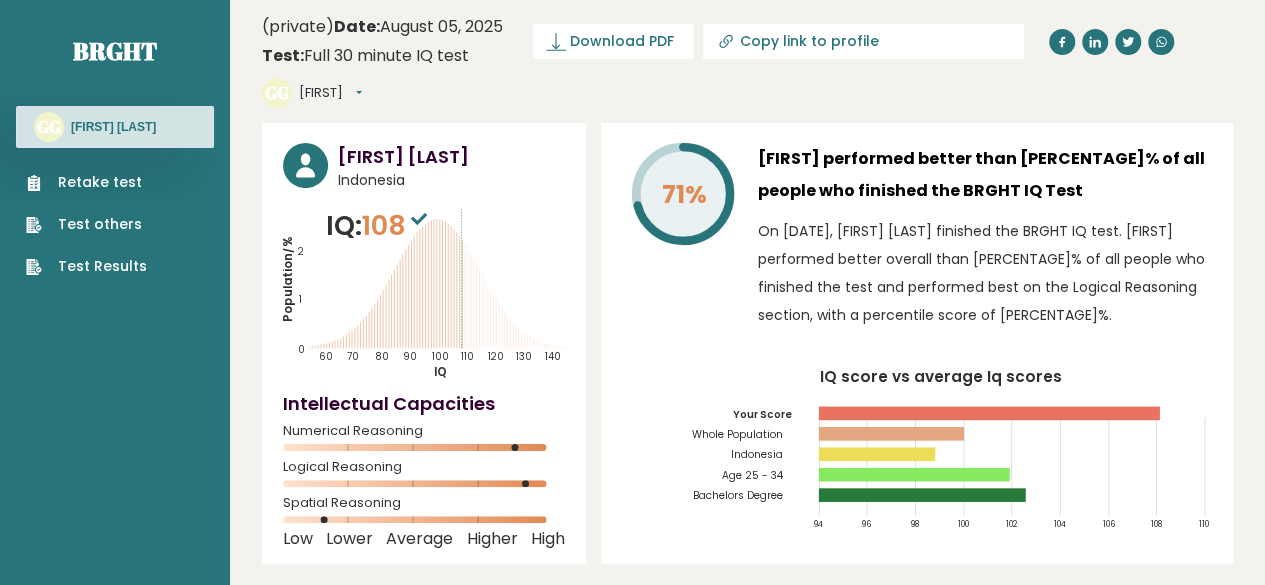 click on "[LAST]" at bounding box center [330, 93] 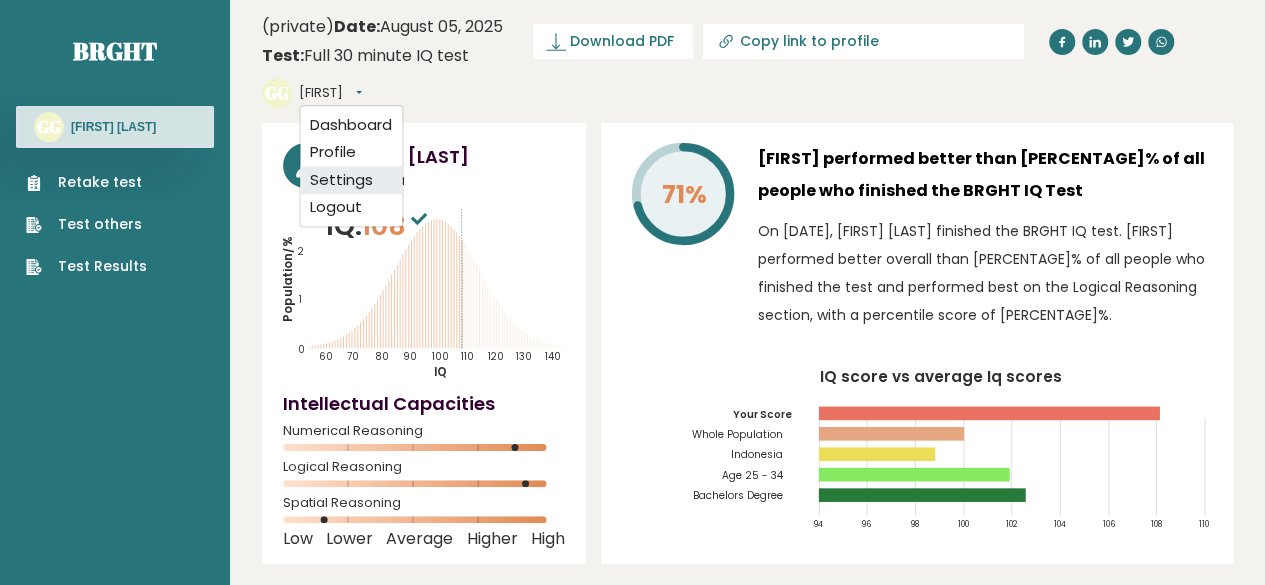 click on "Settings" at bounding box center (351, 180) 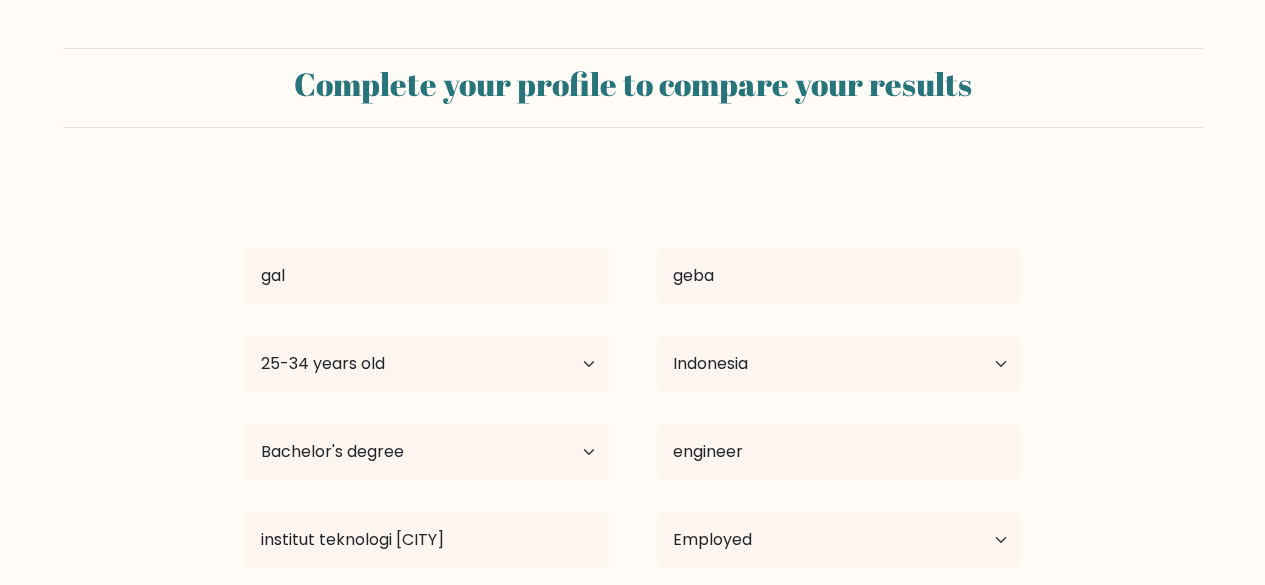 select on "25_34" 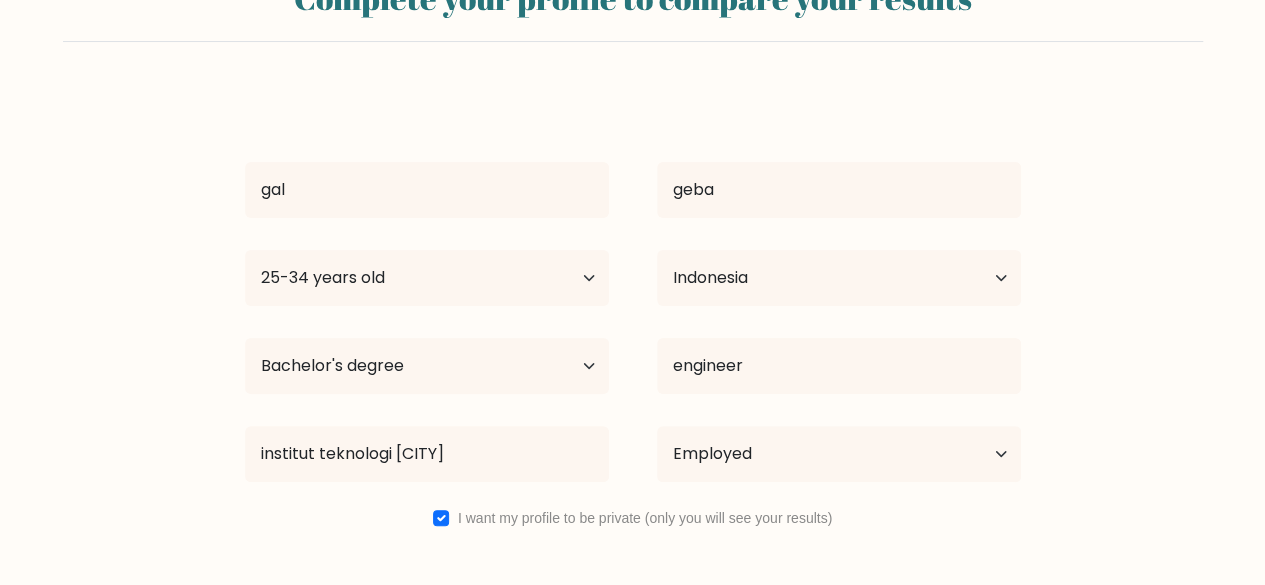 scroll, scrollTop: 172, scrollLeft: 0, axis: vertical 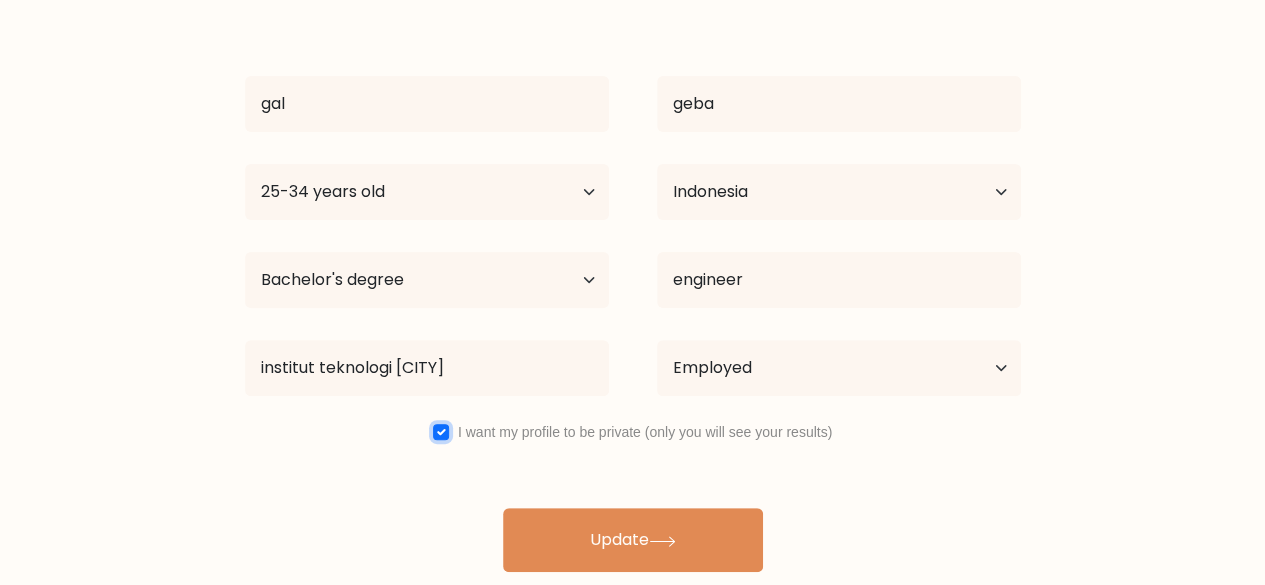 click at bounding box center [441, 432] 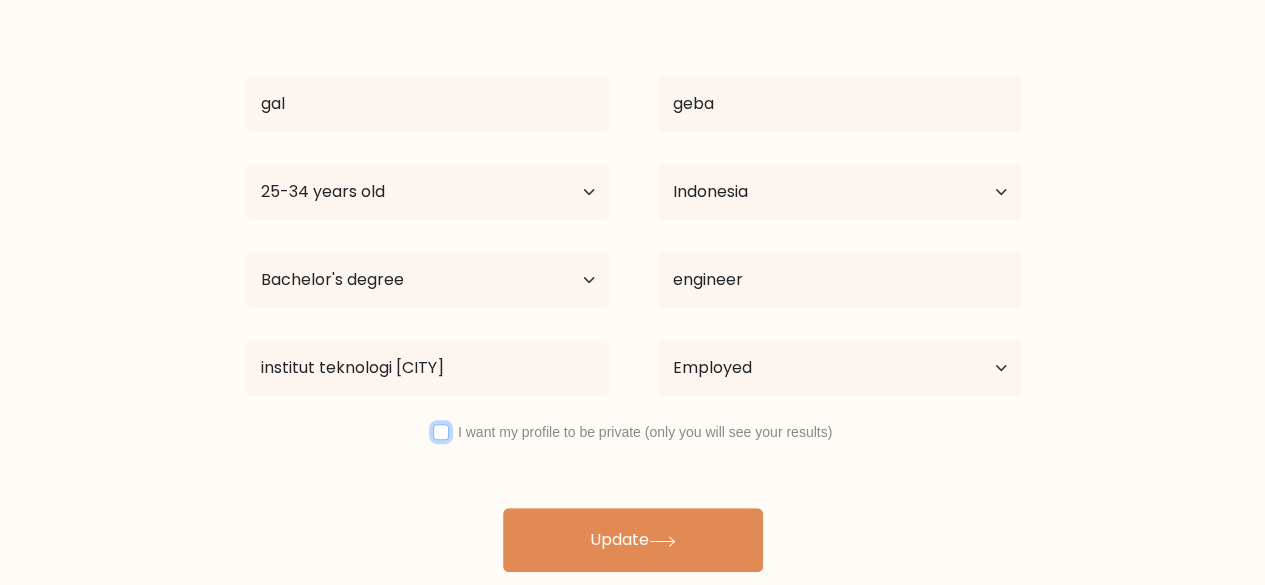 click at bounding box center [441, 432] 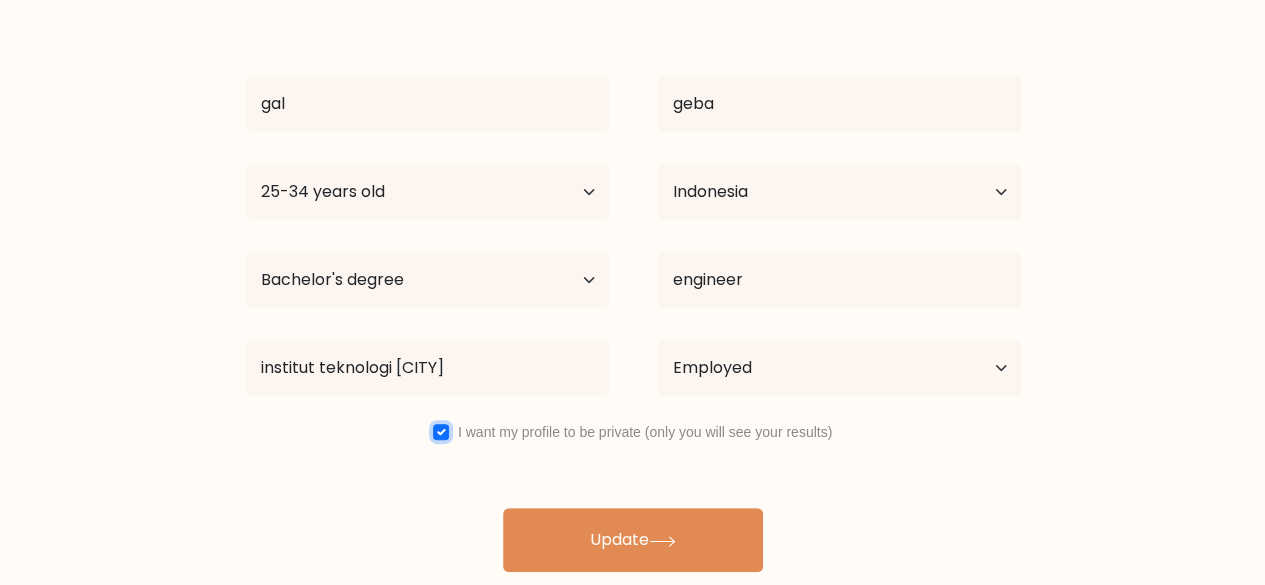 click at bounding box center (441, 432) 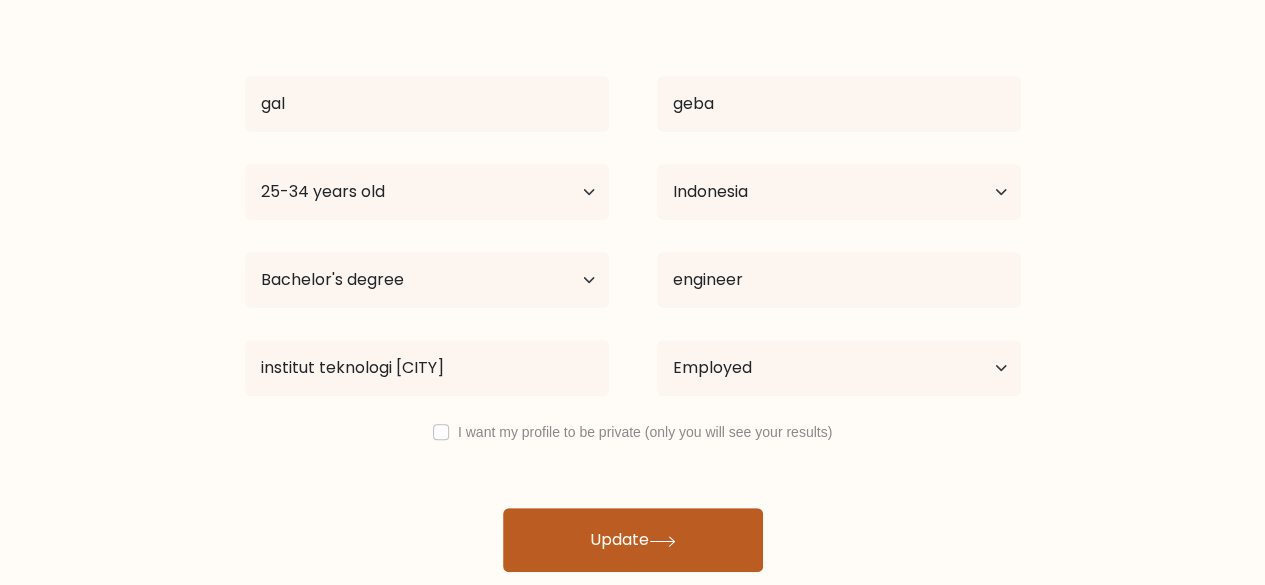 click on "Update" at bounding box center [633, 540] 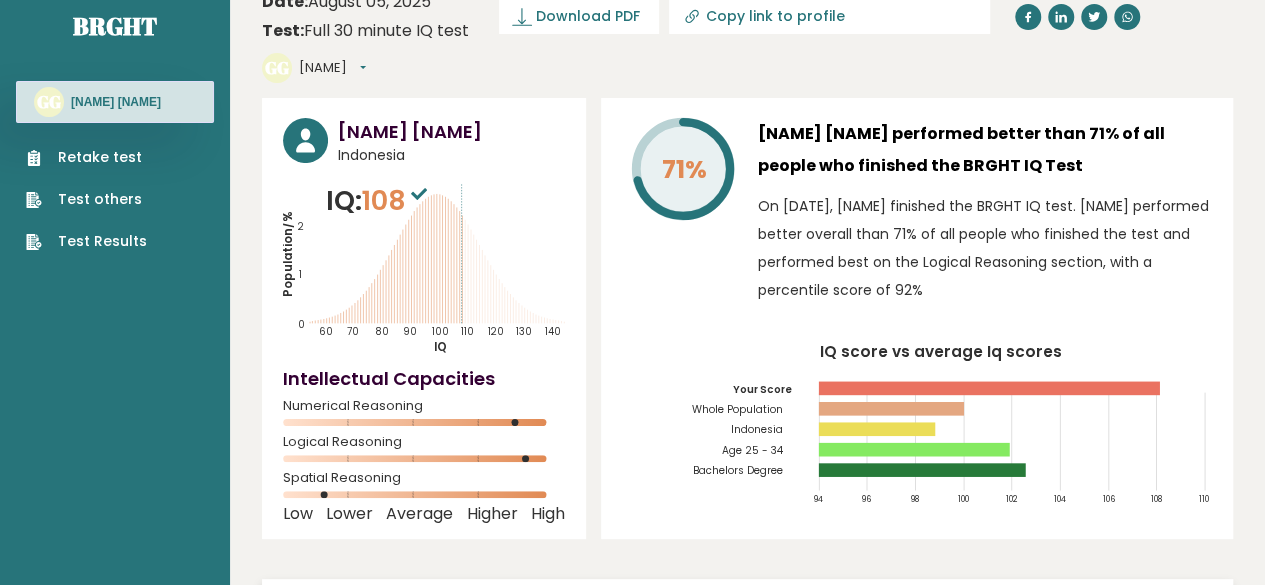 scroll, scrollTop: 0, scrollLeft: 0, axis: both 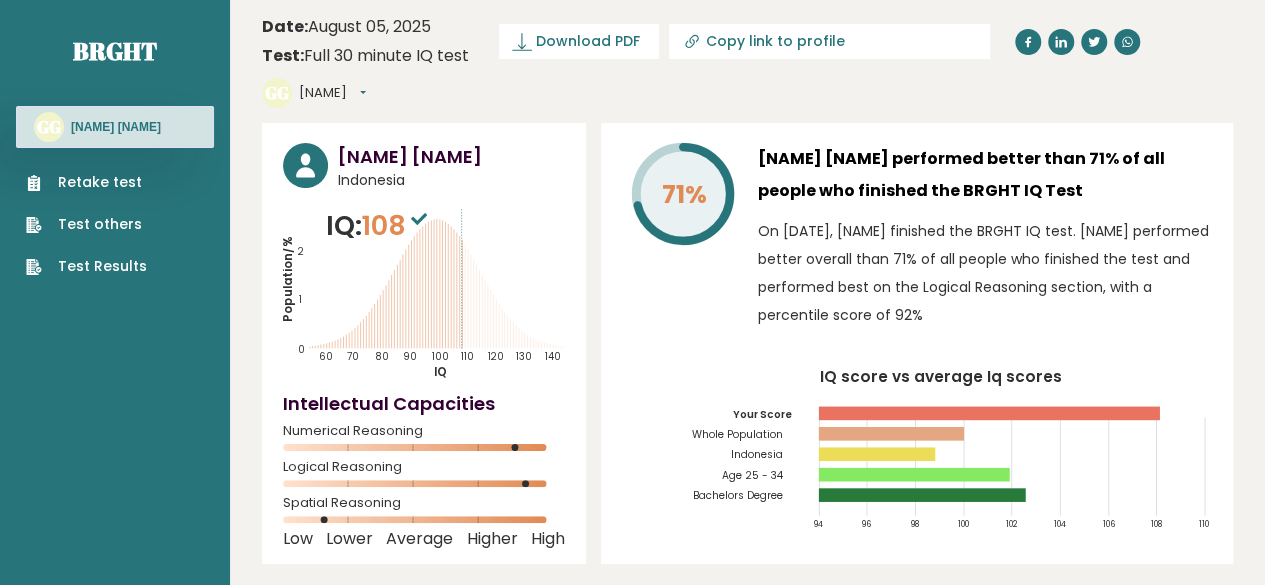 click on "[LAST]" at bounding box center (332, 93) 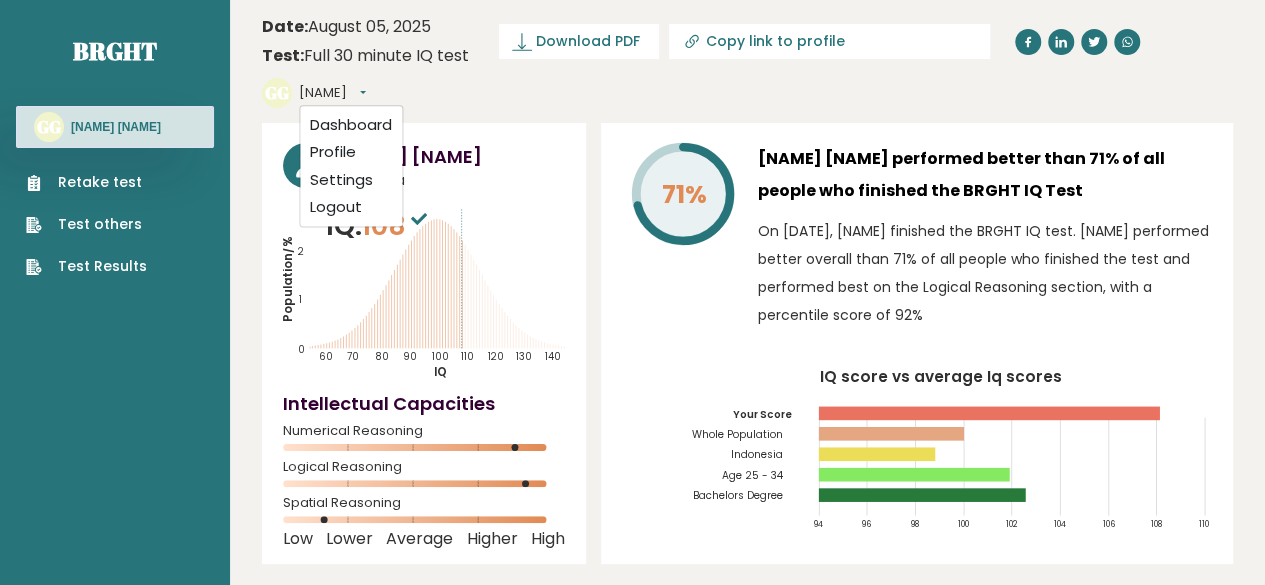click on "Retake test" at bounding box center [86, 182] 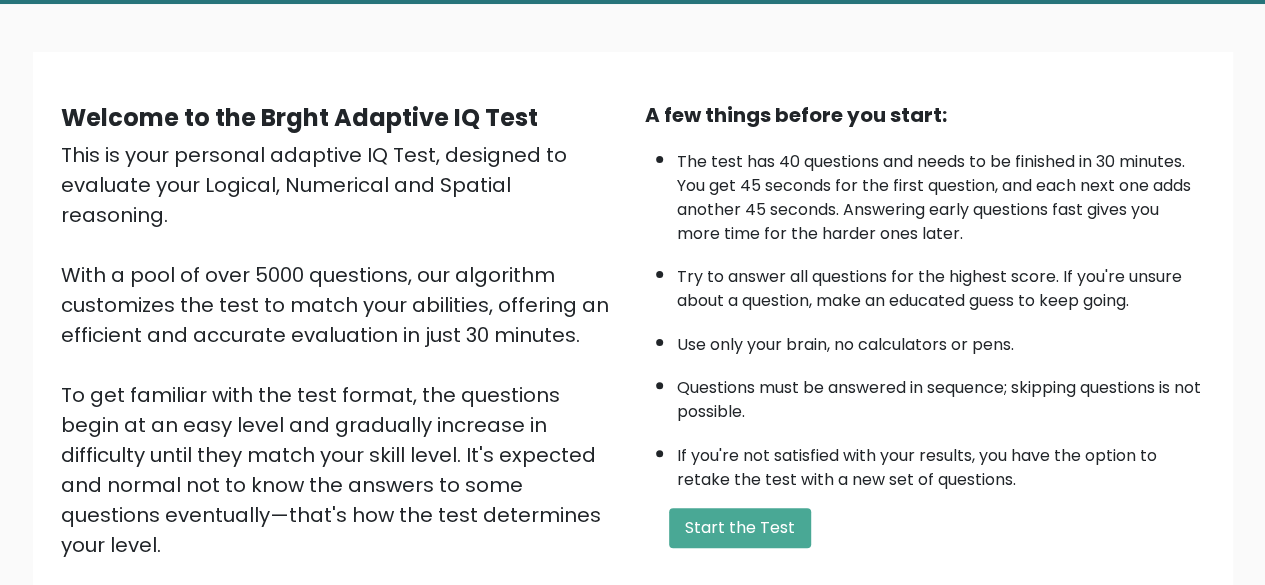 scroll, scrollTop: 200, scrollLeft: 0, axis: vertical 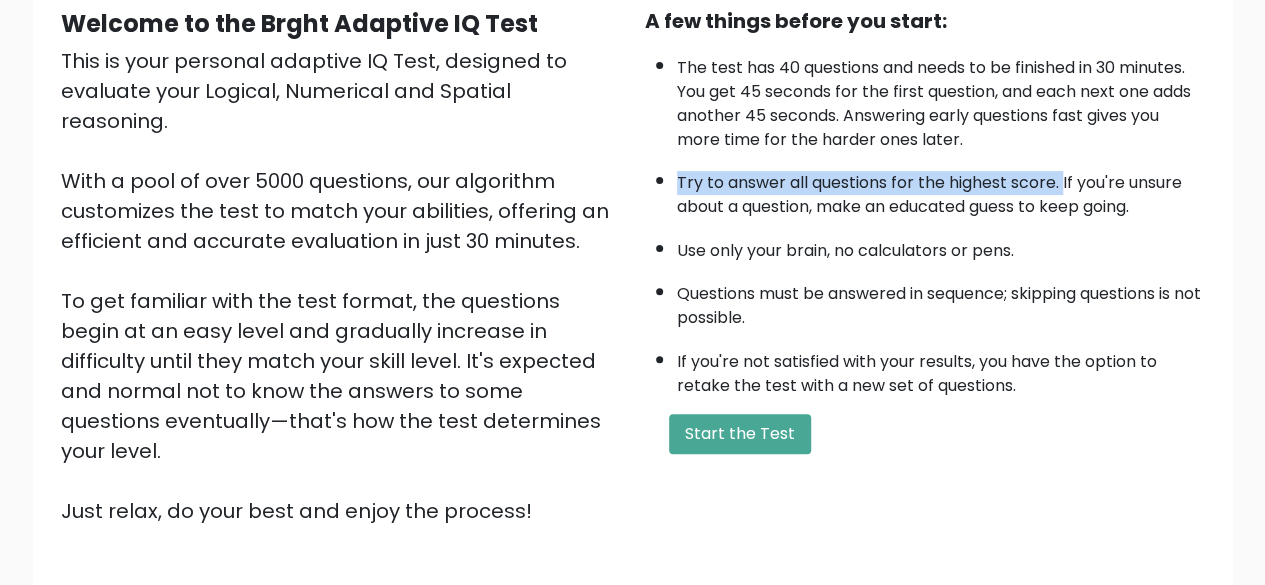 drag, startPoint x: 678, startPoint y: 180, endPoint x: 1064, endPoint y: 182, distance: 386.0052 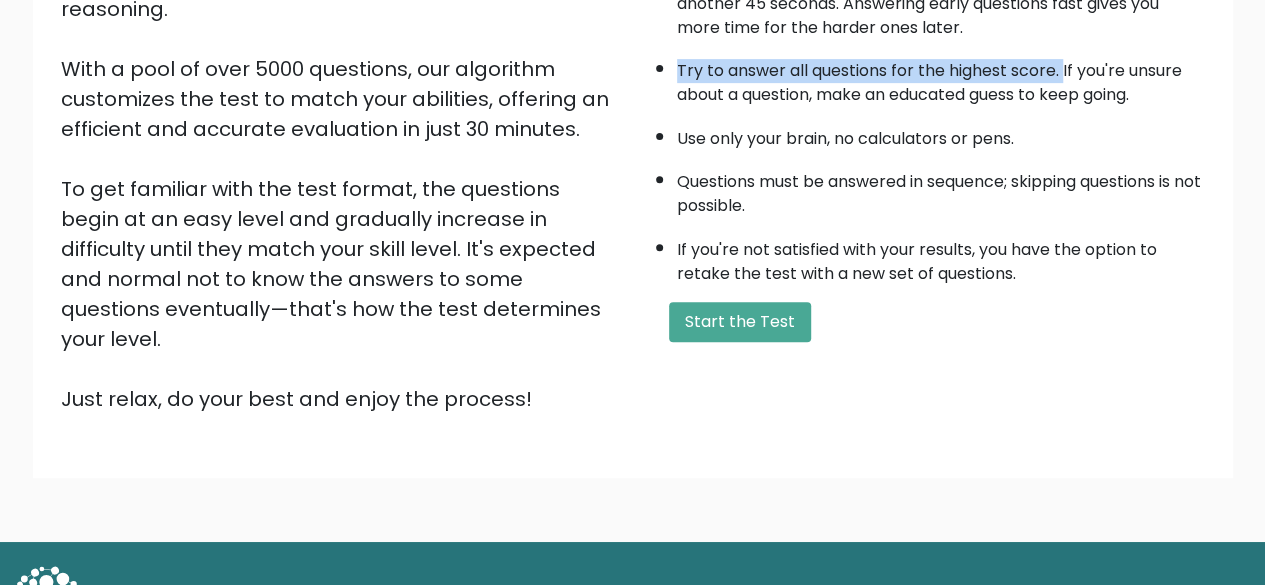 scroll, scrollTop: 330, scrollLeft: 0, axis: vertical 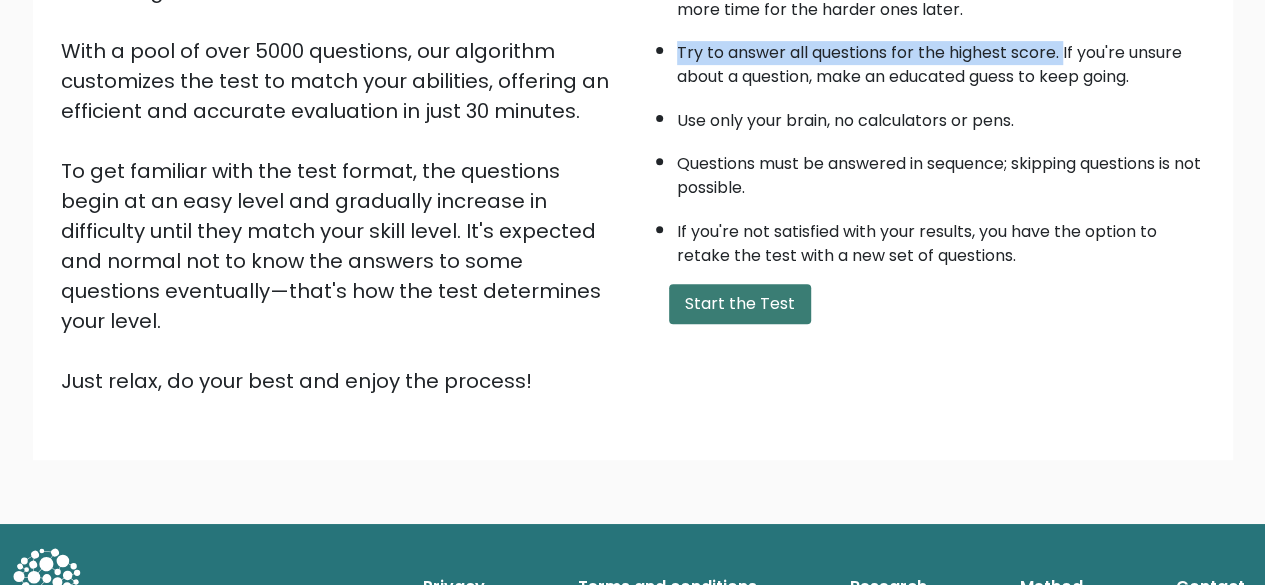 click on "Start the Test" at bounding box center [740, 304] 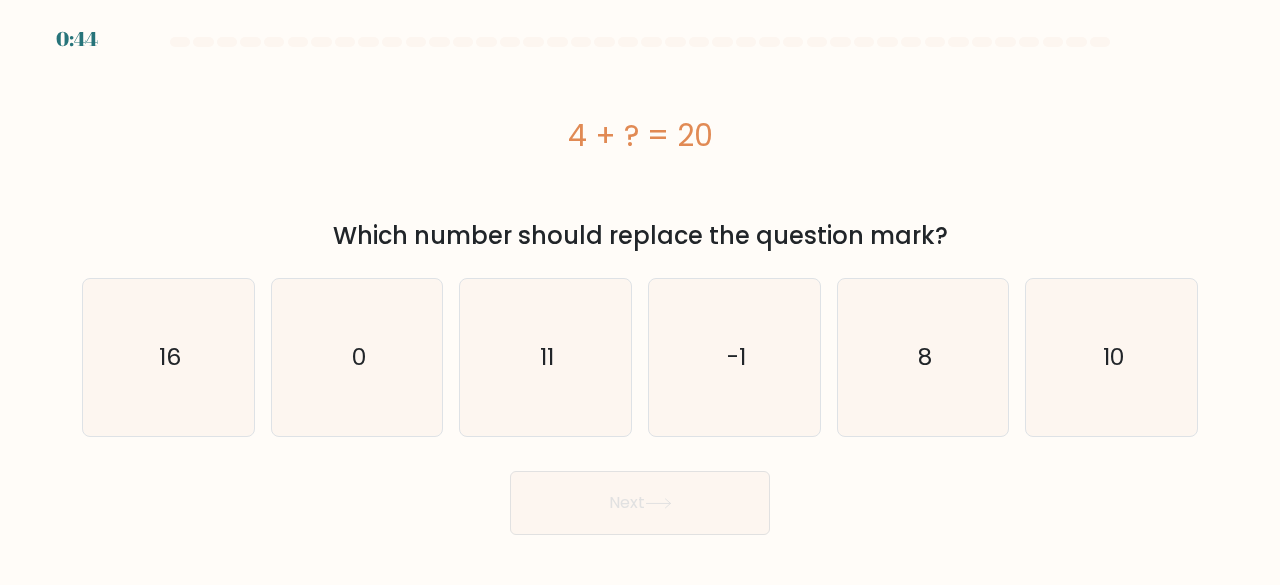 scroll, scrollTop: 0, scrollLeft: 0, axis: both 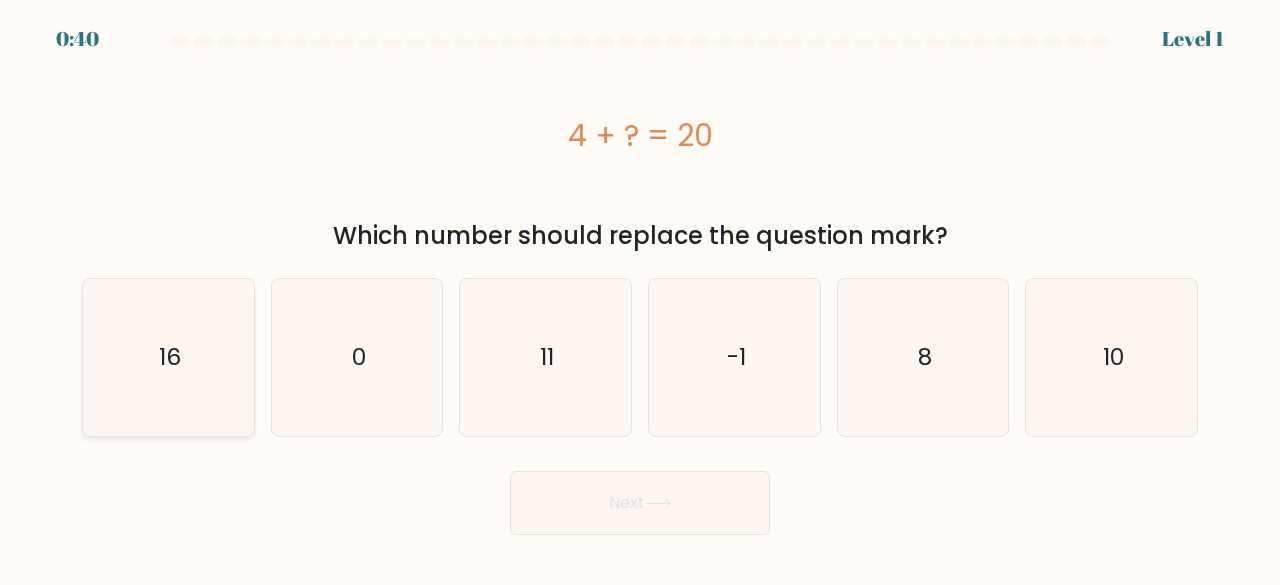 click on "16" 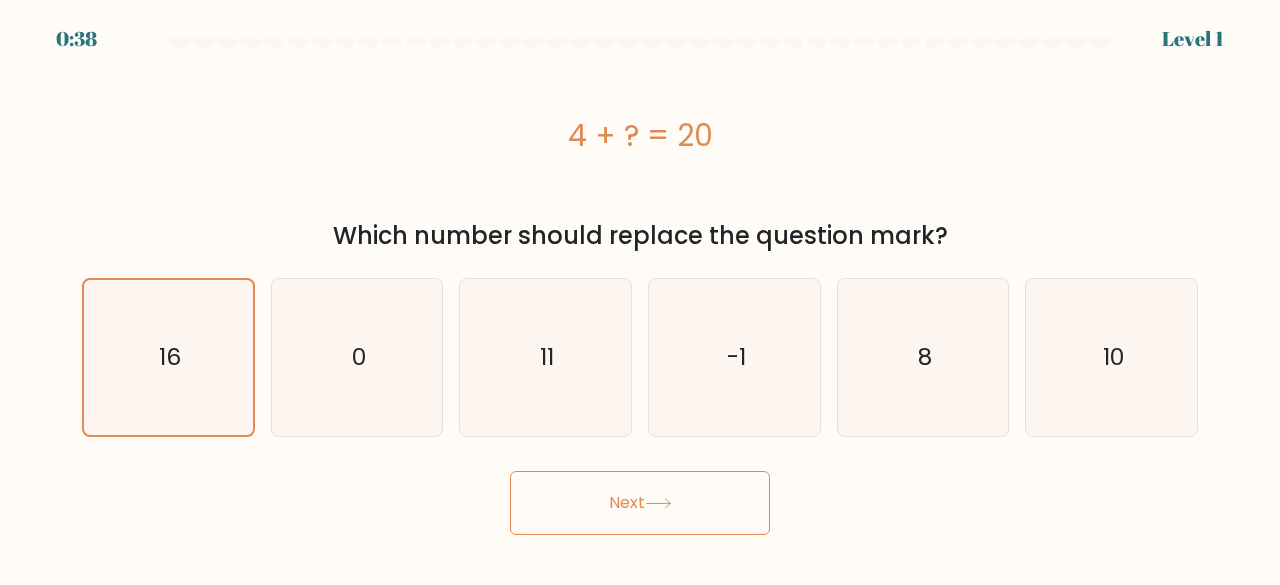 click on "Next" at bounding box center (640, 503) 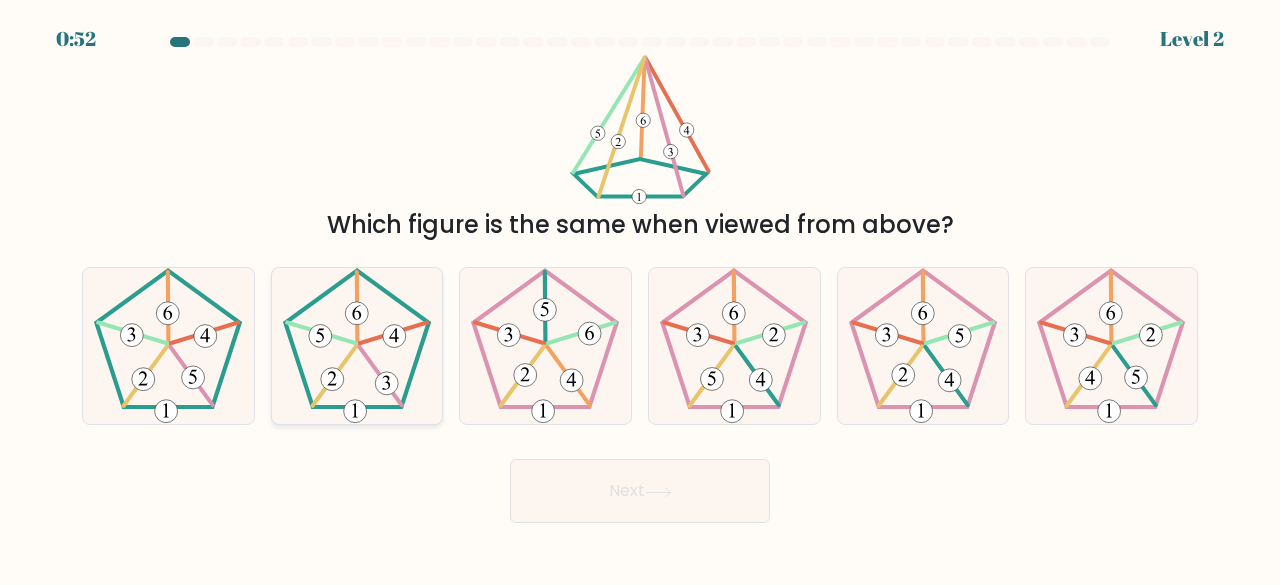 click 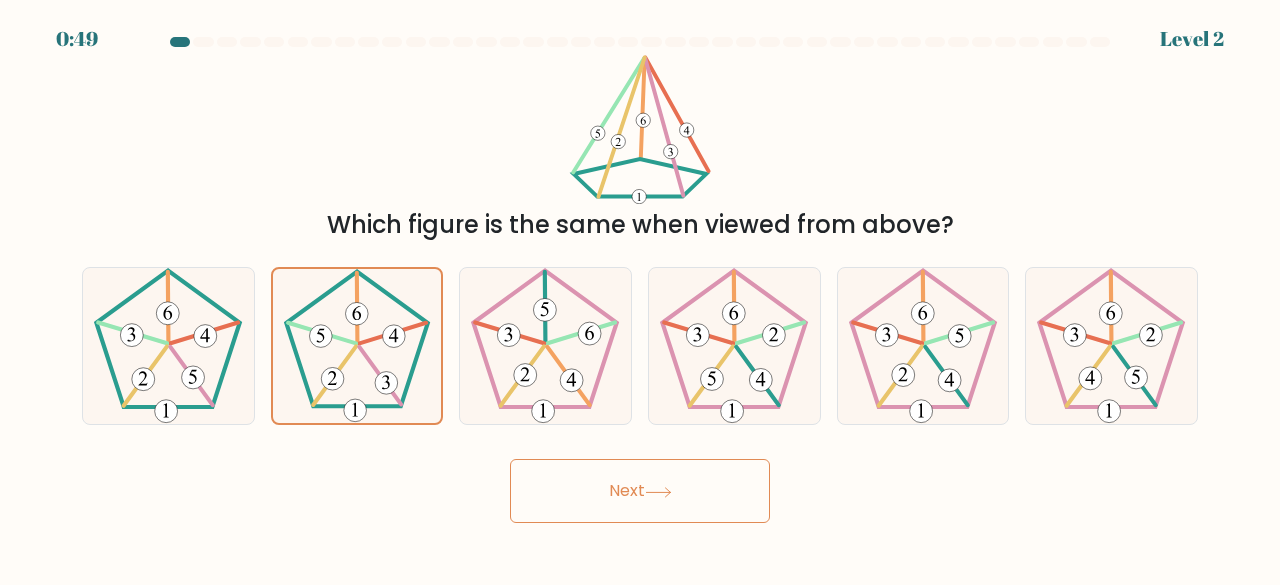 click on "Next" at bounding box center (640, 491) 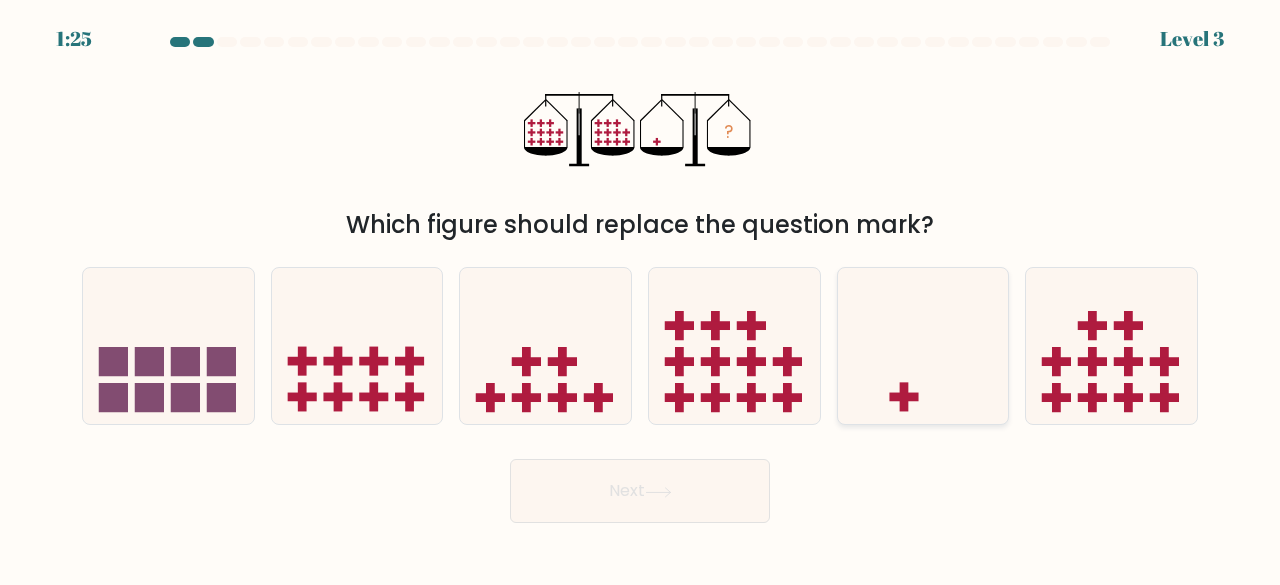 drag, startPoint x: 961, startPoint y: 324, endPoint x: 858, endPoint y: 405, distance: 131.03435 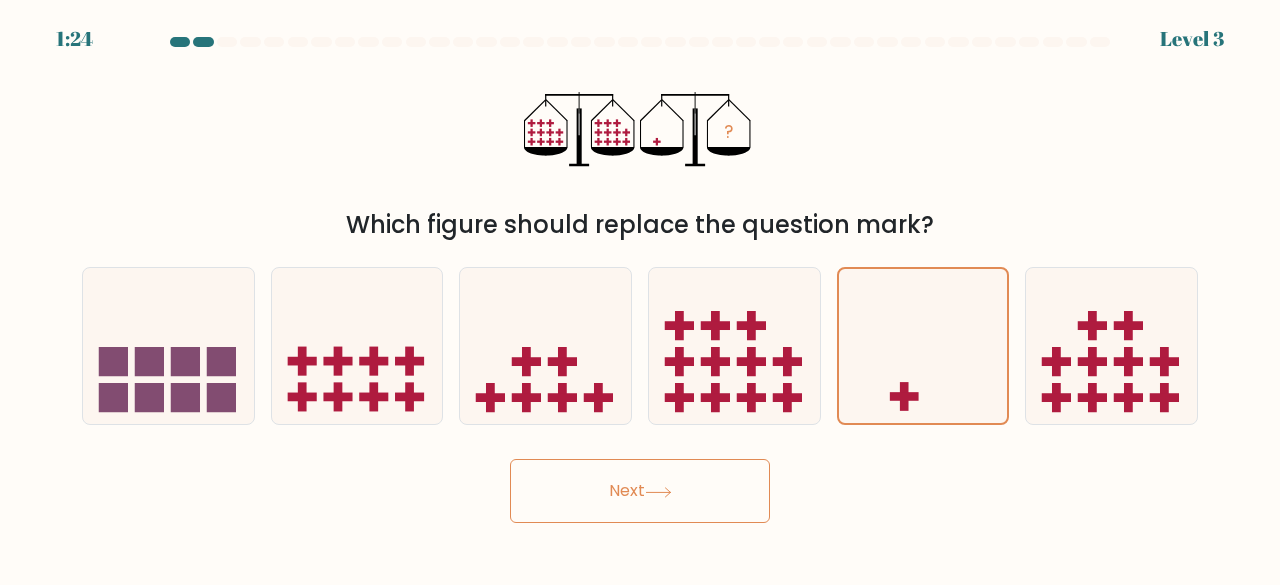 click on "Next" at bounding box center (640, 491) 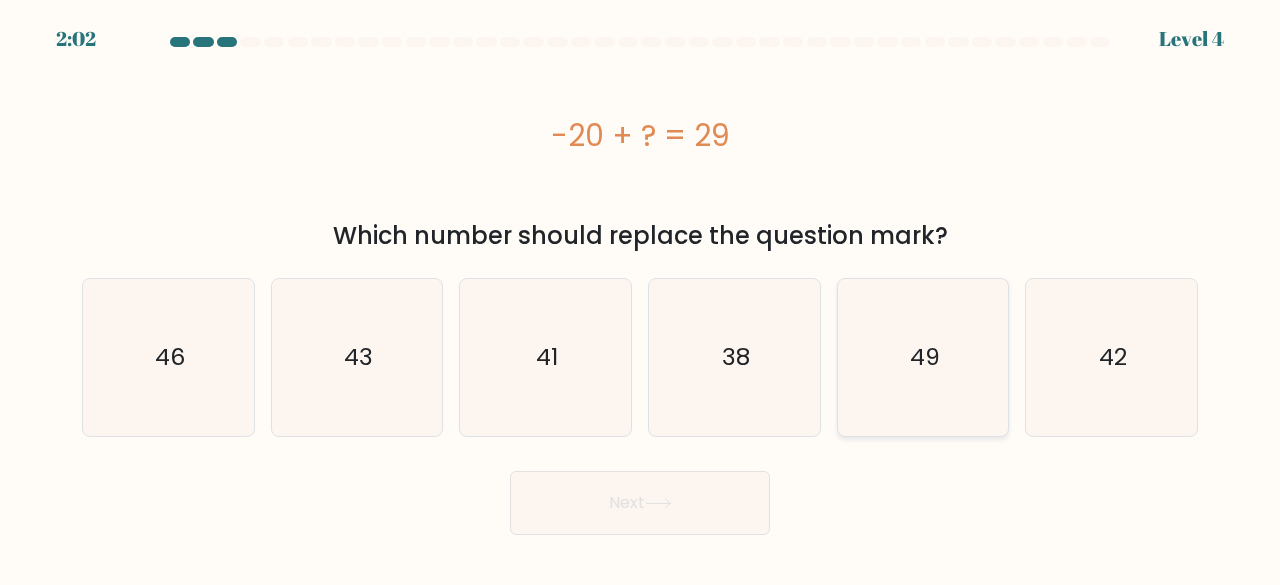 click on "49" 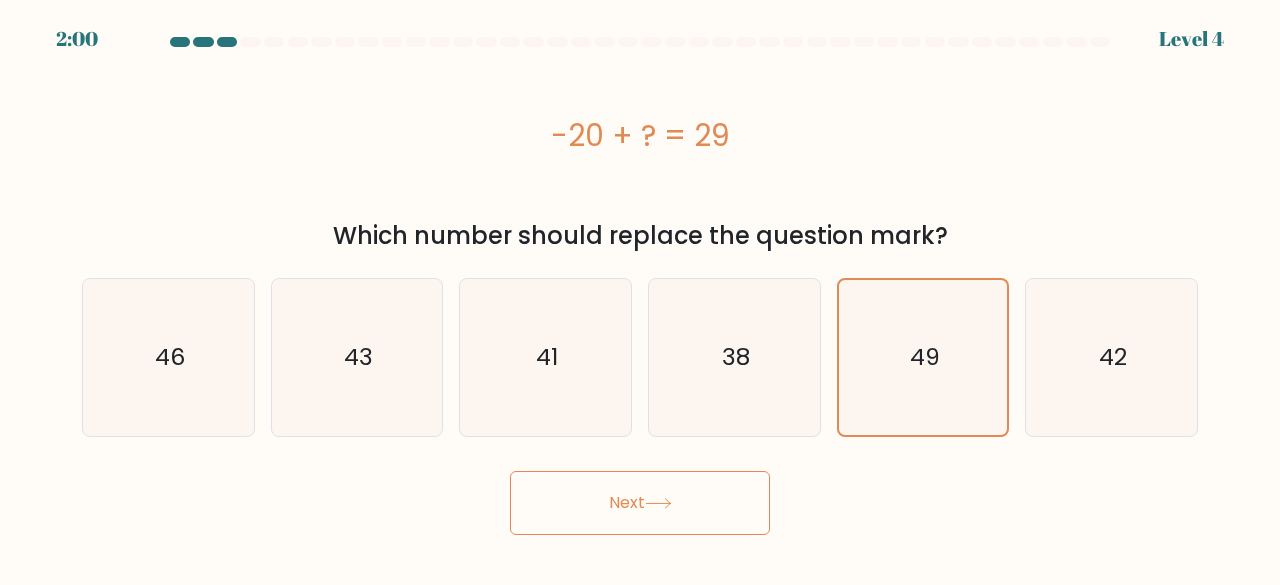 click on "Next" at bounding box center [640, 503] 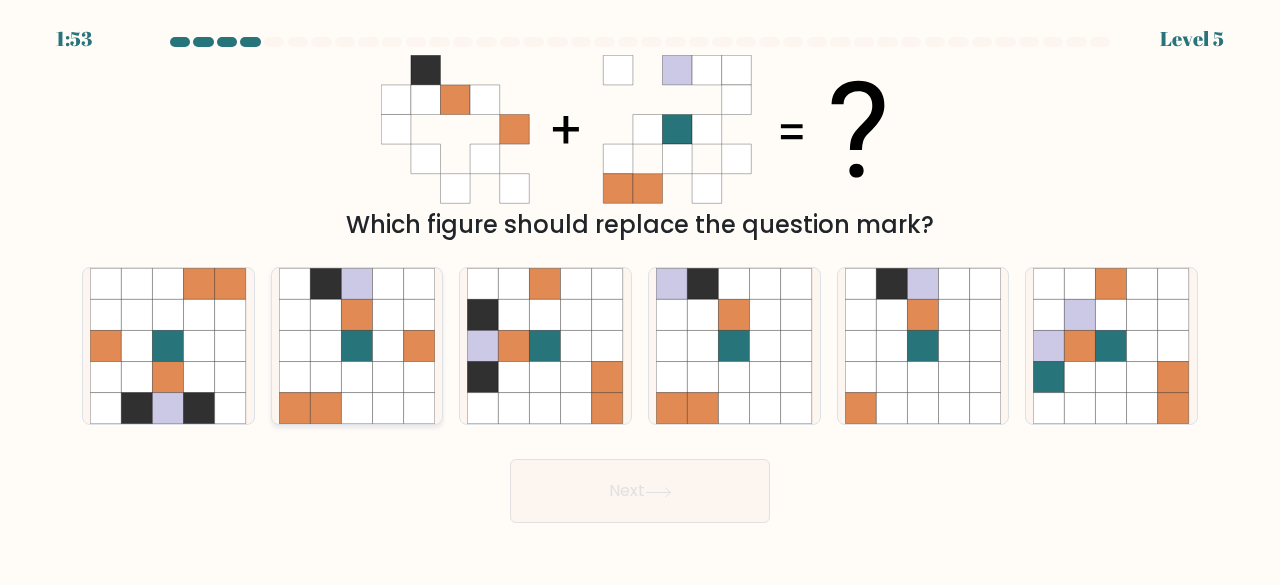 click 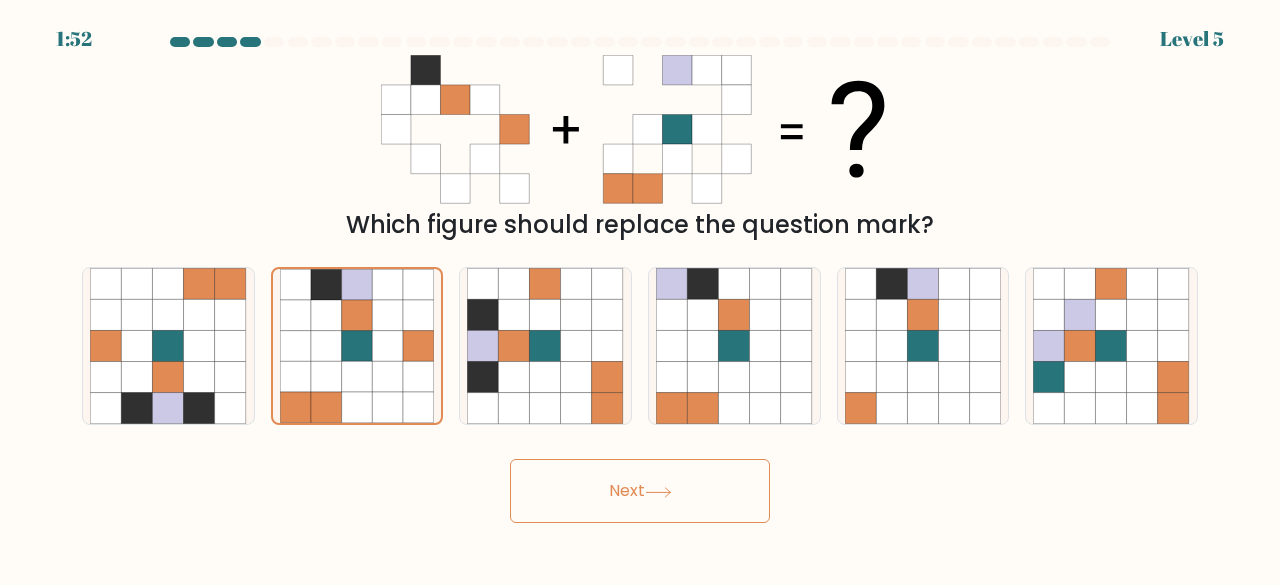 click on "Next" at bounding box center (640, 491) 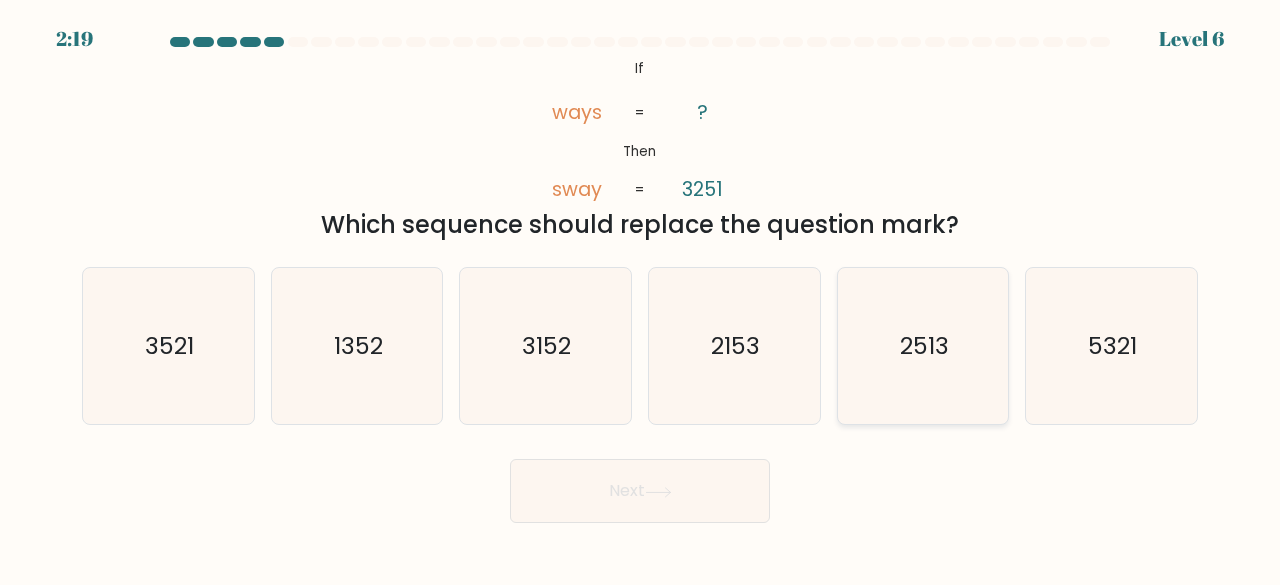 click on "2513" 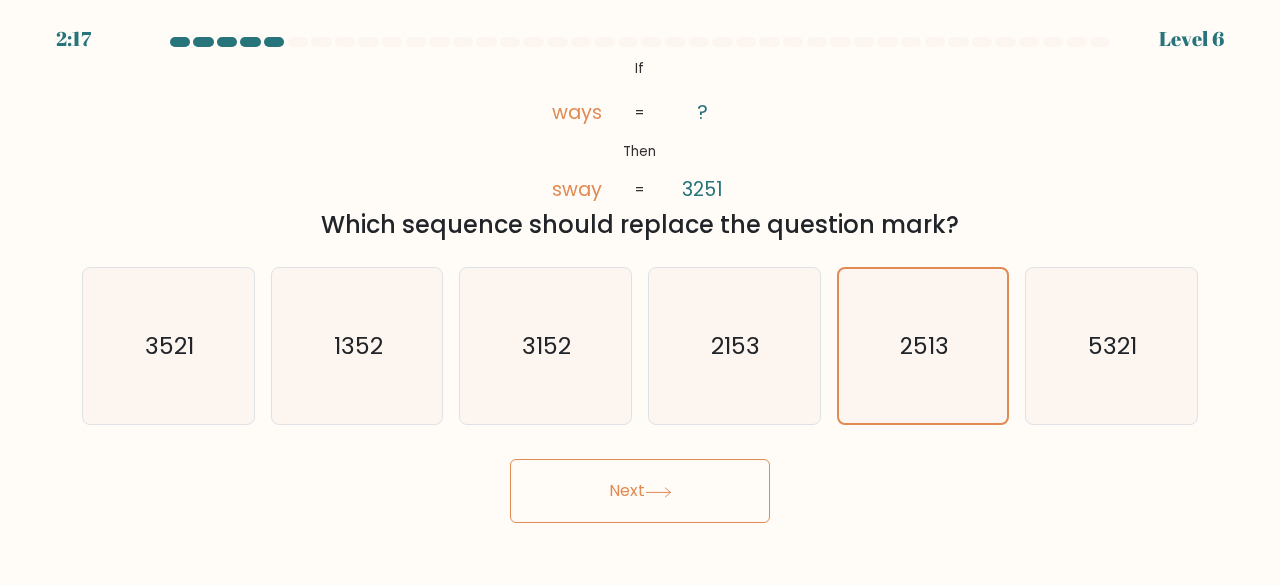 click on "Next" at bounding box center (640, 491) 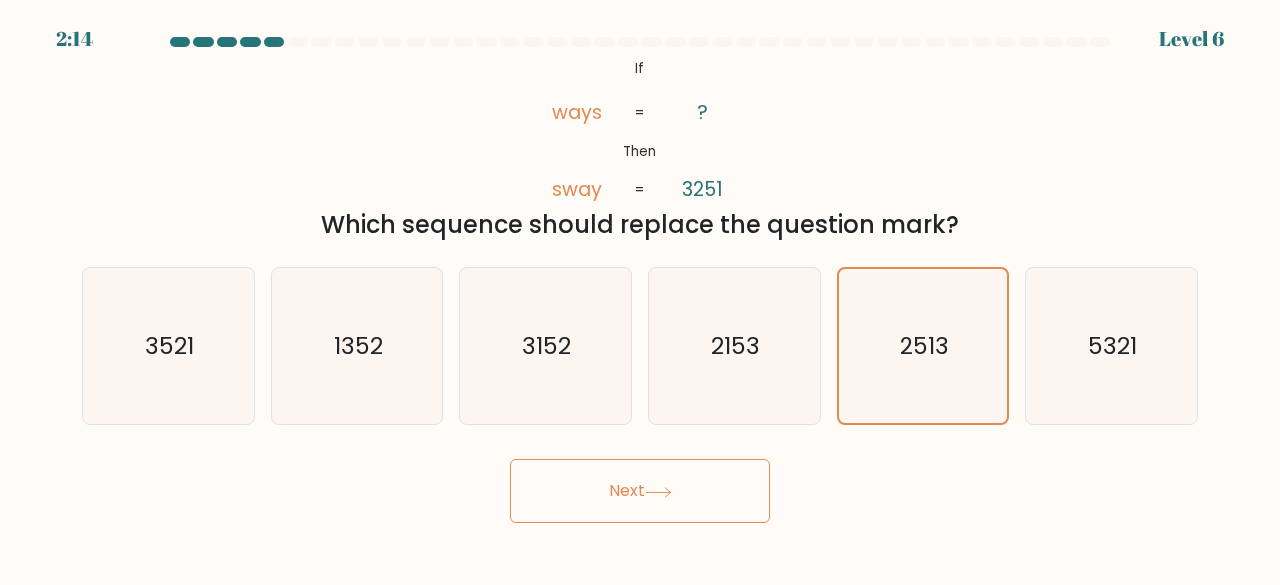 click on "Next" at bounding box center (640, 491) 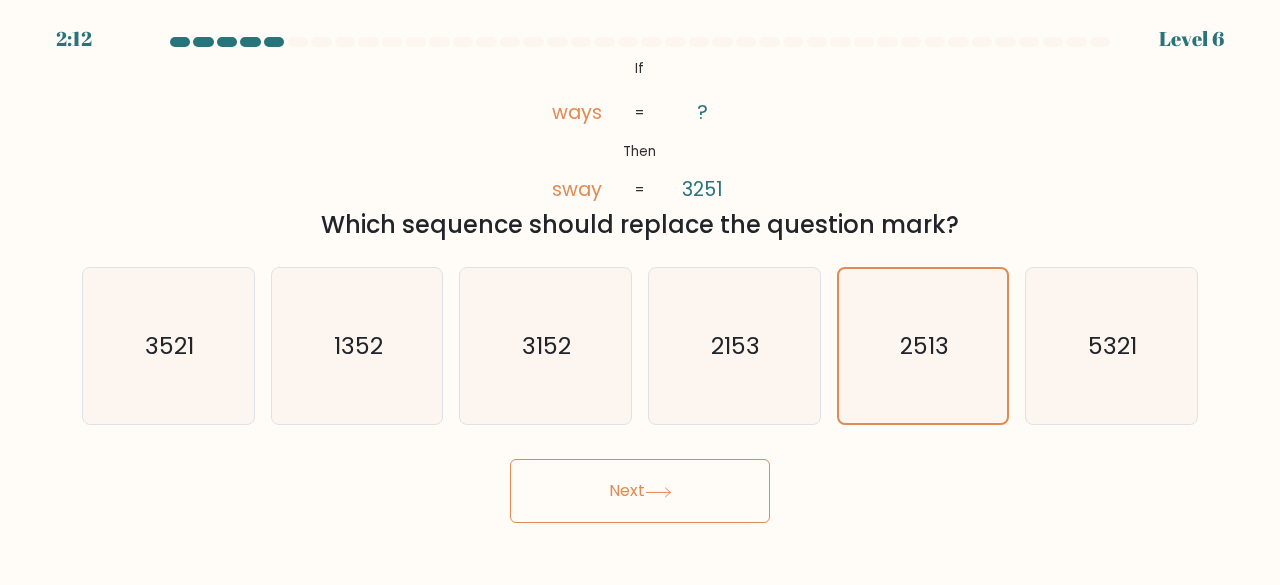 click on "Next" at bounding box center (640, 491) 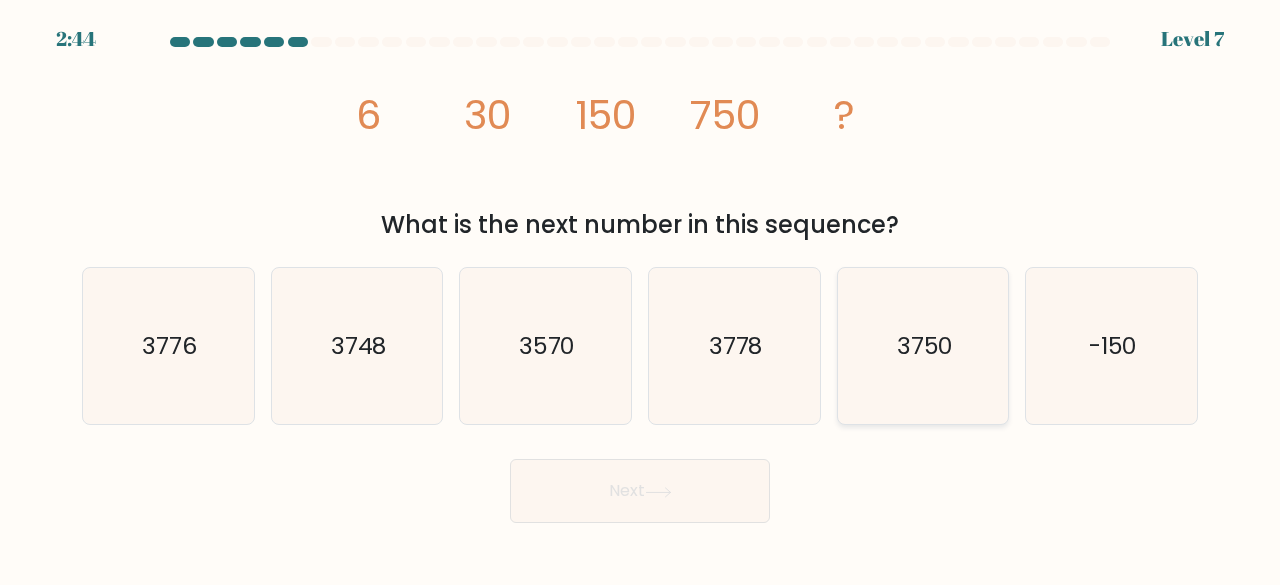 click on "3750" 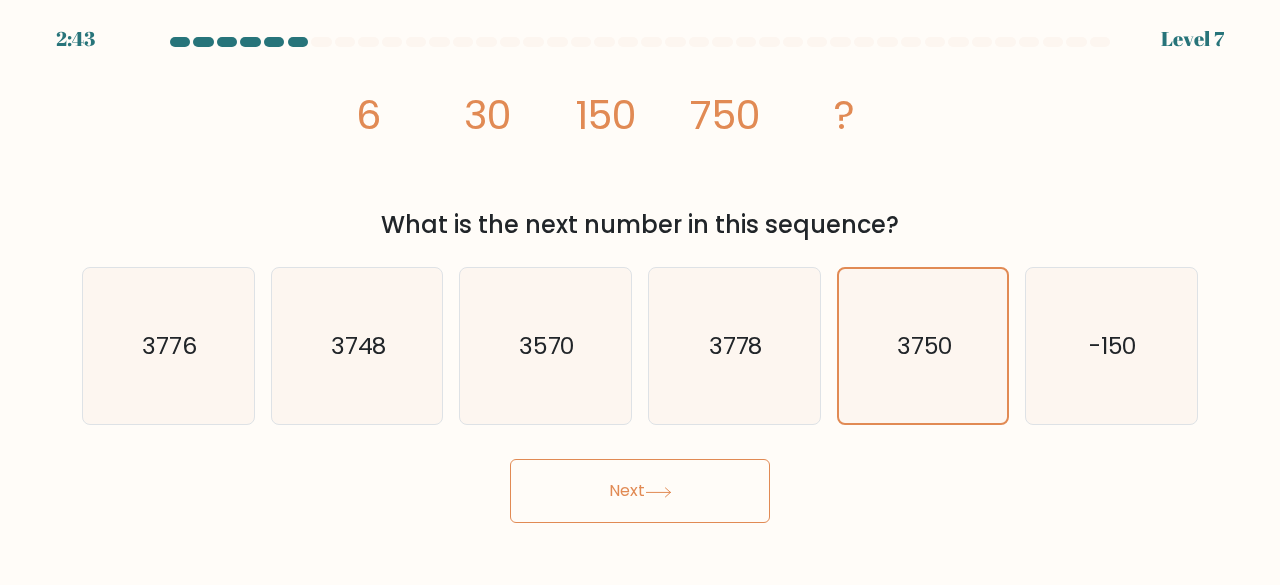 click on "Next" at bounding box center [640, 491] 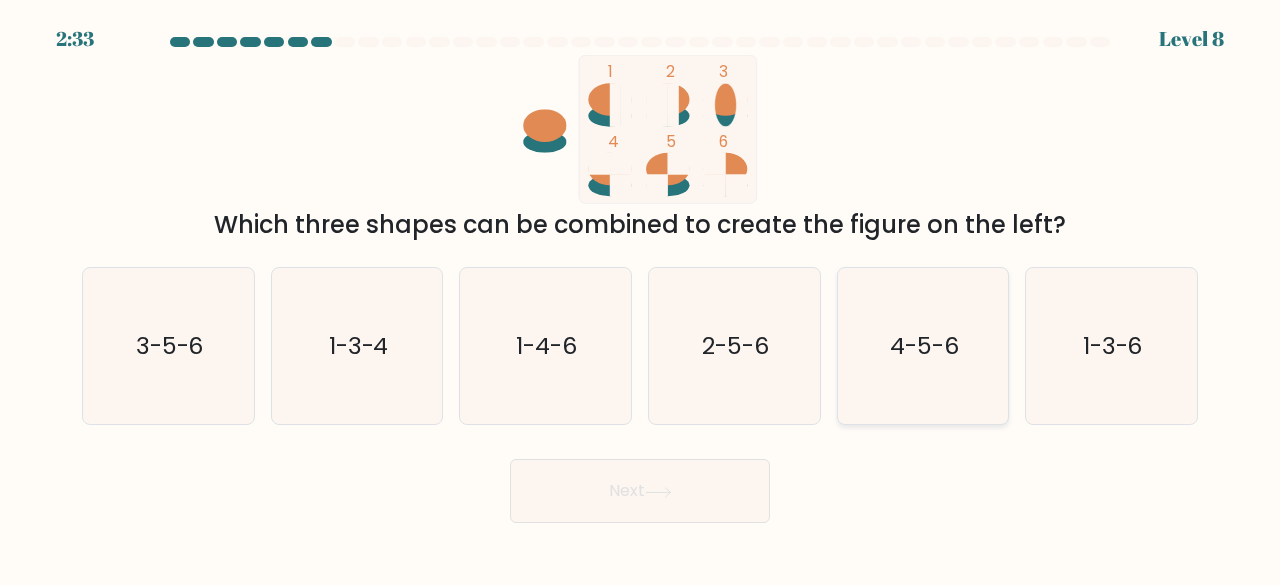 click on "4-5-6" 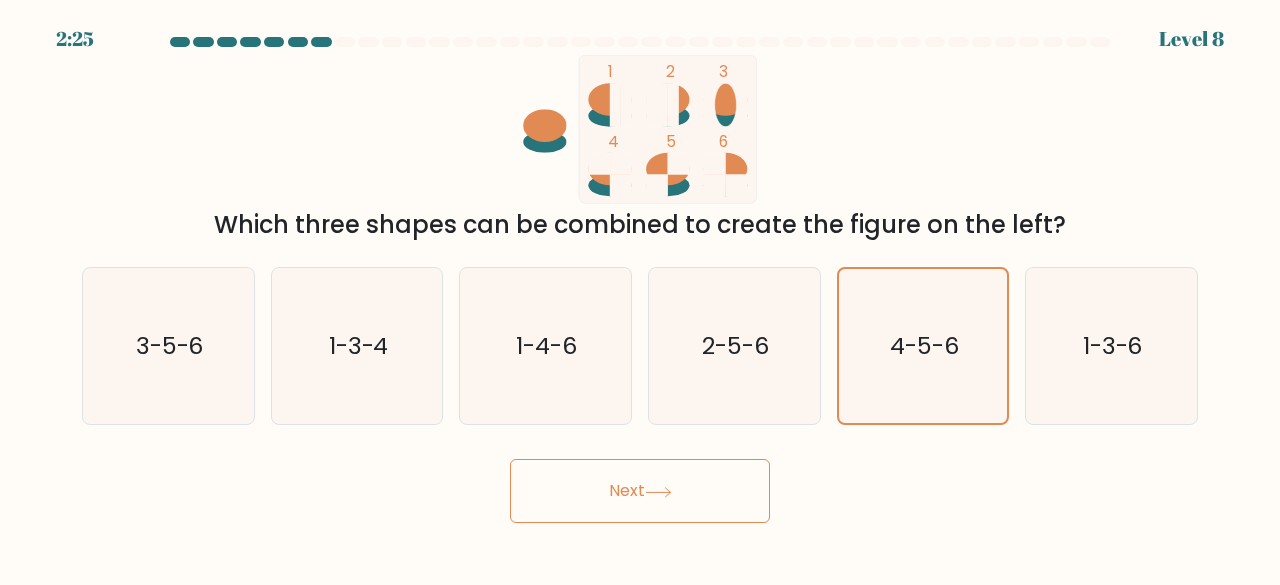 click on "Next" at bounding box center (640, 491) 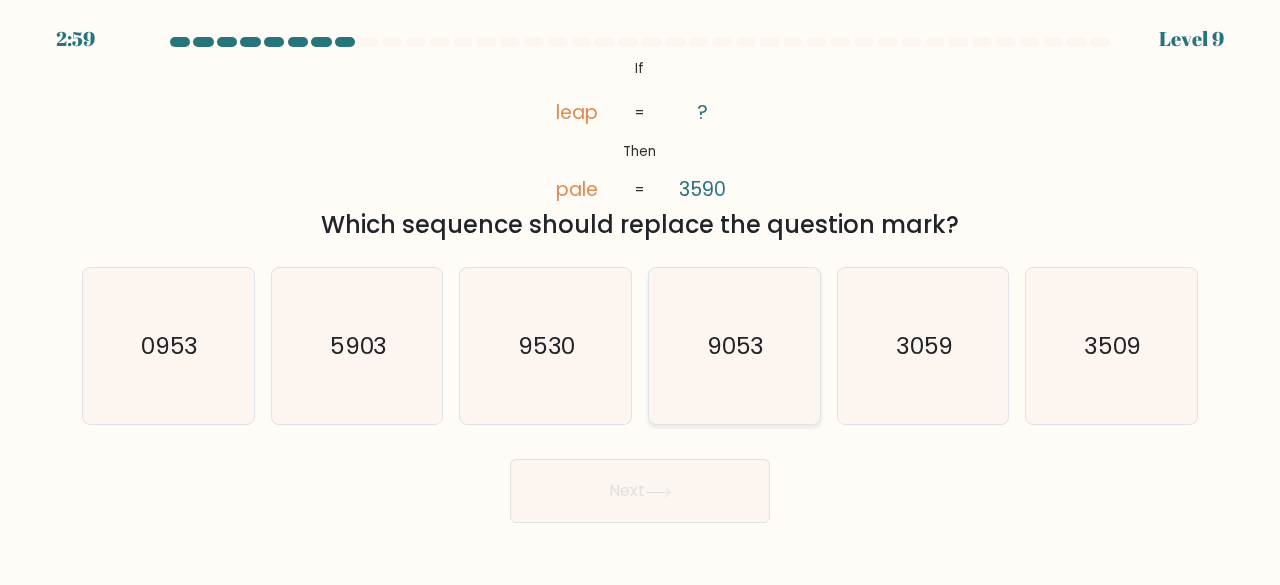 click on "9053" 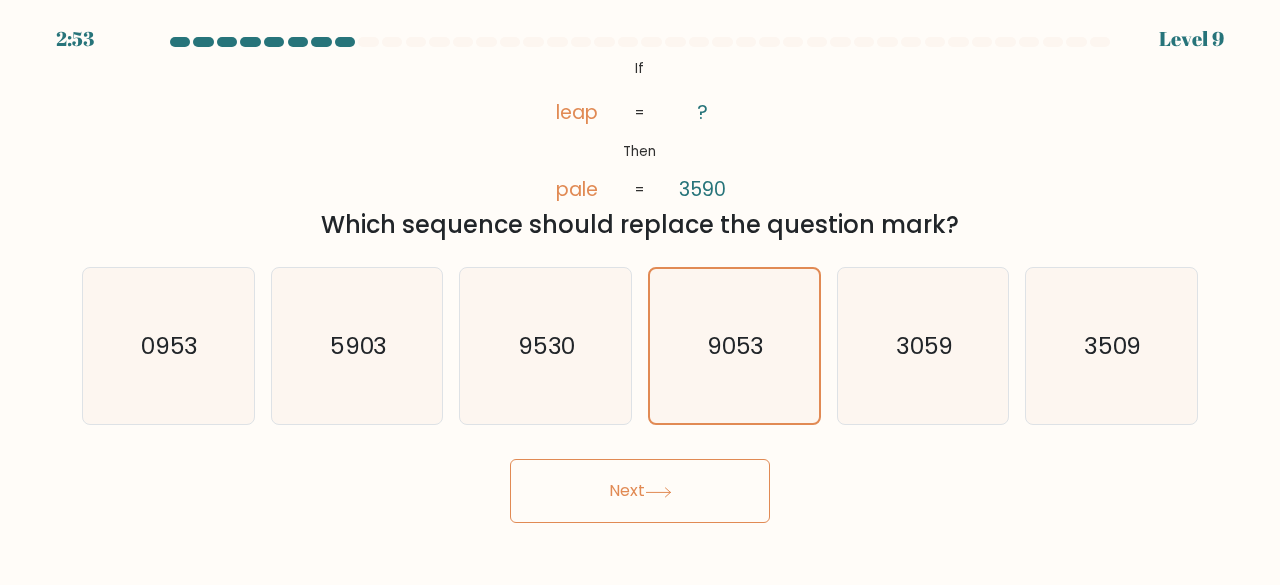 click on "Next" at bounding box center (640, 491) 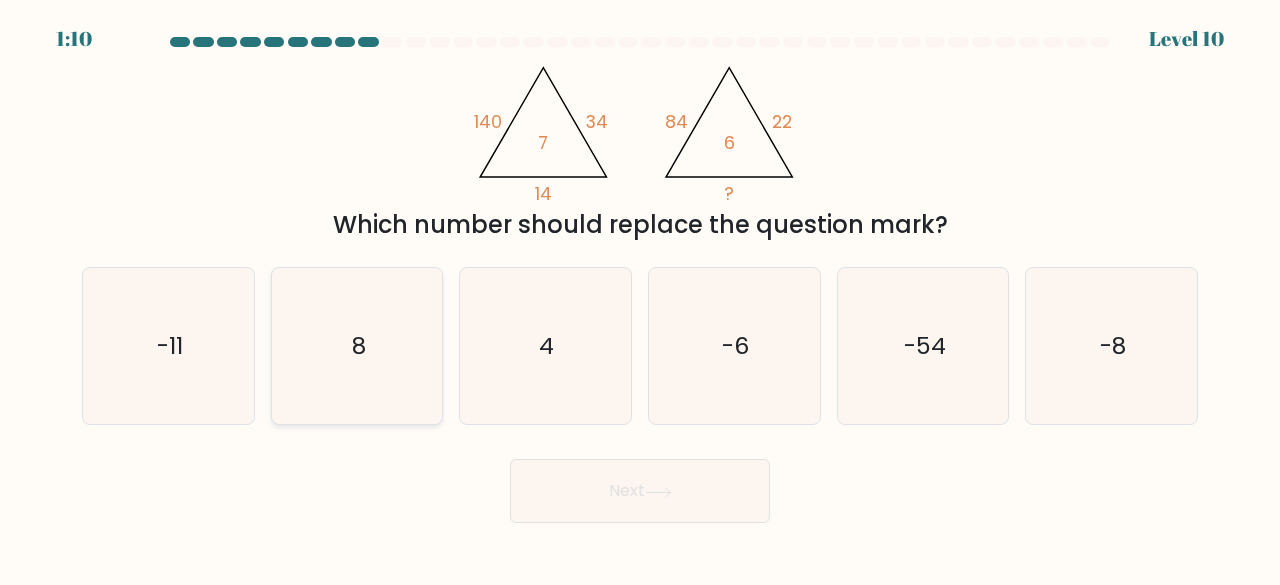 click on "8" 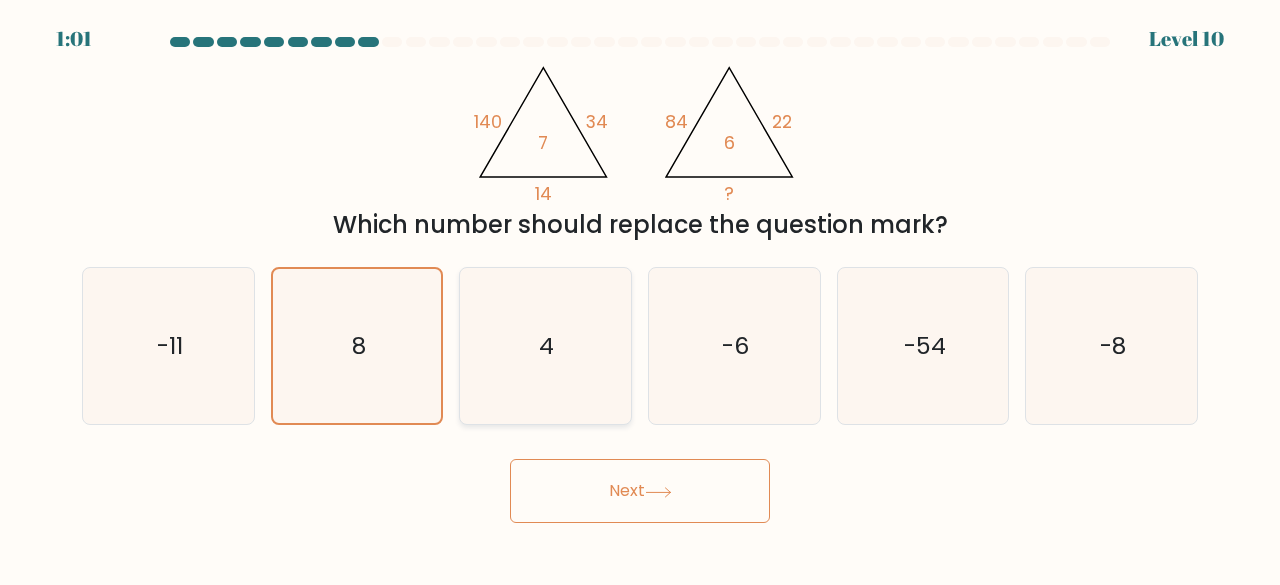 click on "4" 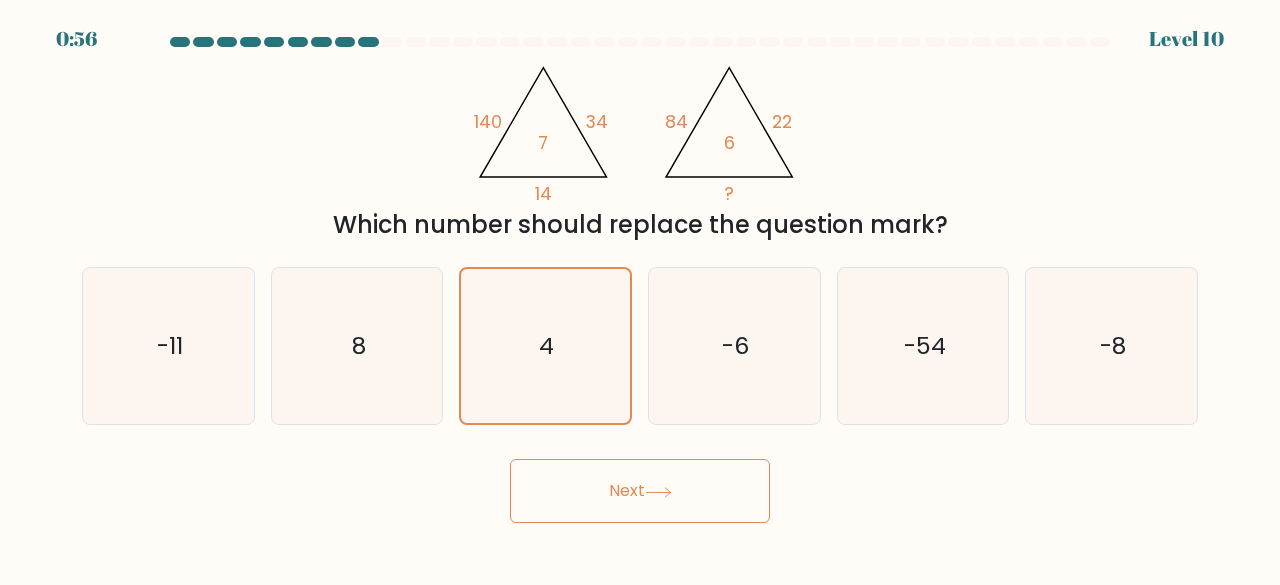 click on "Next" at bounding box center [640, 491] 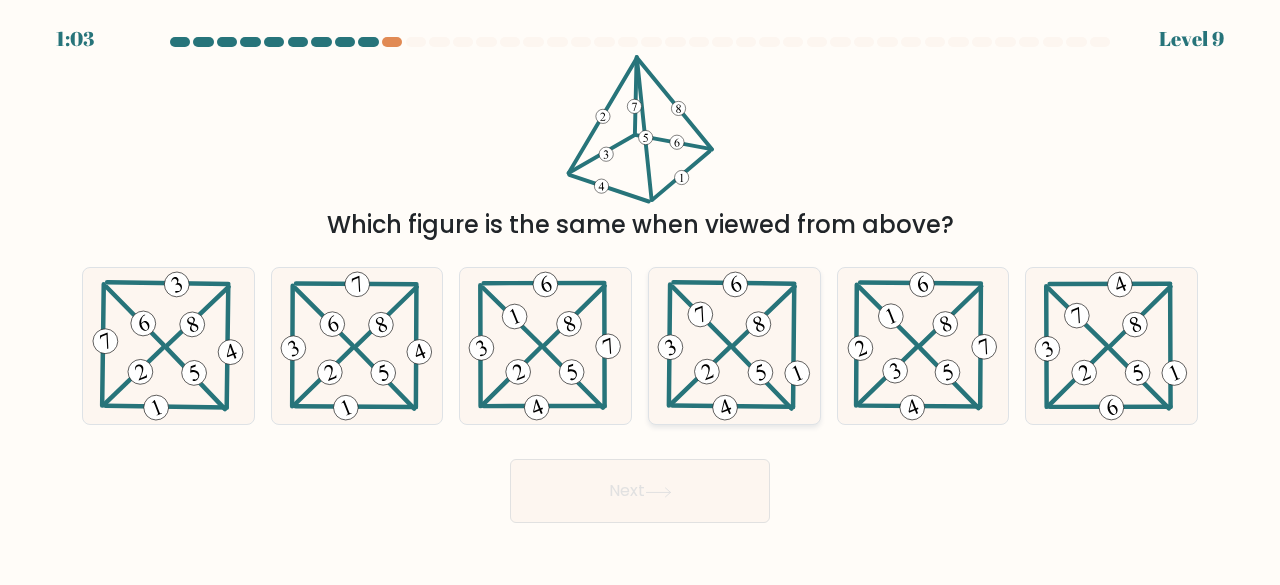 click 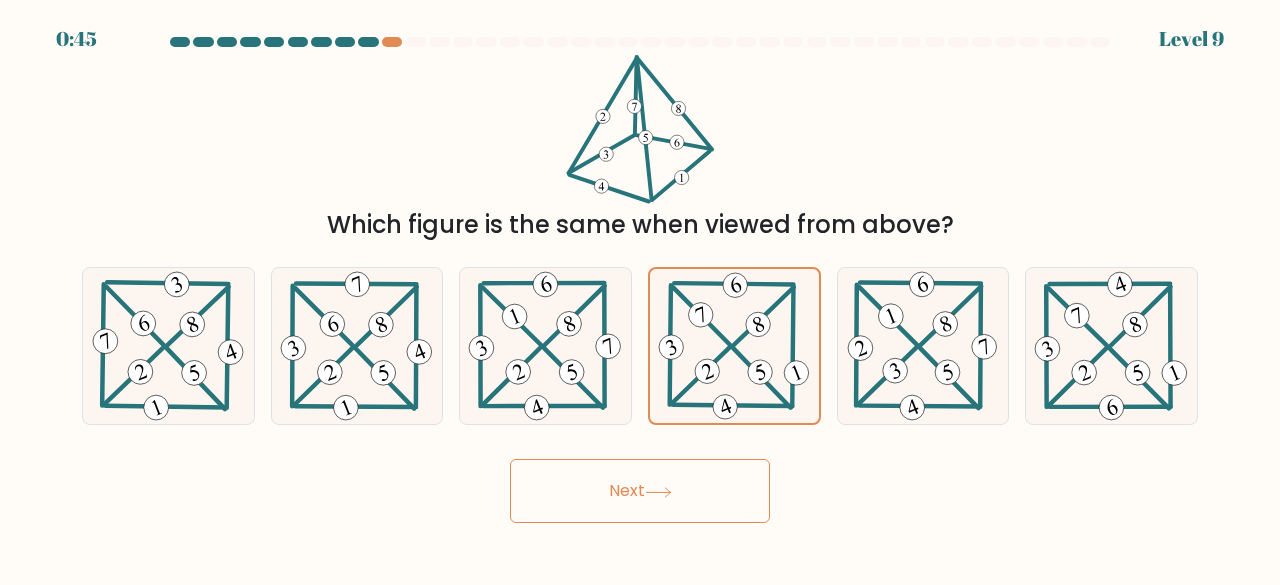 click on "Next" at bounding box center (640, 491) 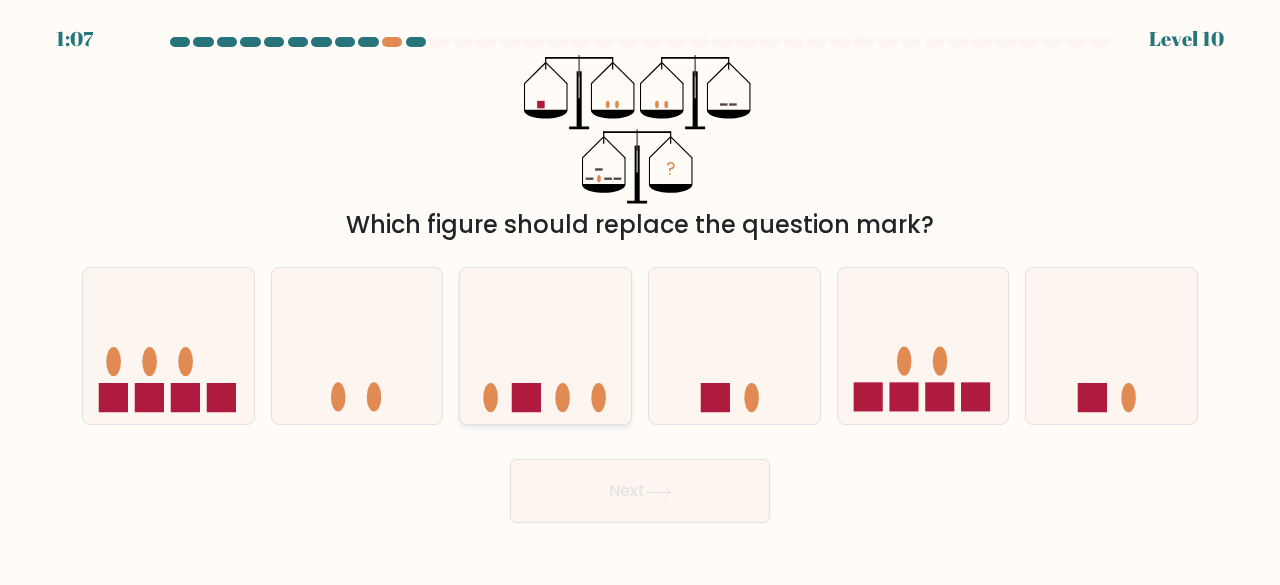 click 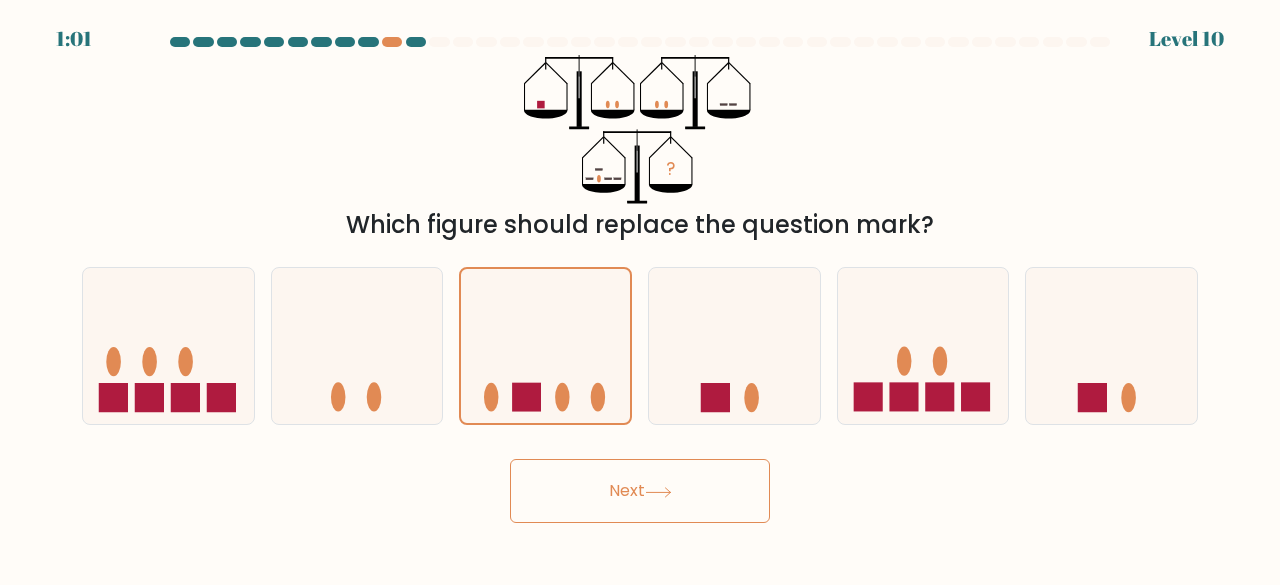 click on "Next" at bounding box center [640, 491] 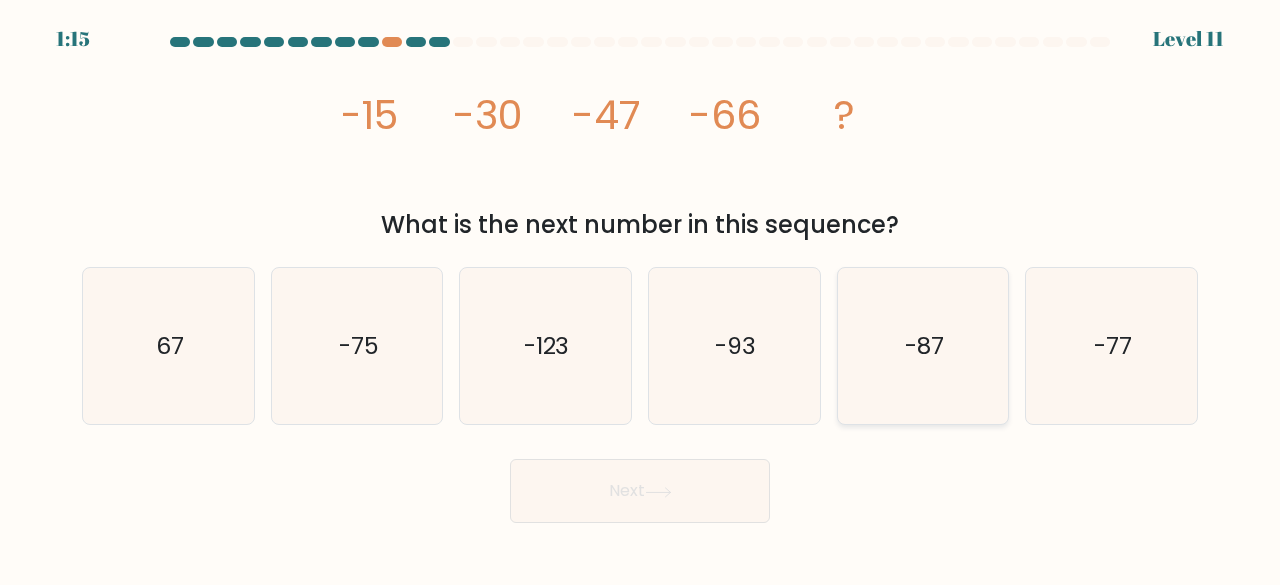 click on "-87" 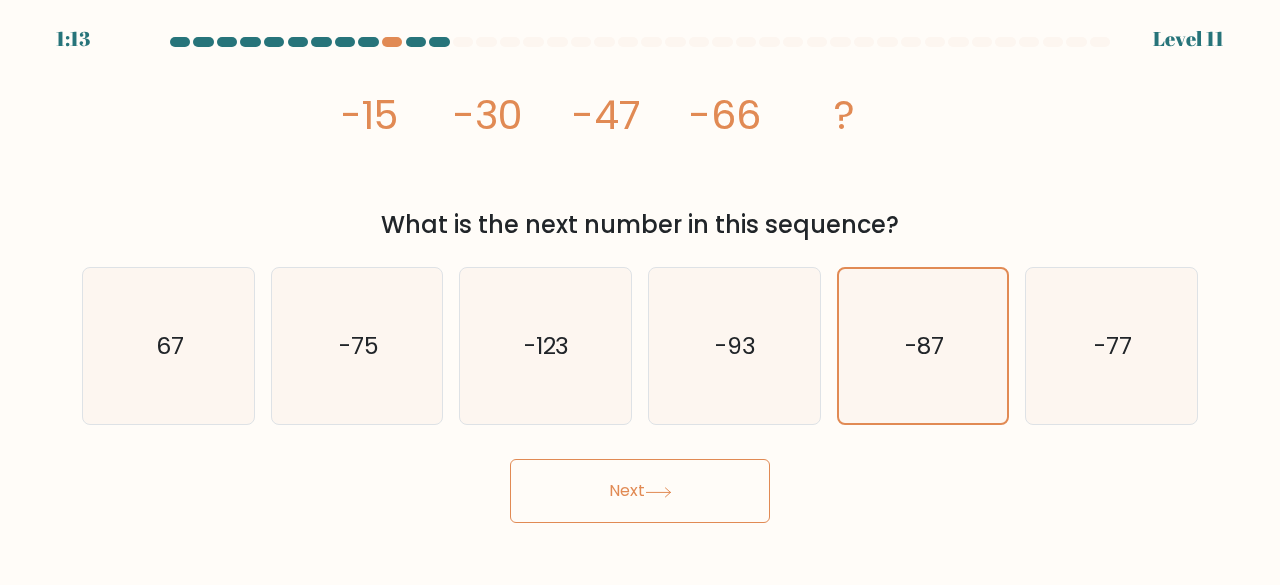 click on "Next" at bounding box center (640, 491) 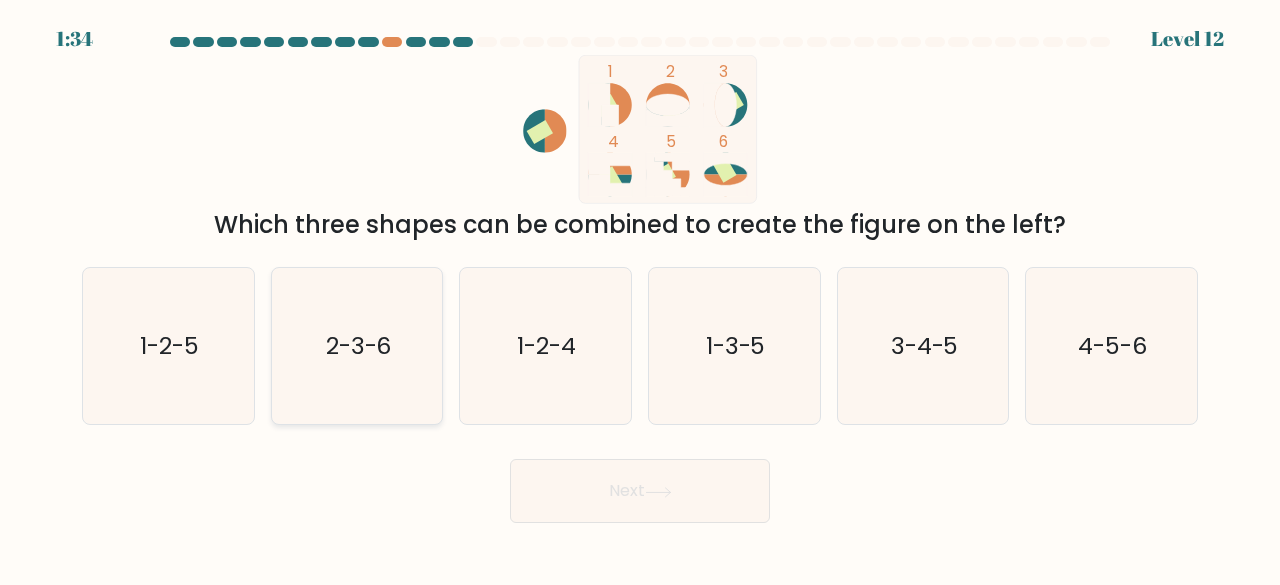 click on "2-3-6" 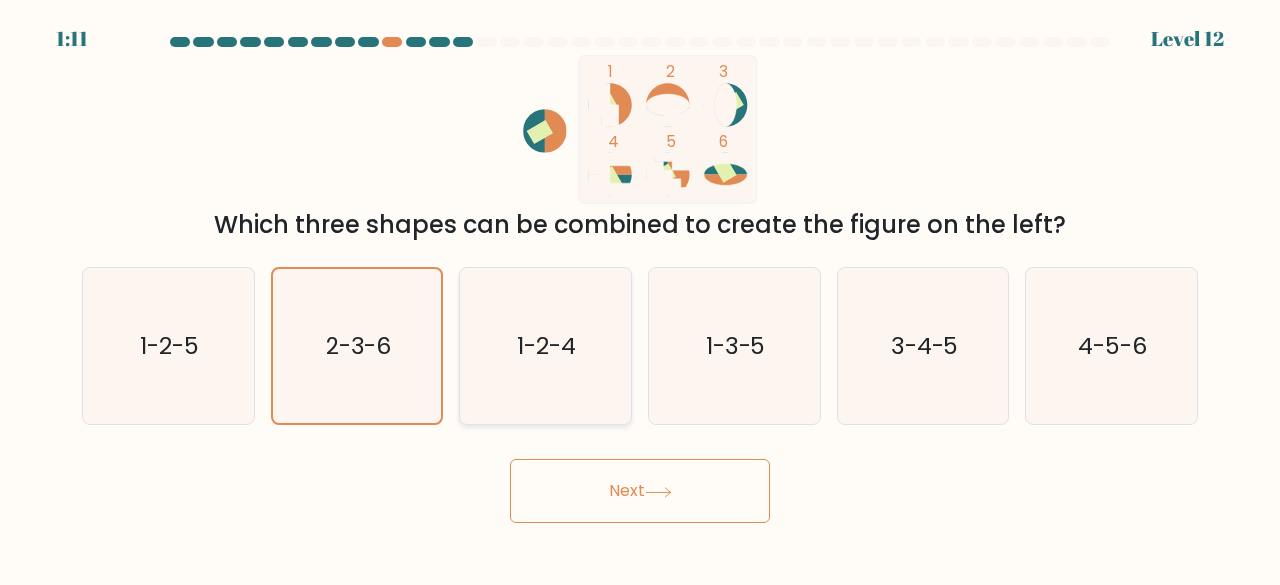 click on "1-2-4" 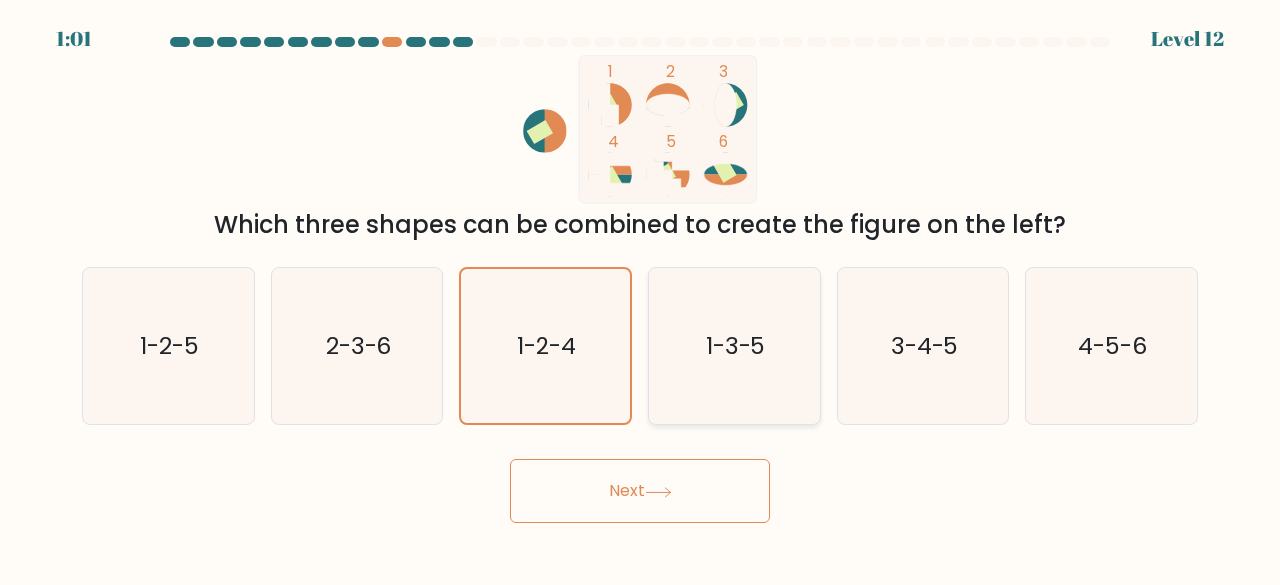 click on "1-3-5" 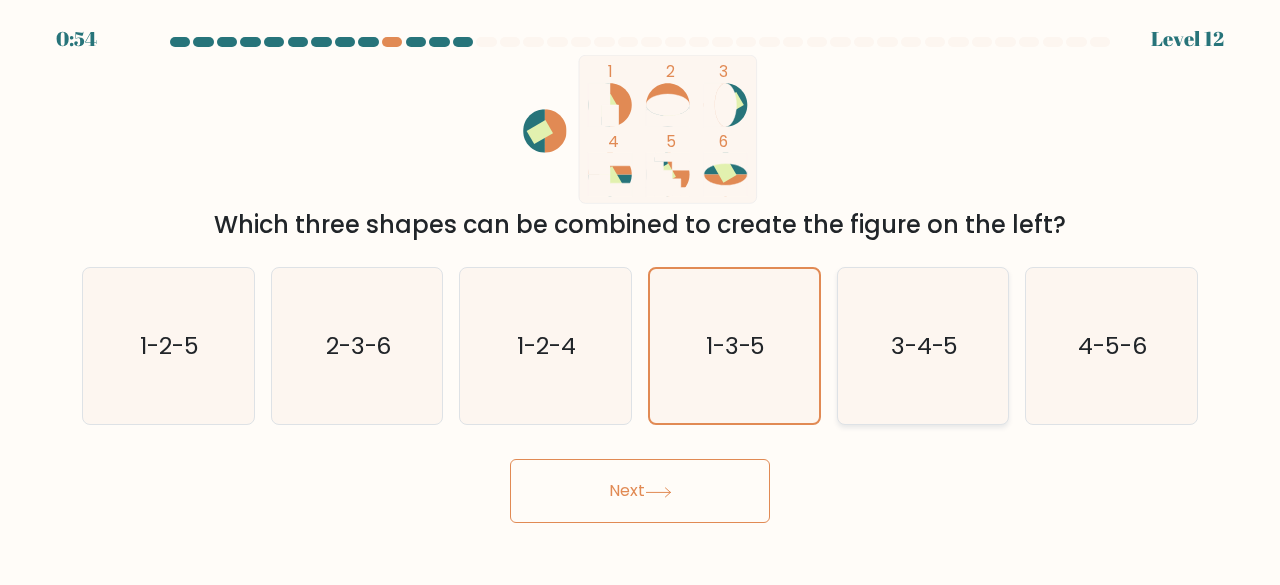 click on "3-4-5" 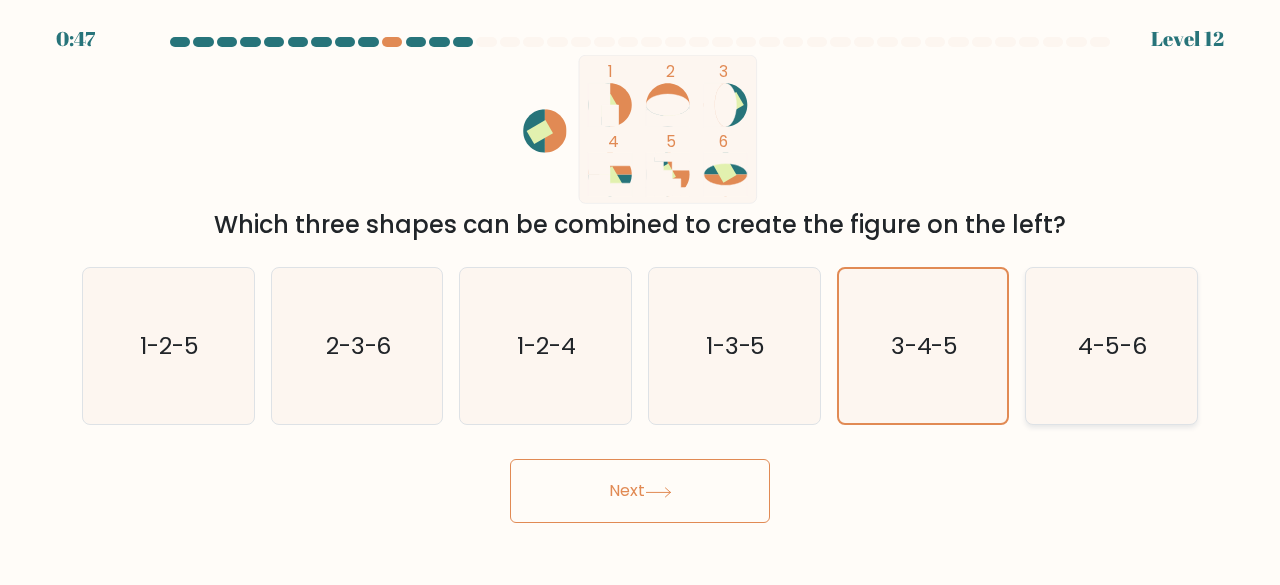 click on "4-5-6" 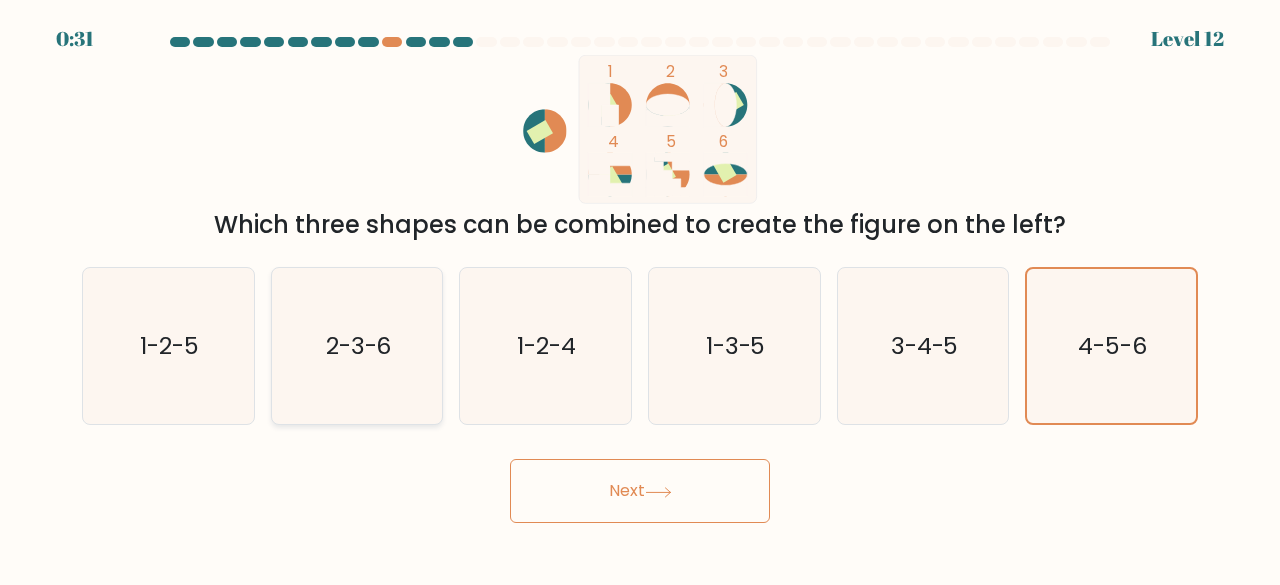 click on "2-3-6" 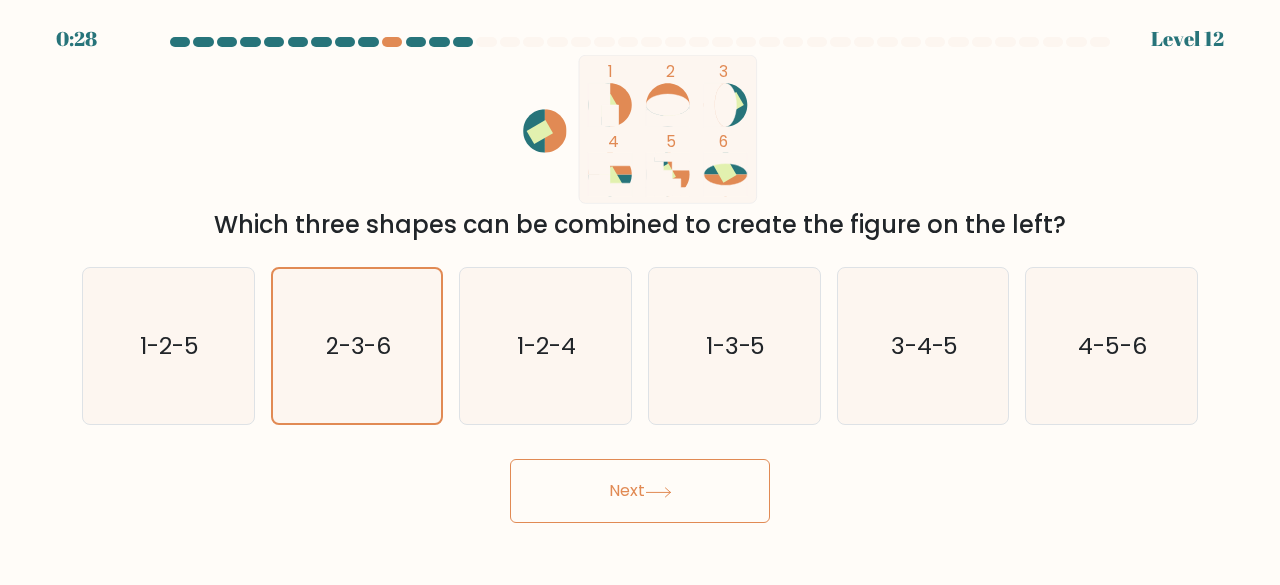 click on "Next" at bounding box center [640, 491] 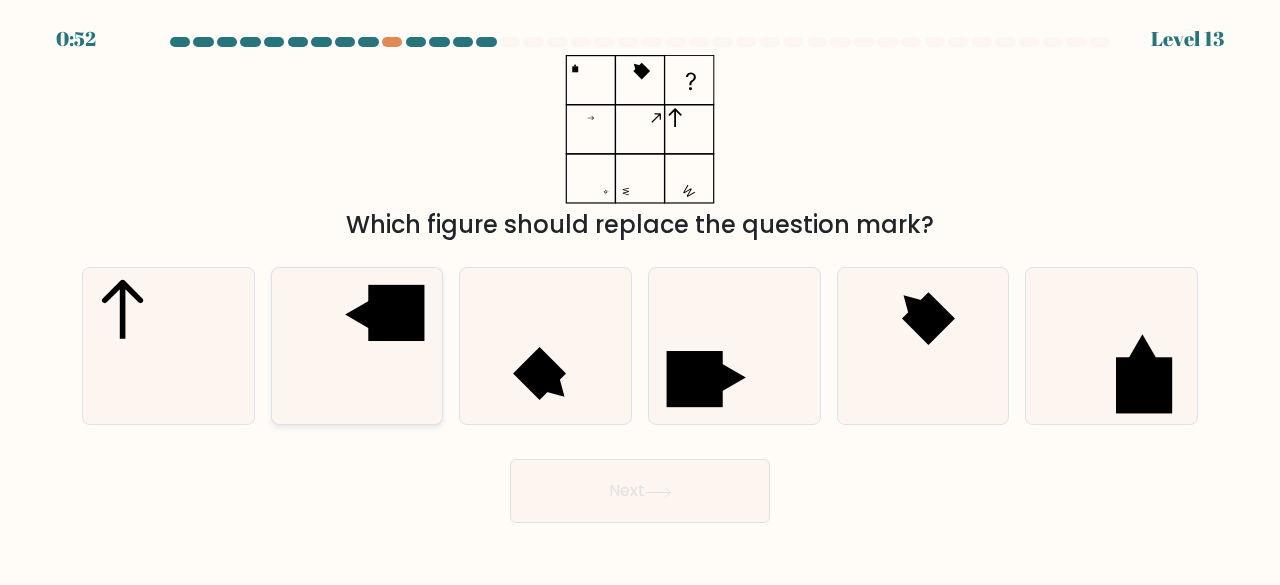click 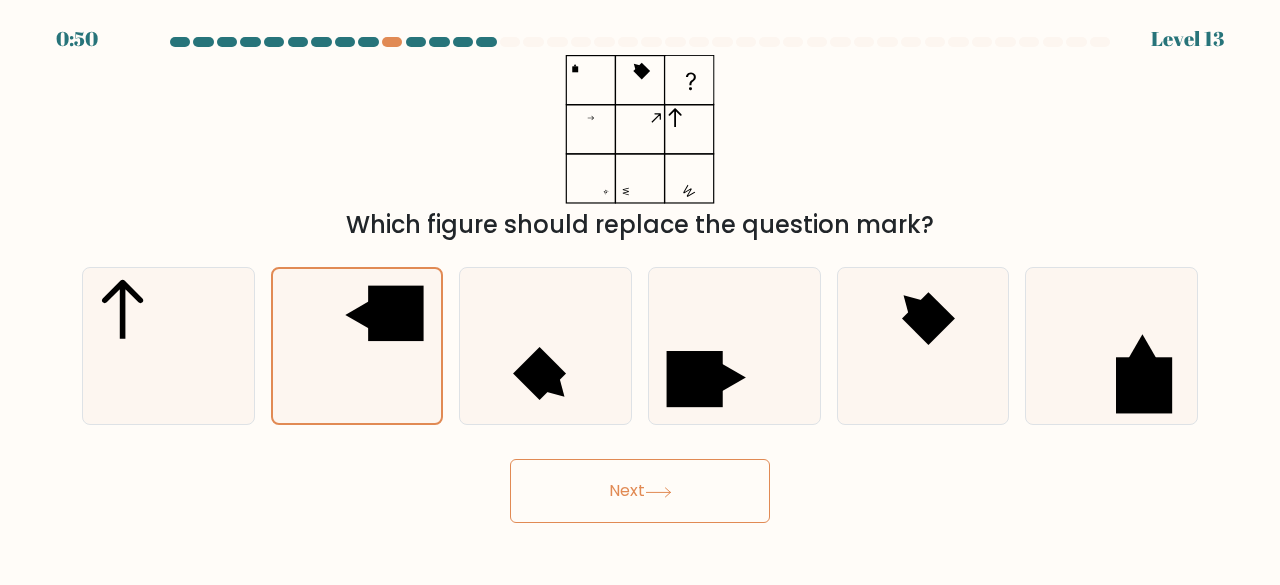 click on "Next" at bounding box center (640, 491) 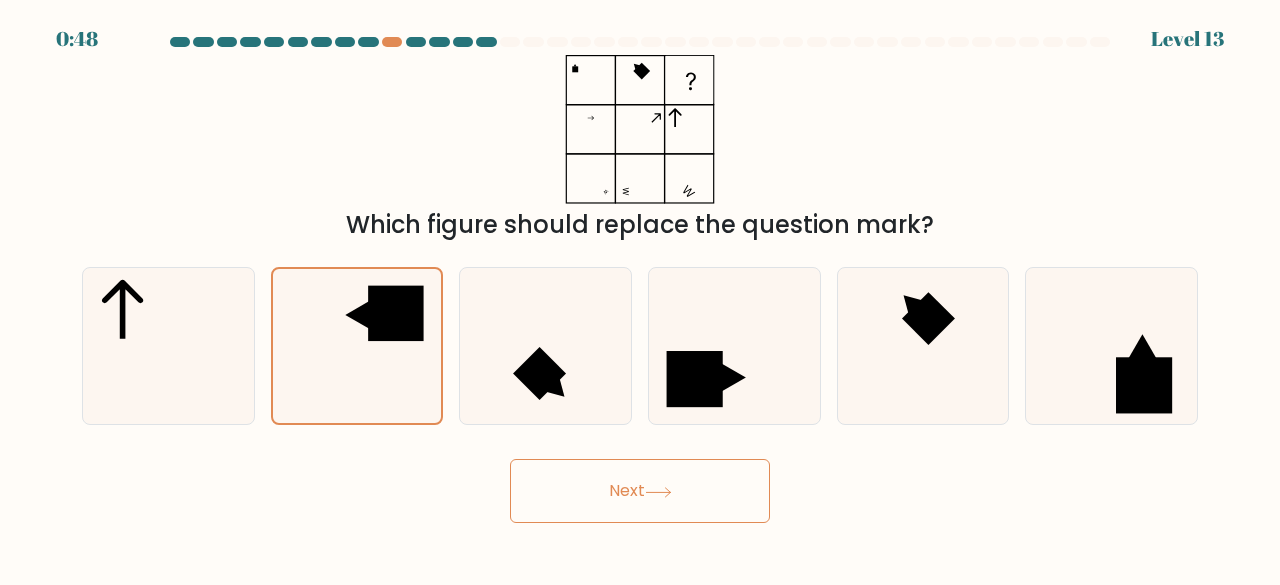 click 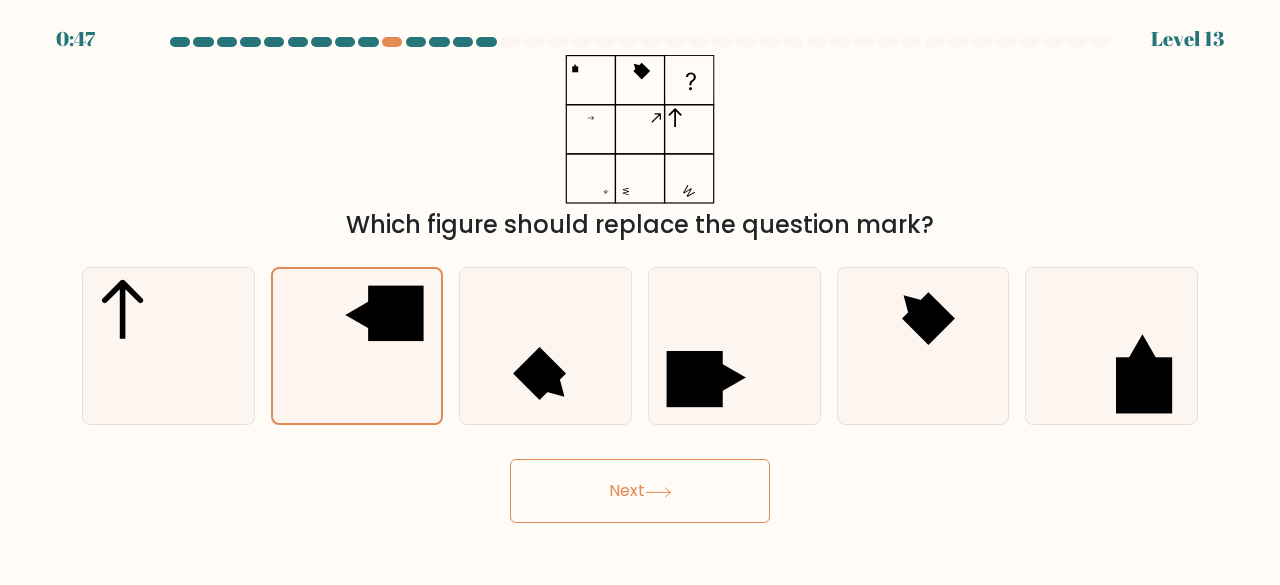 click 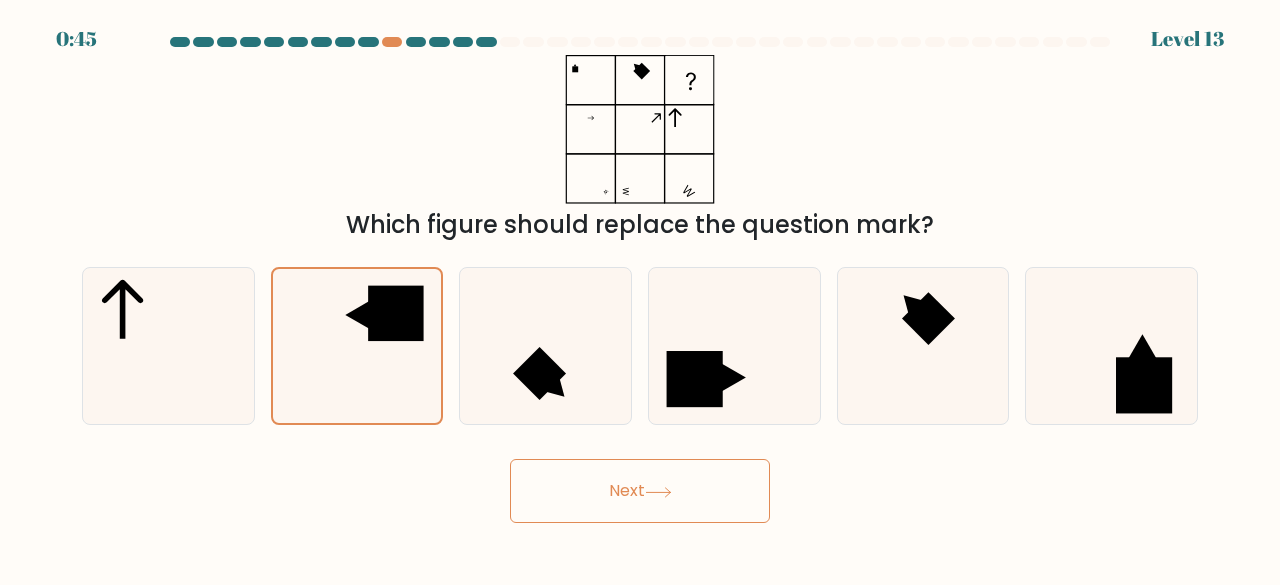 click on "Next" at bounding box center (640, 491) 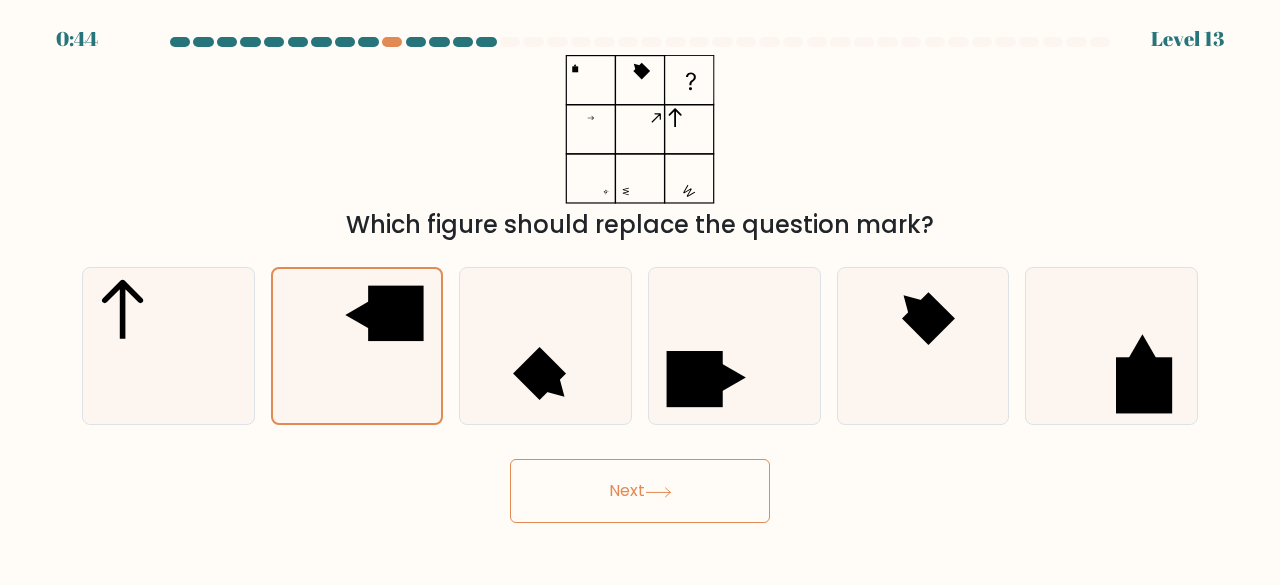 click on "Next" at bounding box center (640, 491) 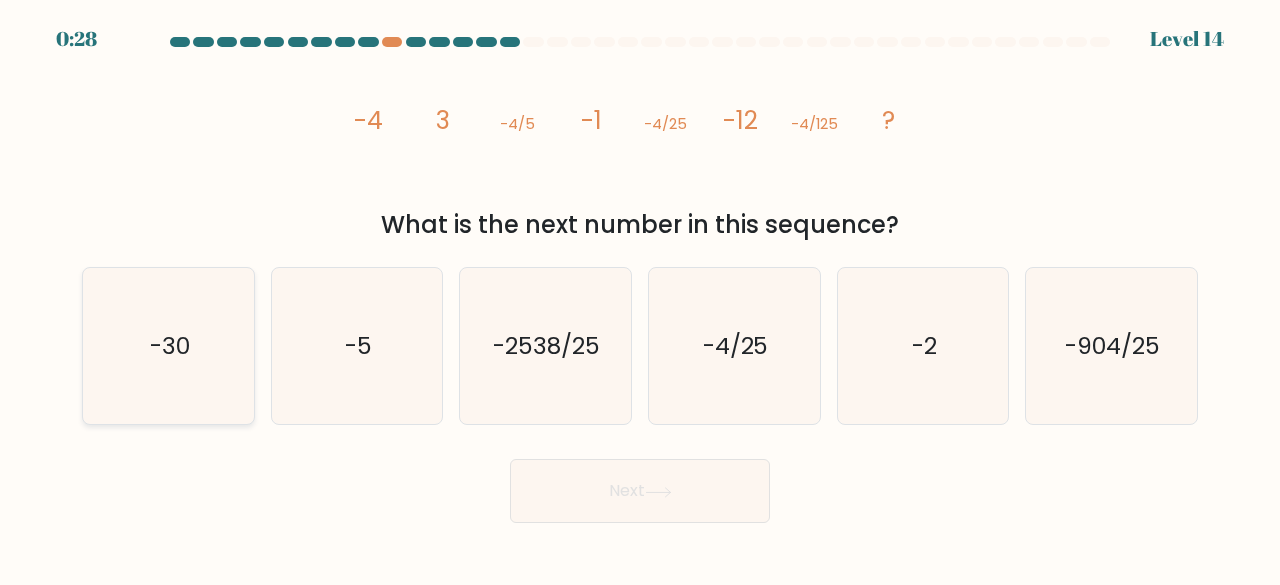 click on "-30" 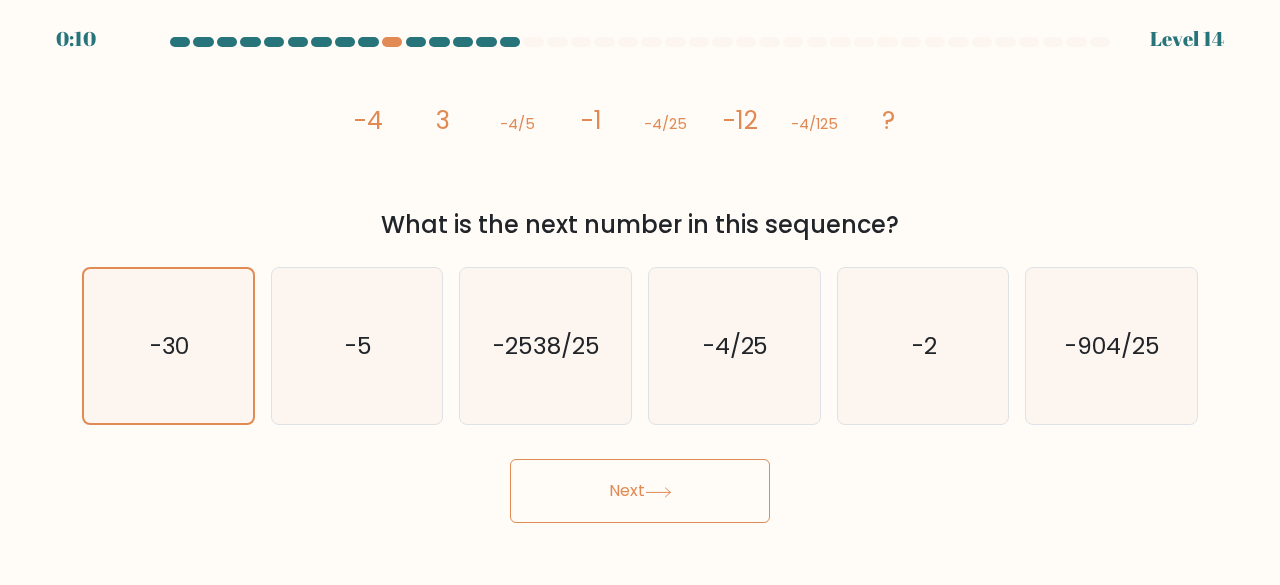 click on "Next" at bounding box center [640, 491] 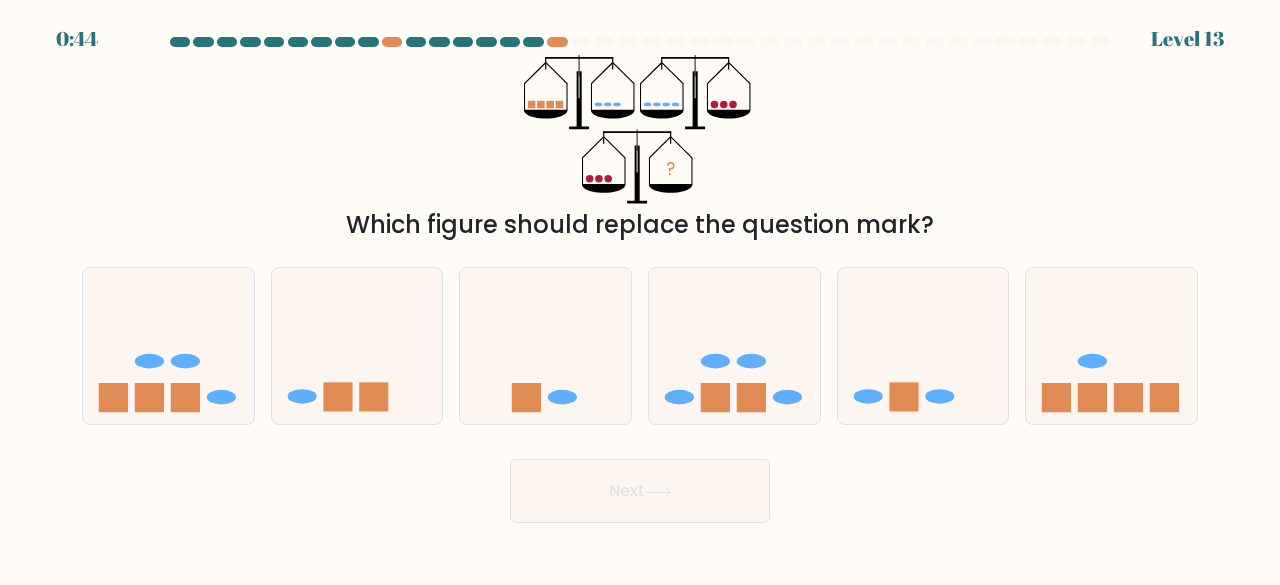scroll, scrollTop: 0, scrollLeft: 0, axis: both 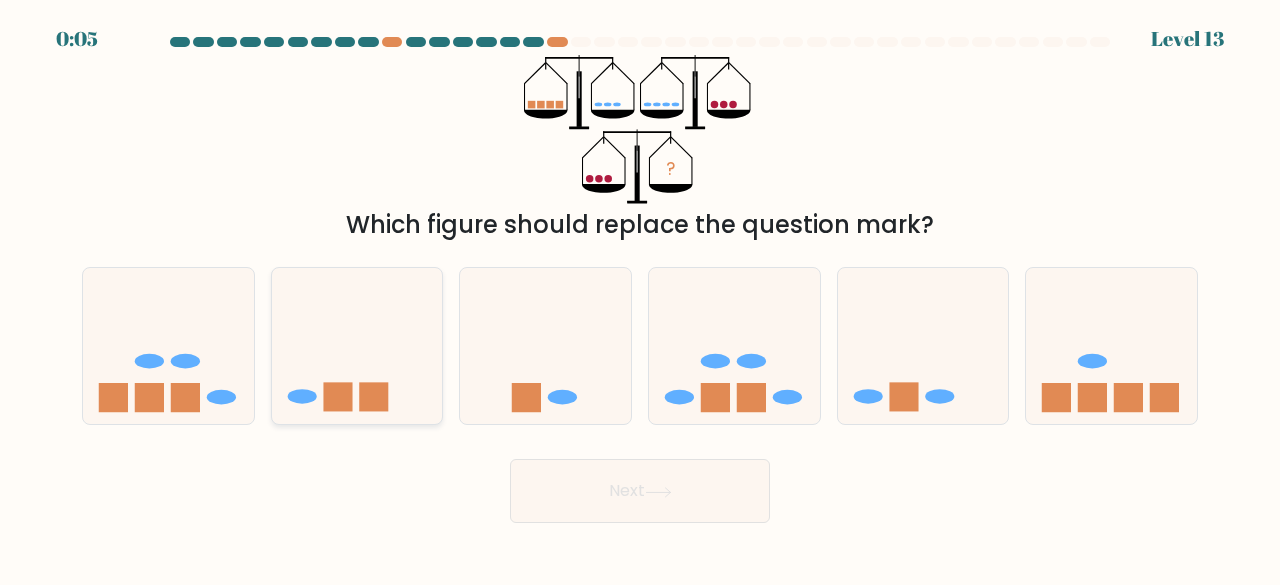 click 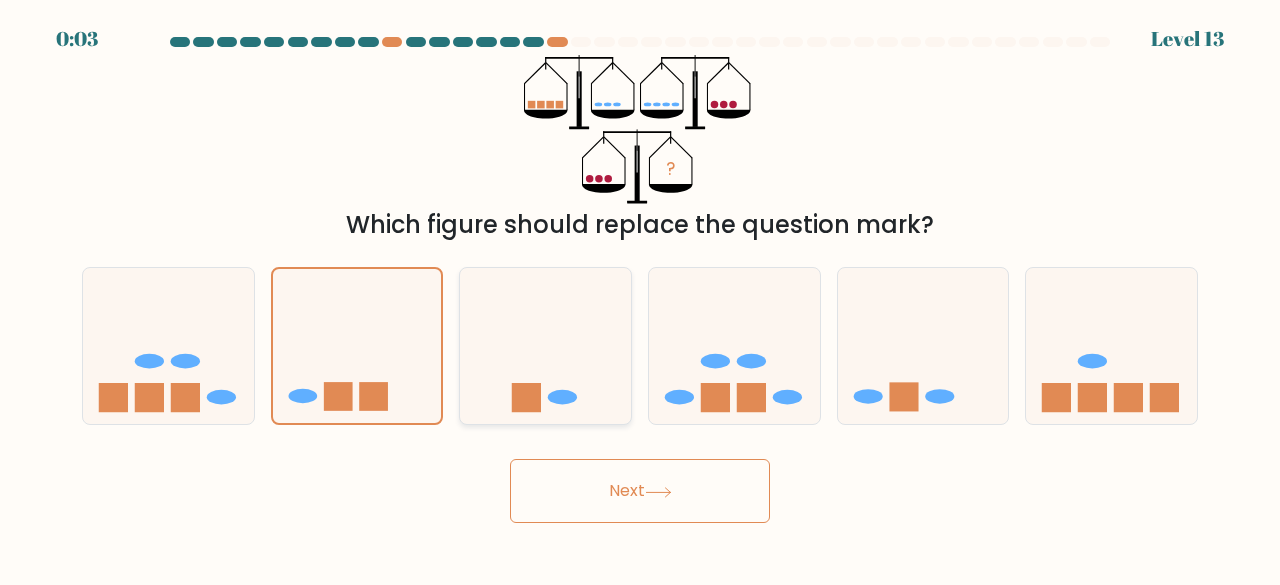 click 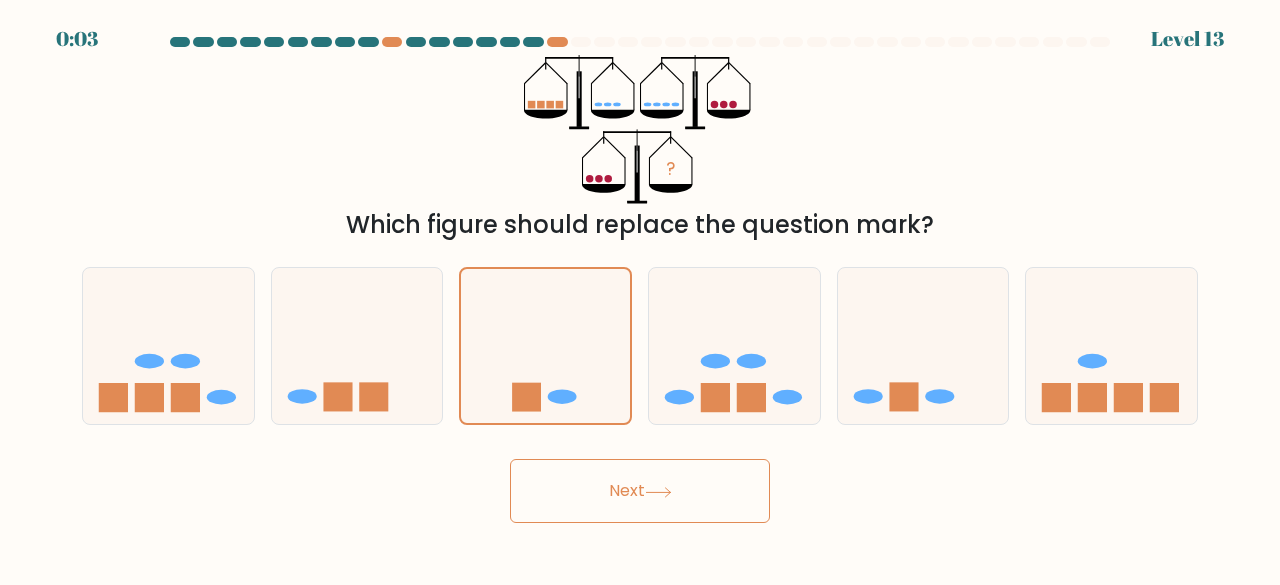 click on "Next" at bounding box center [640, 491] 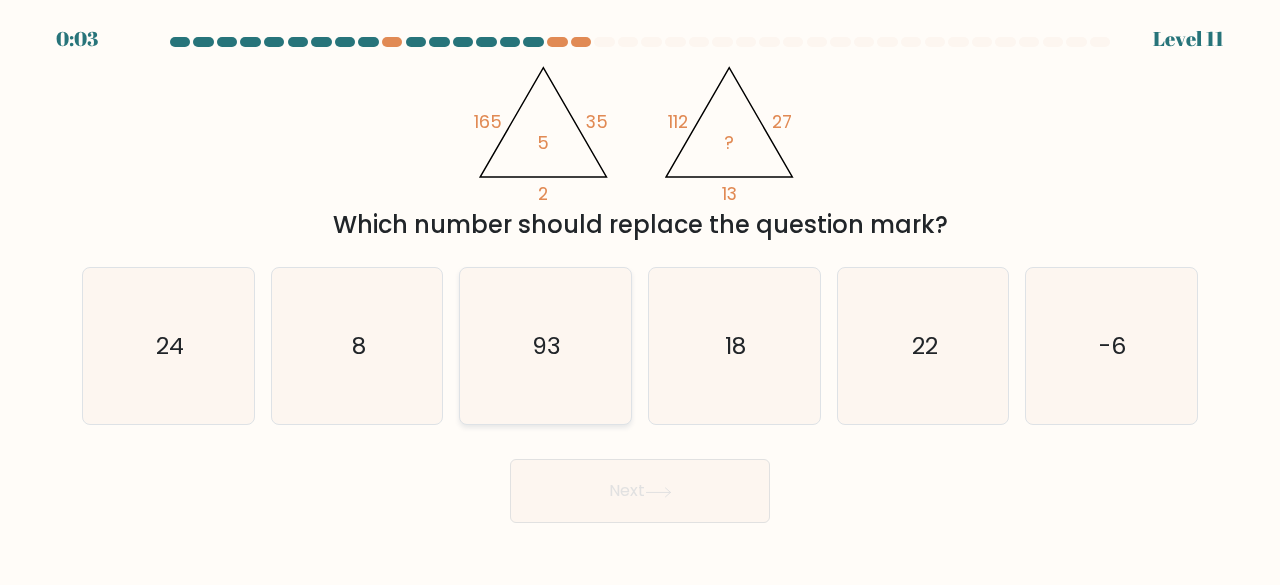 drag, startPoint x: 323, startPoint y: 367, endPoint x: 520, endPoint y: 410, distance: 201.63829 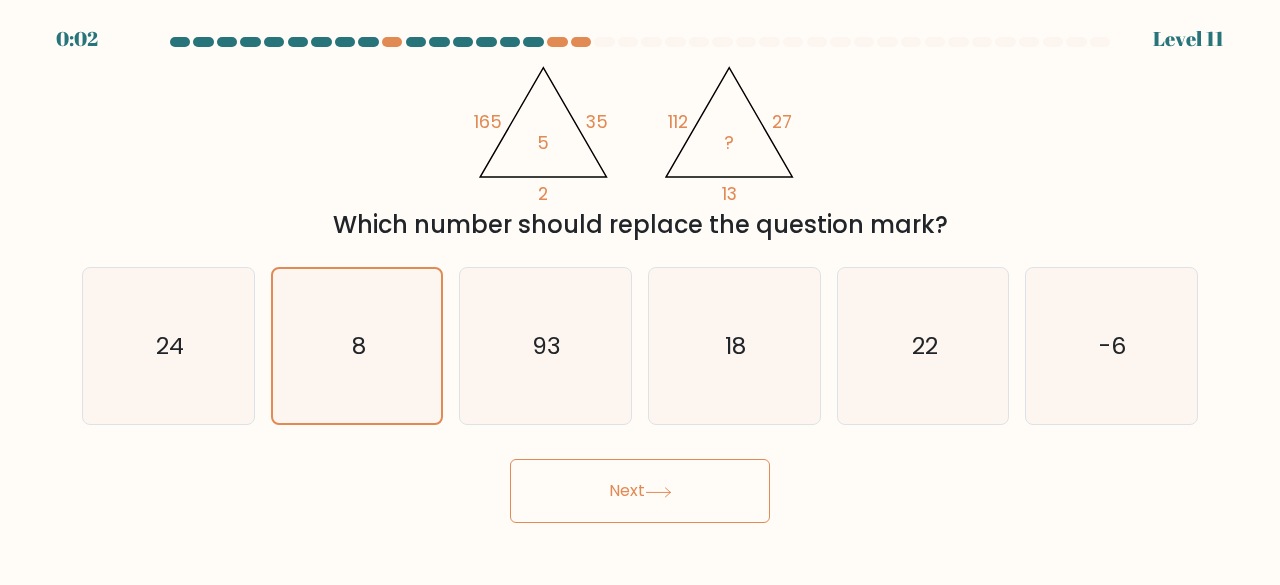 click 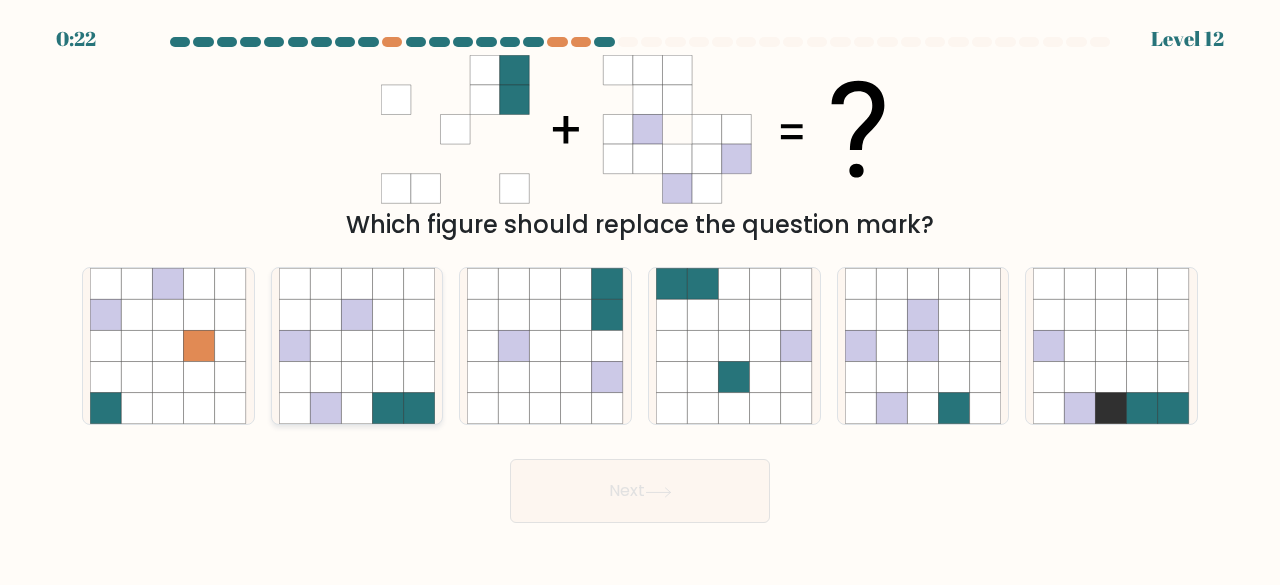 click 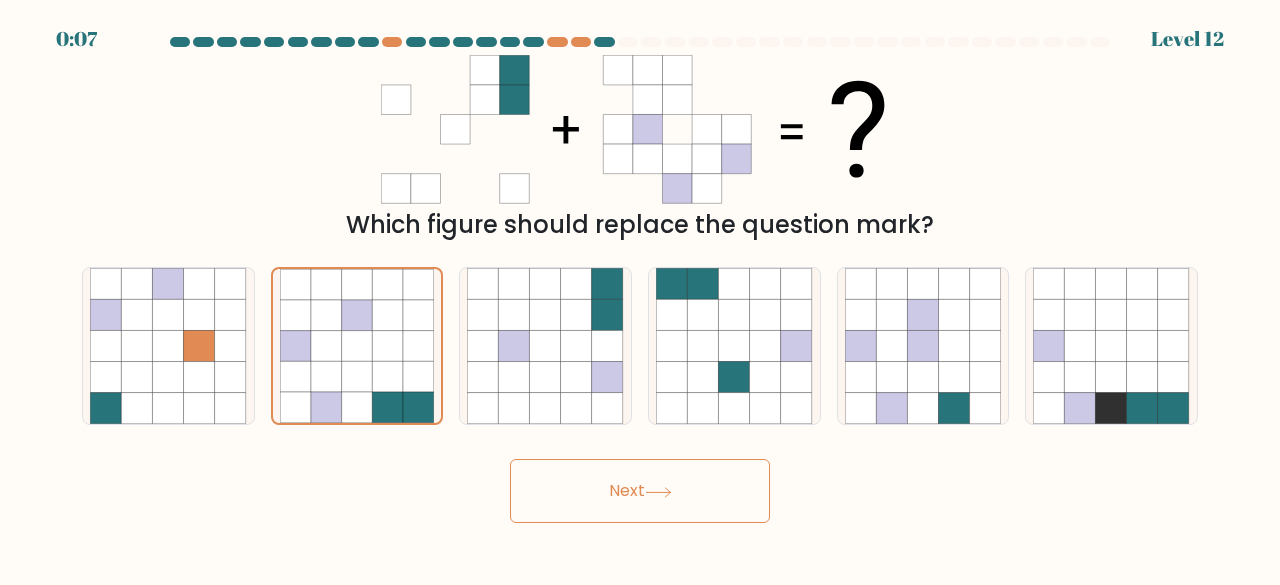 click on "Next" at bounding box center (640, 491) 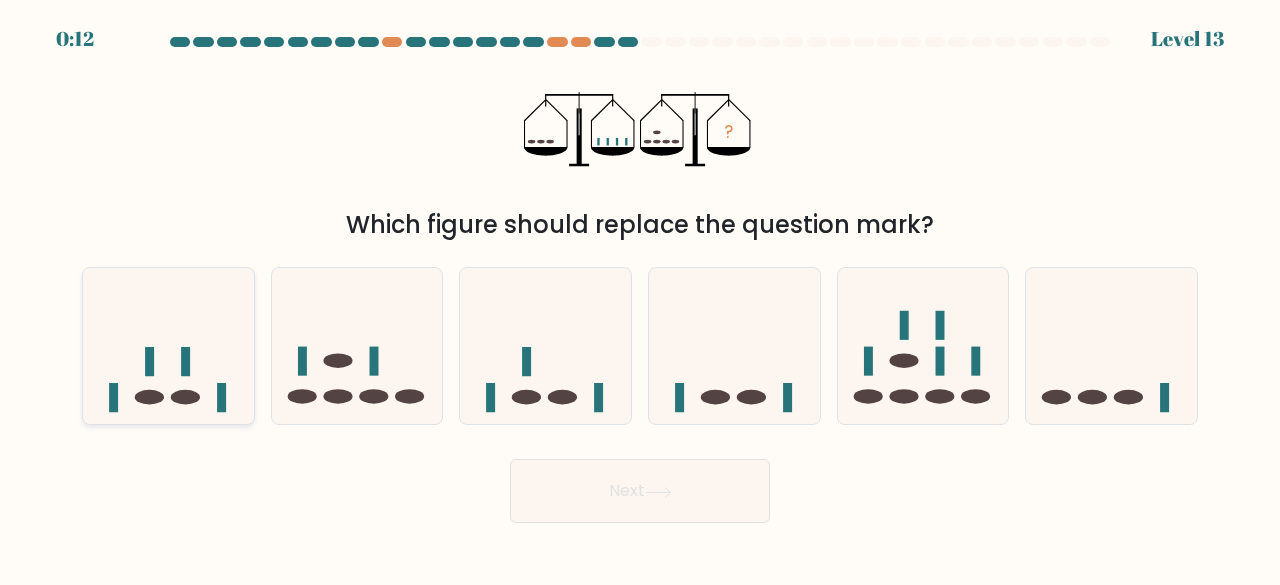 click 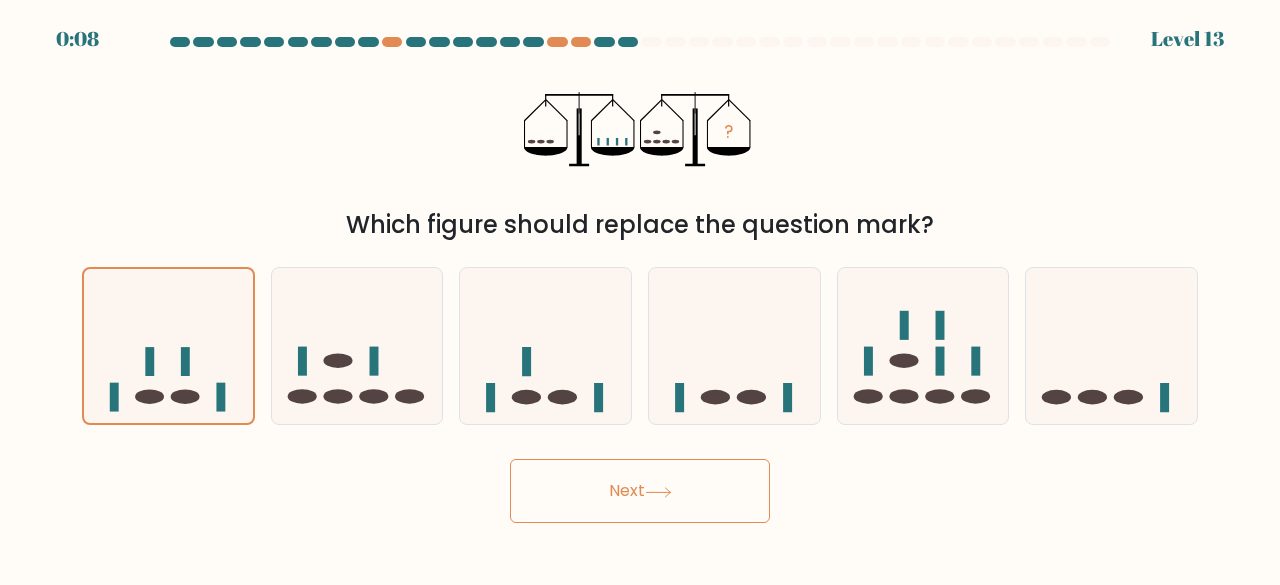click on "Next" at bounding box center [640, 491] 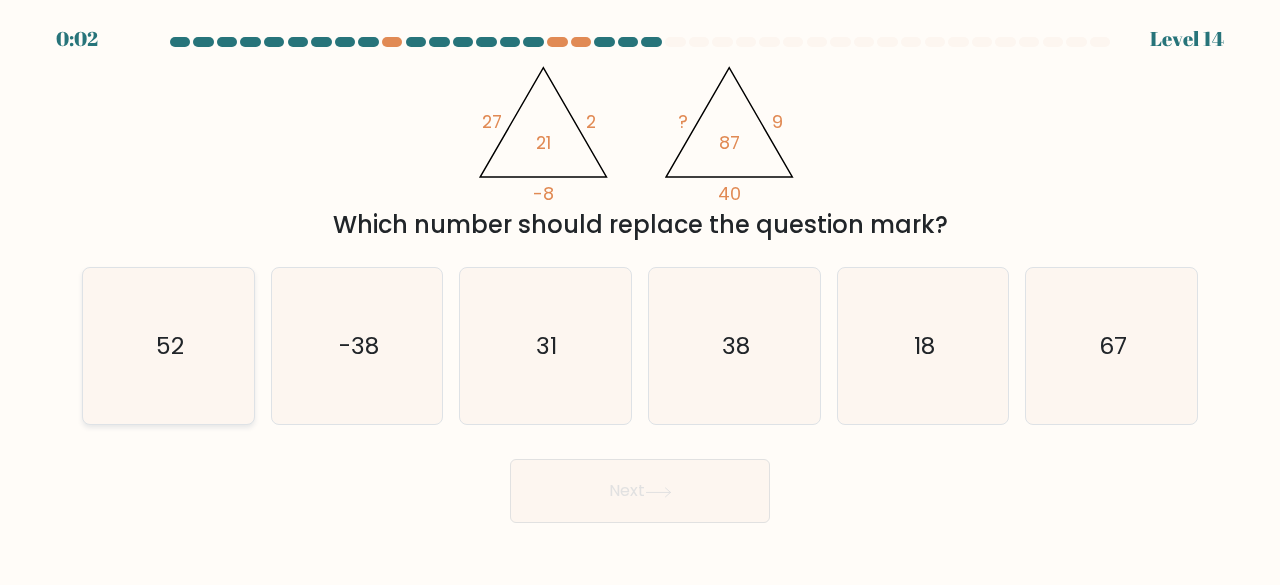 click on "52" 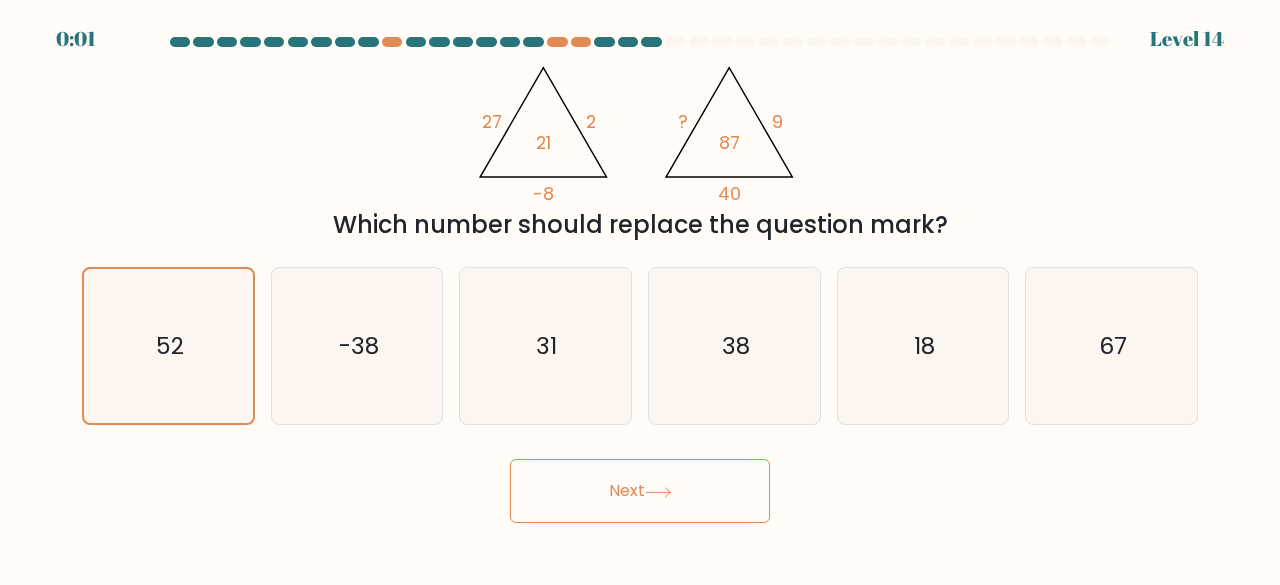click on "Next" at bounding box center (640, 491) 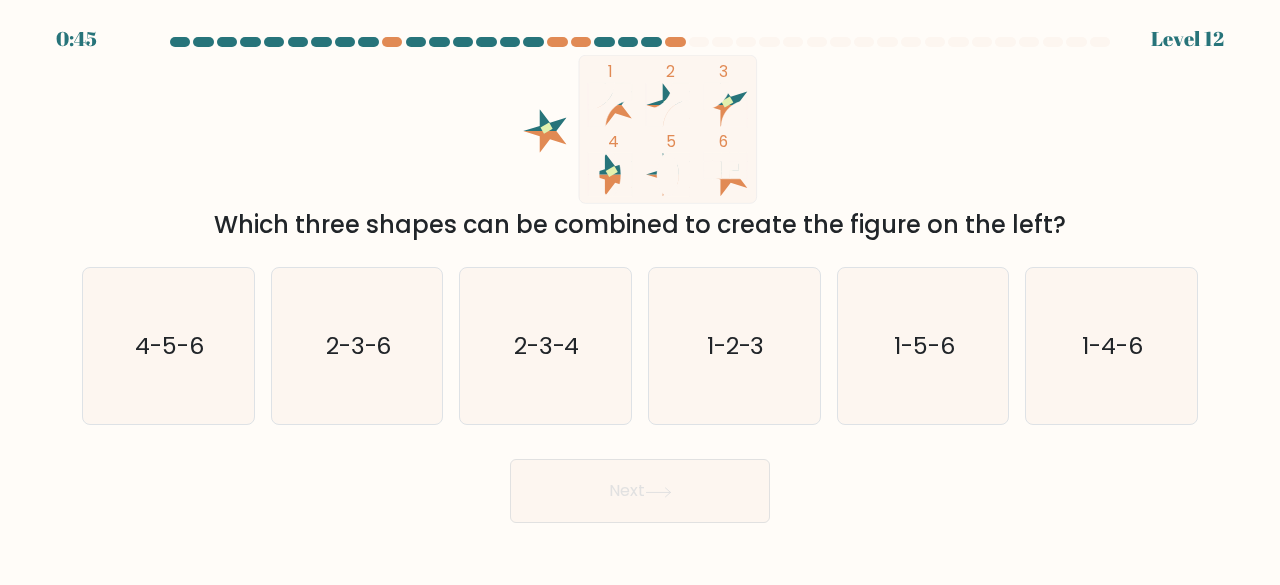 click on "Next" at bounding box center (640, 491) 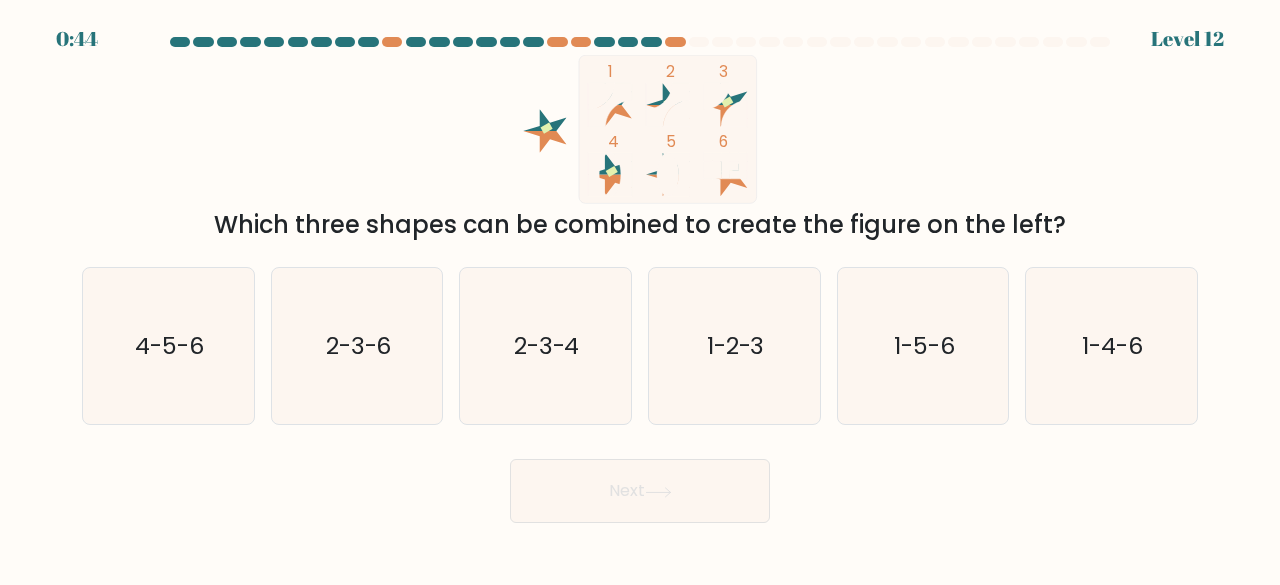 click on "1
2
3
4
5
6" 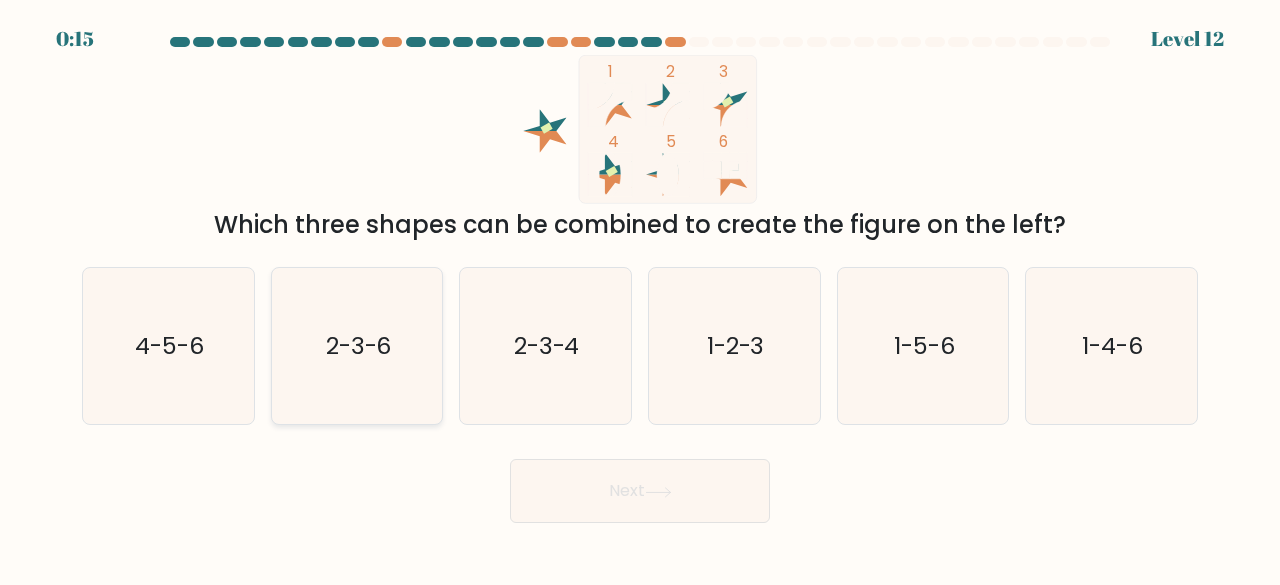 click on "2-3-6" 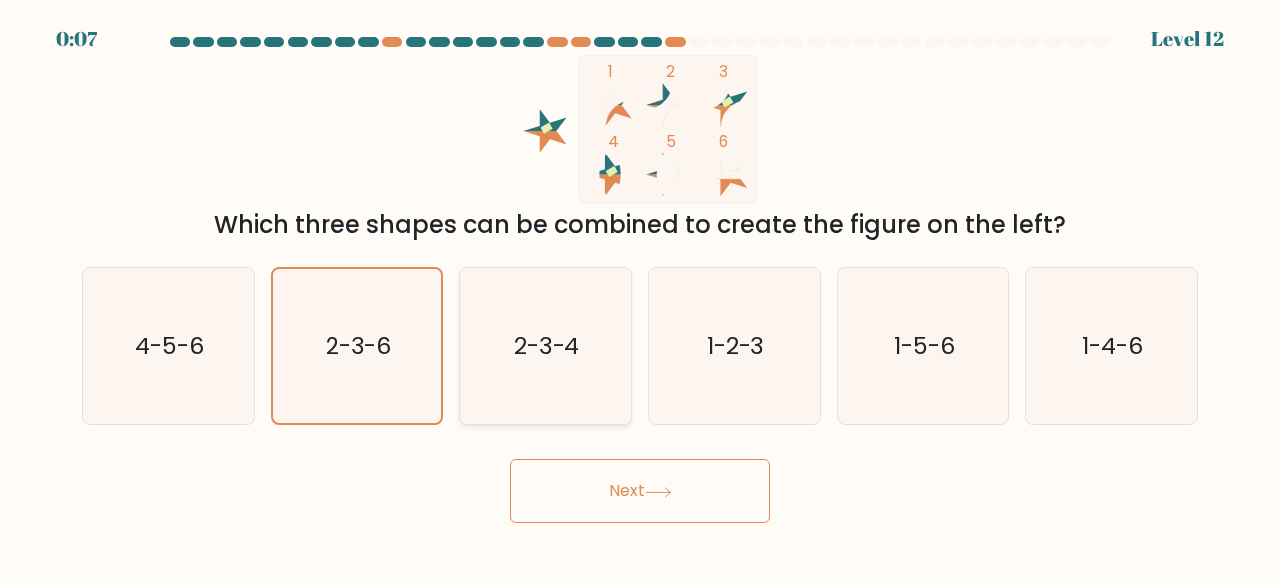 click on "2-3-4" 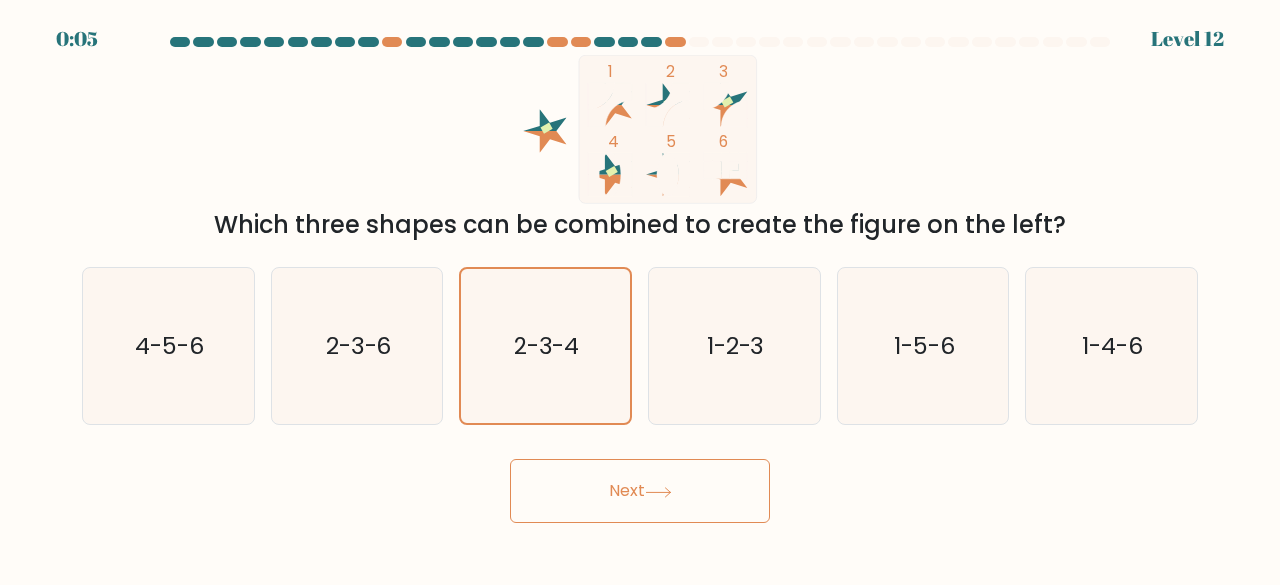 click on "Next" at bounding box center [640, 491] 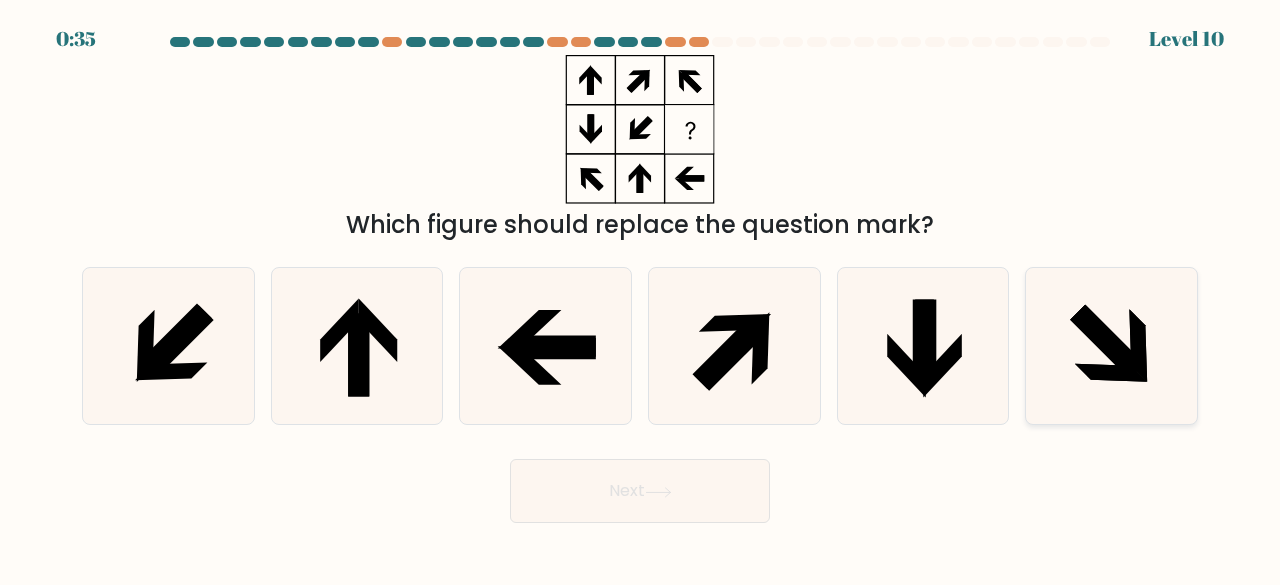 click 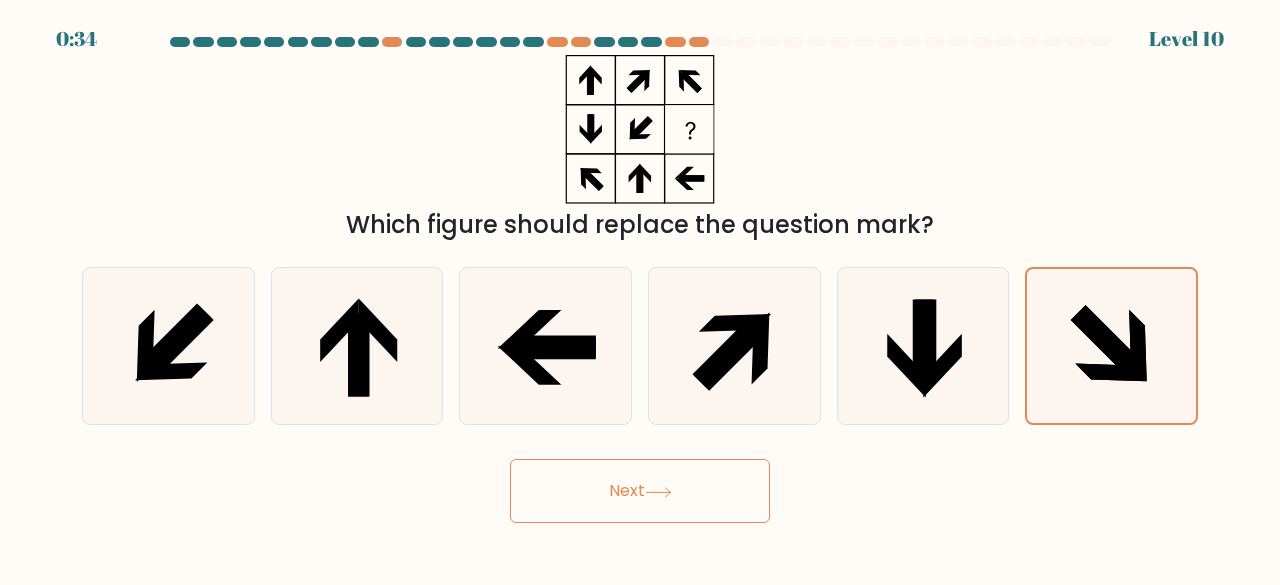 click on "Next" at bounding box center (640, 491) 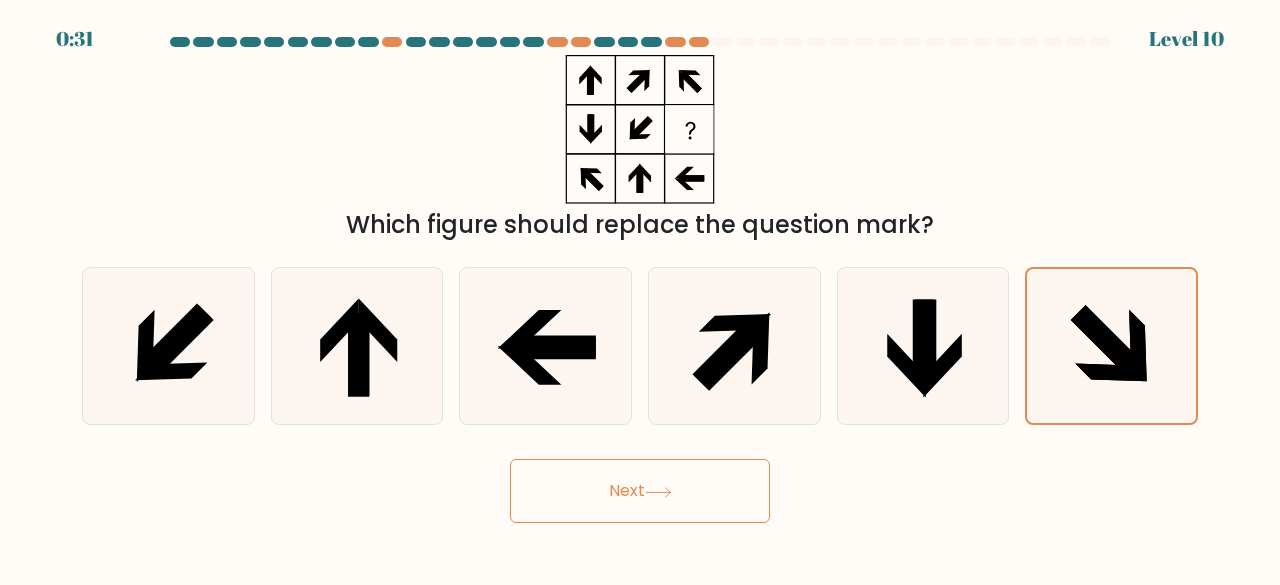 click on "Next" at bounding box center [640, 491] 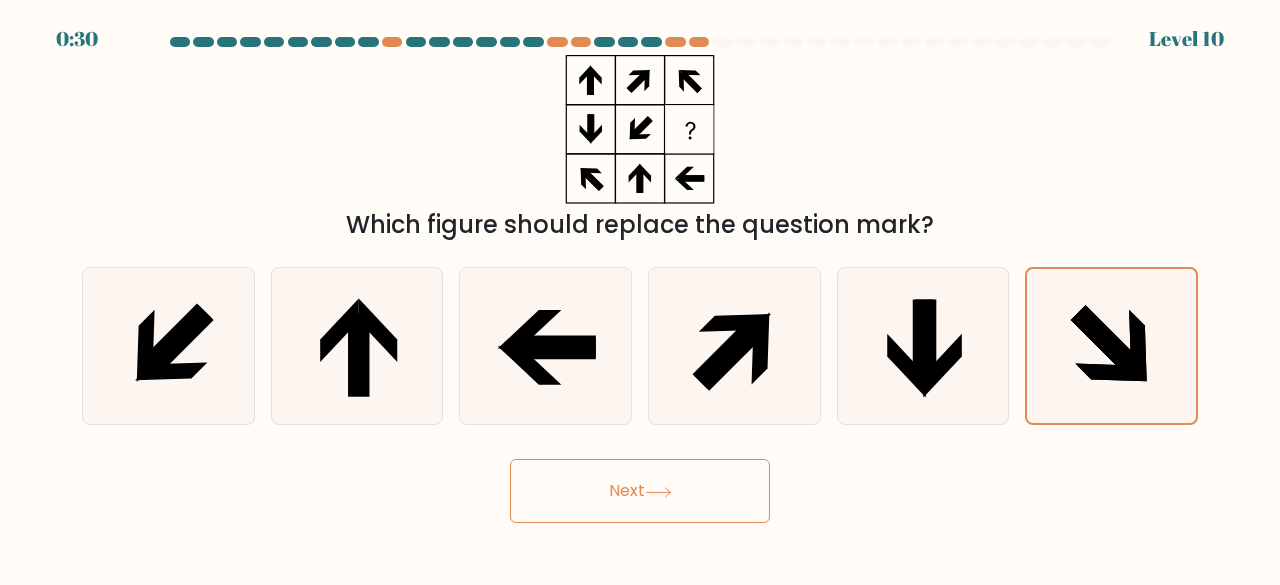 click on "Next" at bounding box center [640, 491] 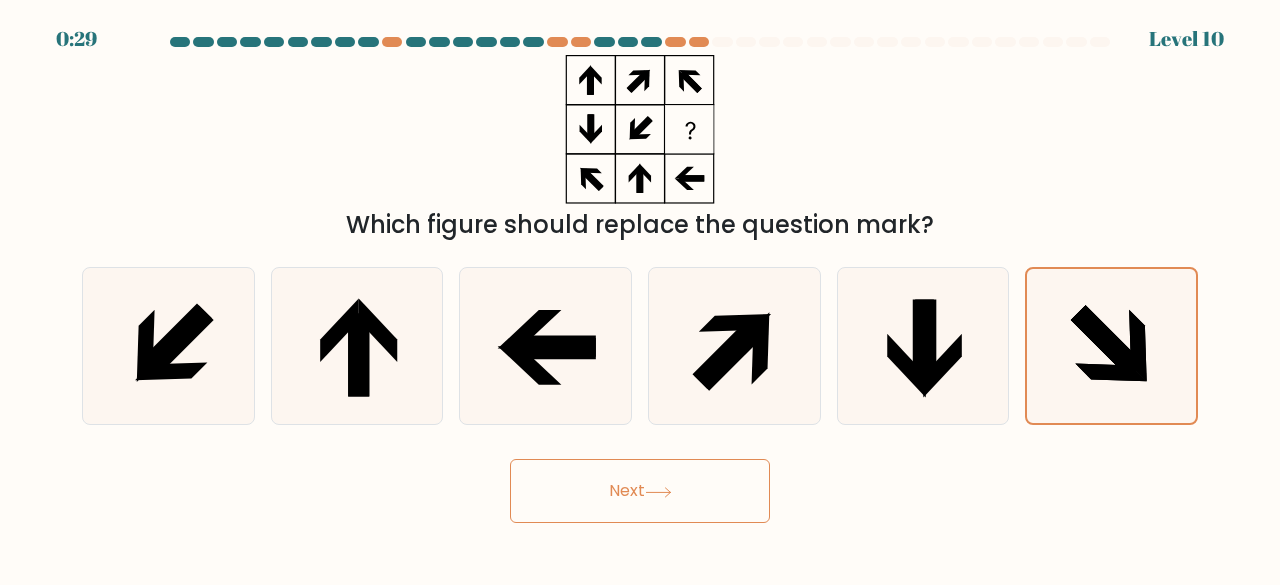 click on "Next" at bounding box center (640, 491) 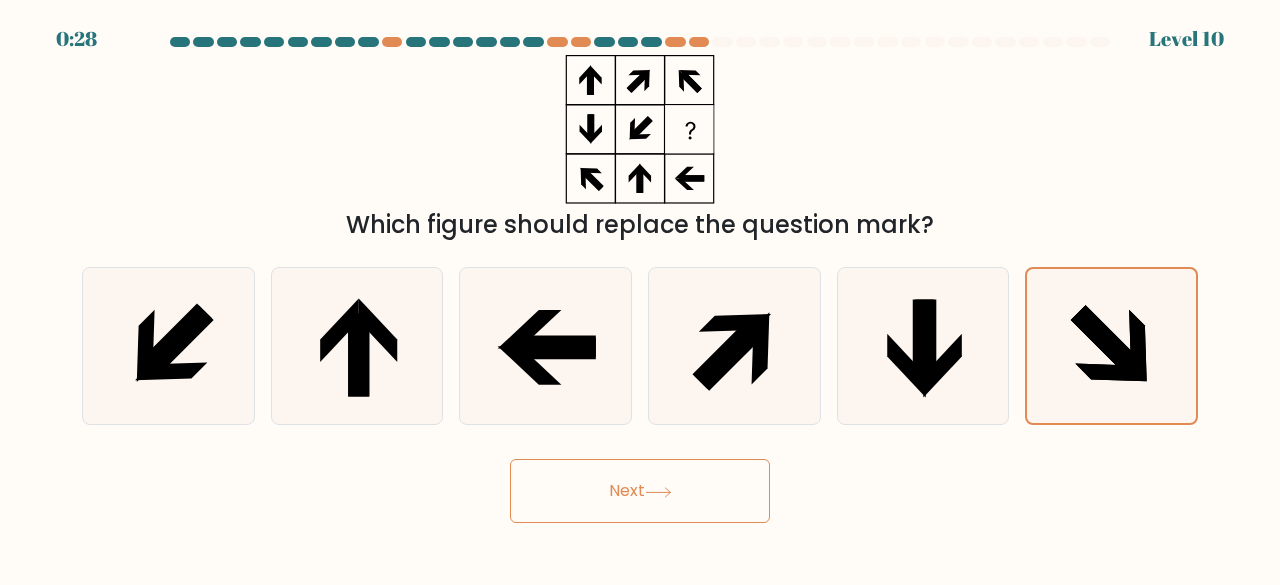 click on "Next" at bounding box center (640, 491) 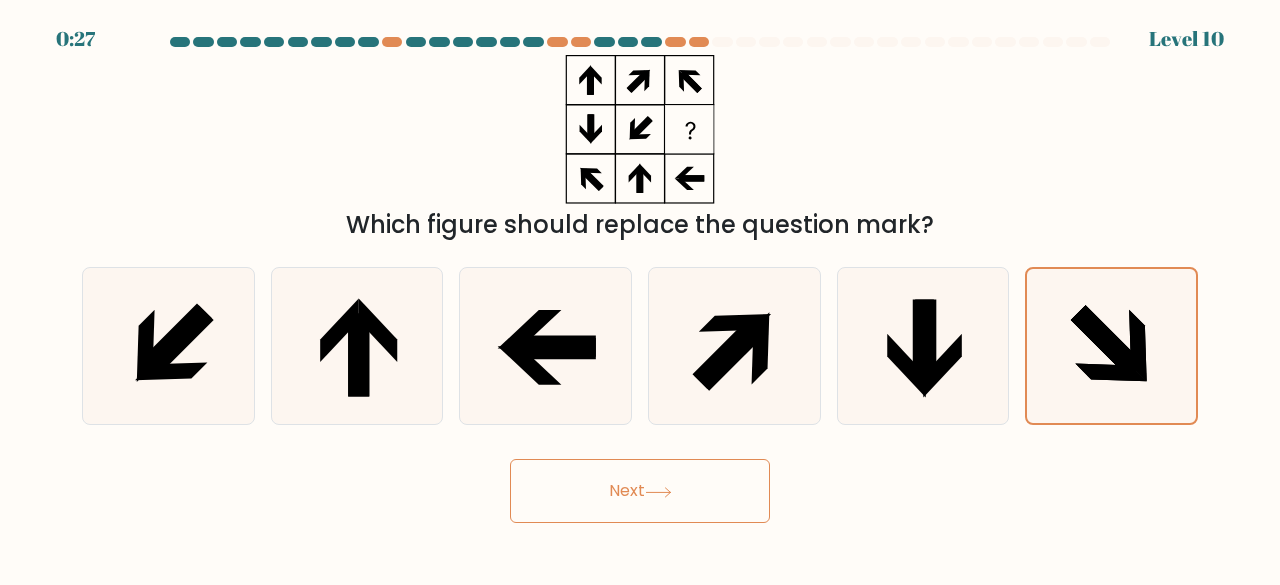 click on "Next" at bounding box center [640, 491] 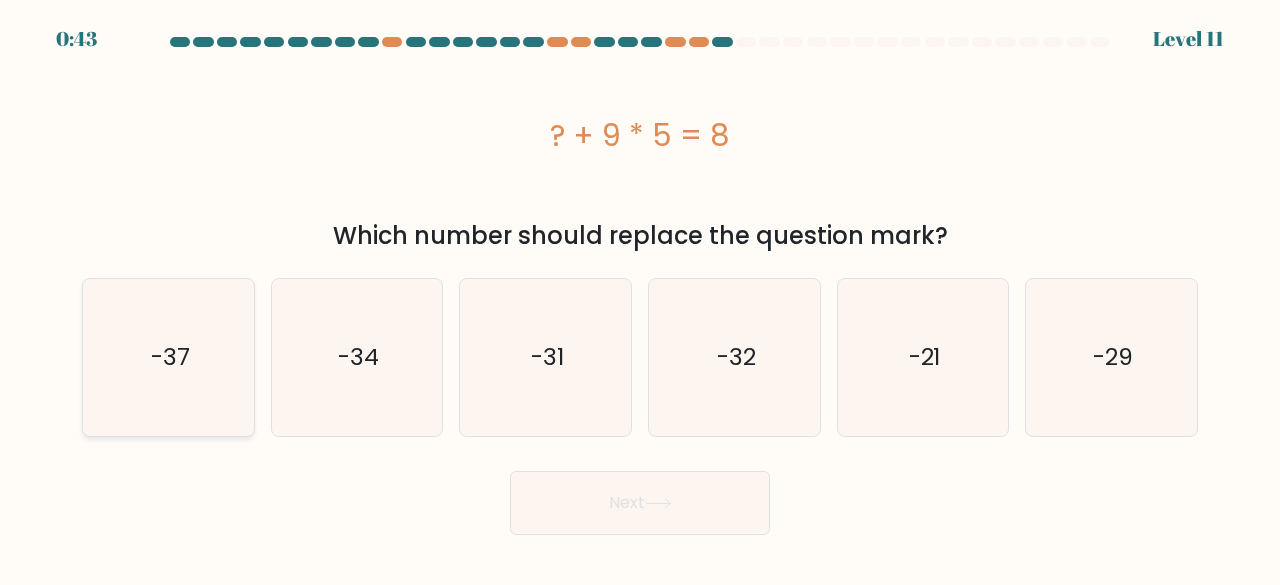 click on "-37" 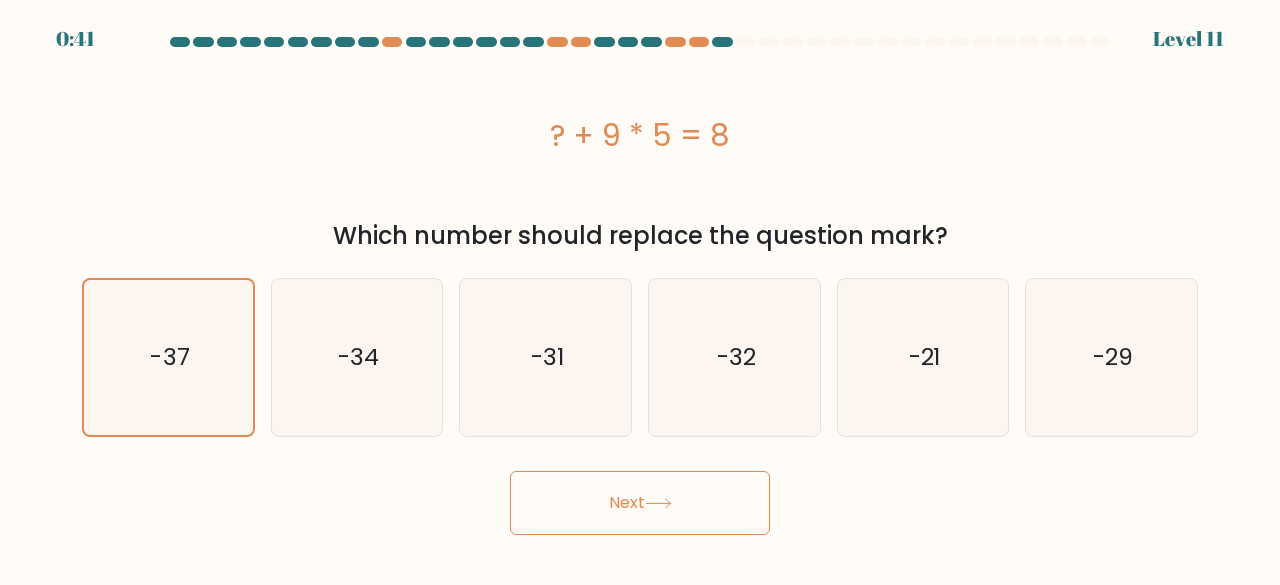 click on "Next" at bounding box center (640, 503) 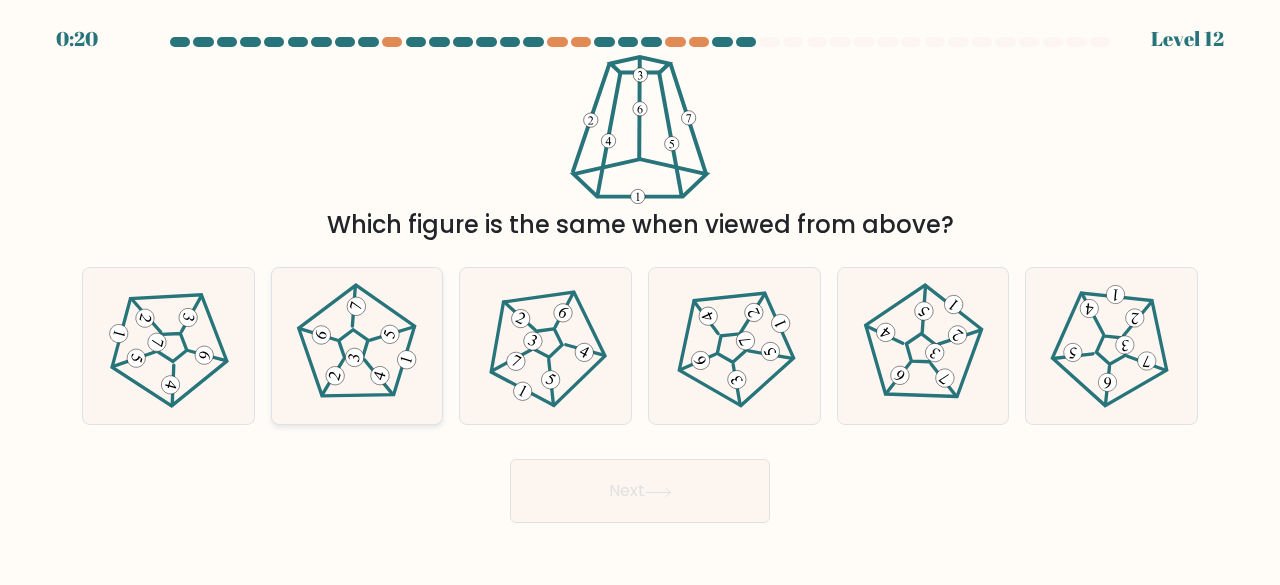 click 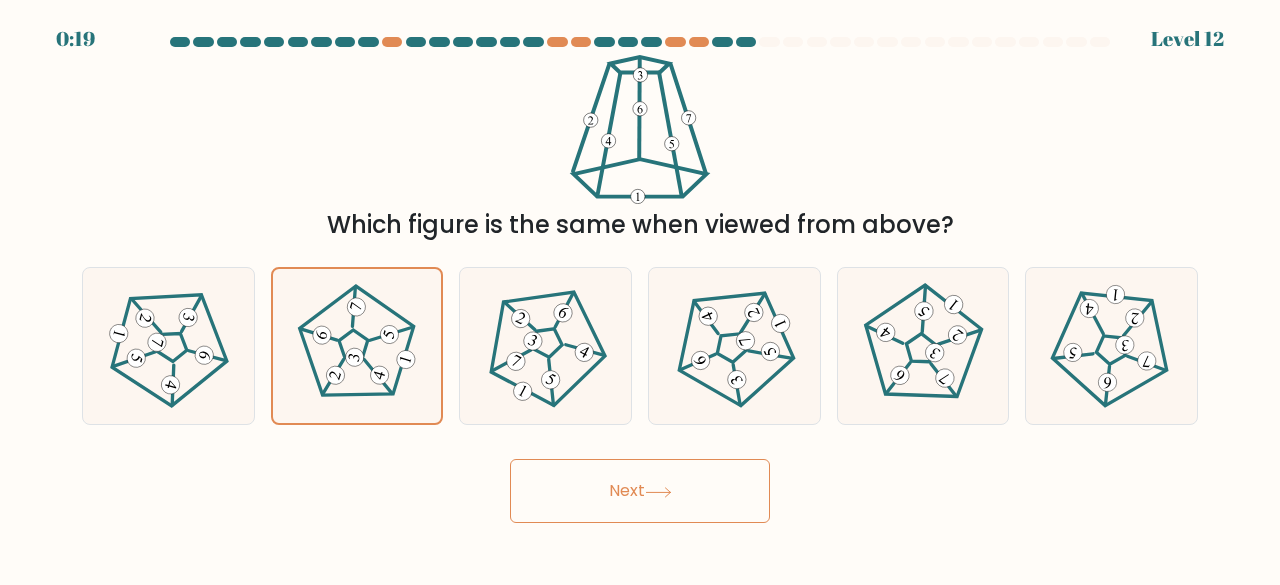 click on "Next" at bounding box center (640, 491) 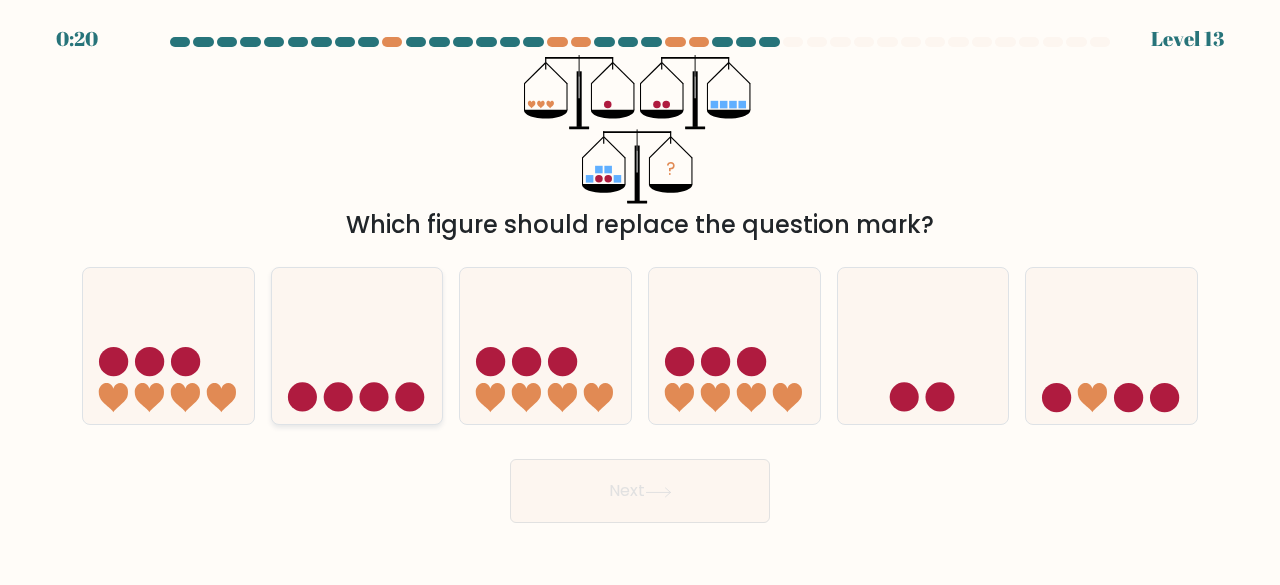 click 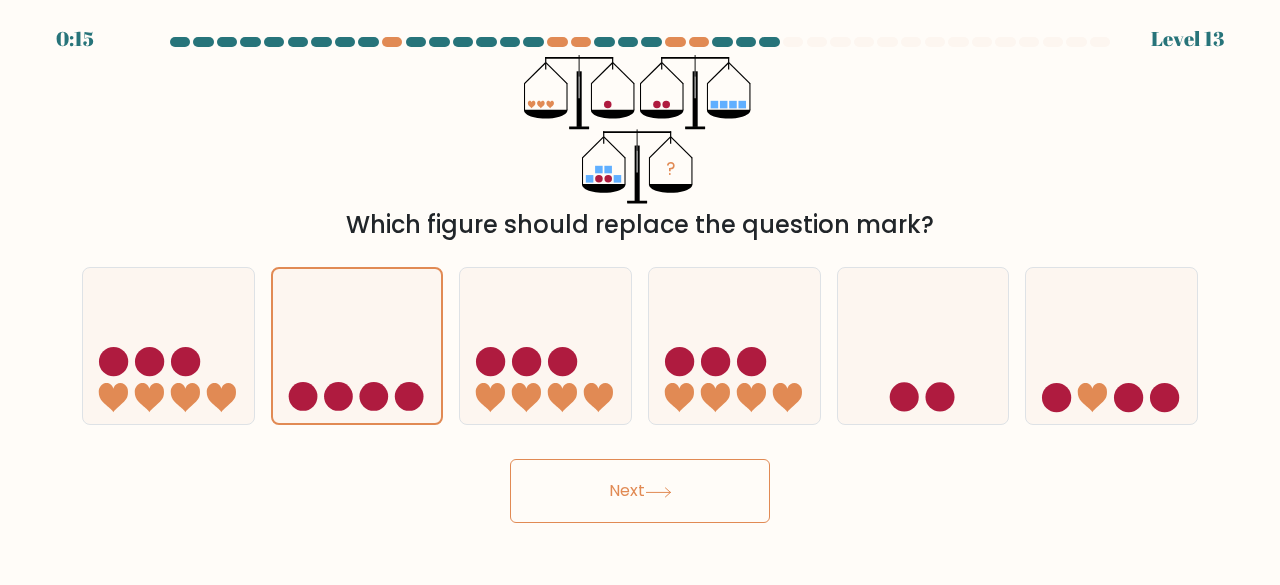 click on "Next" at bounding box center [640, 491] 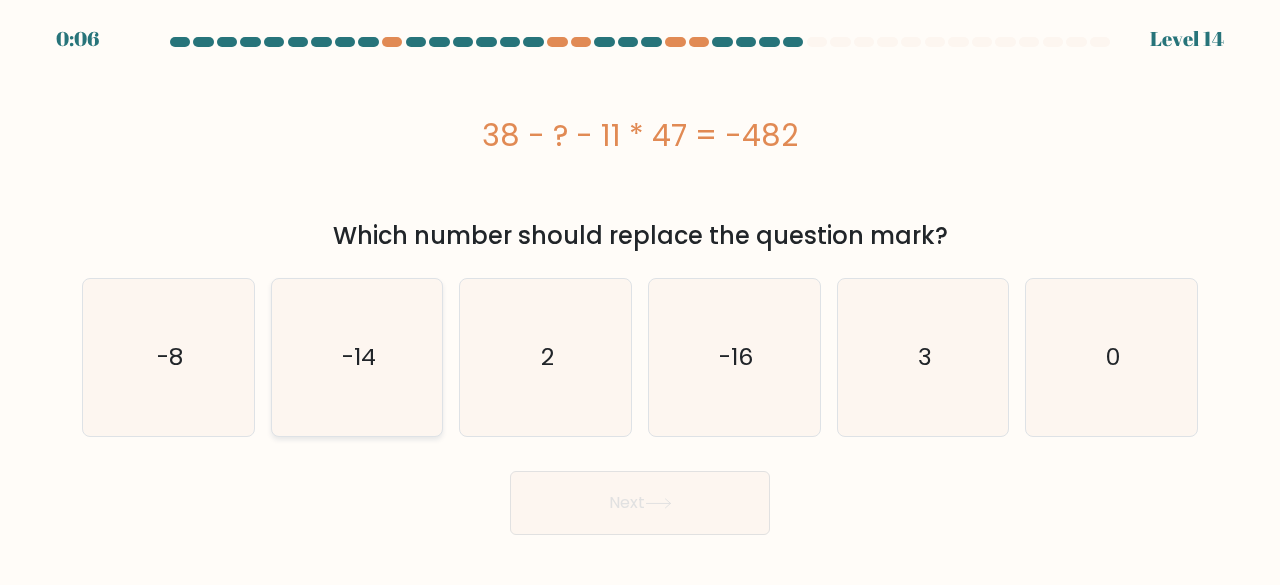 click on "-14" 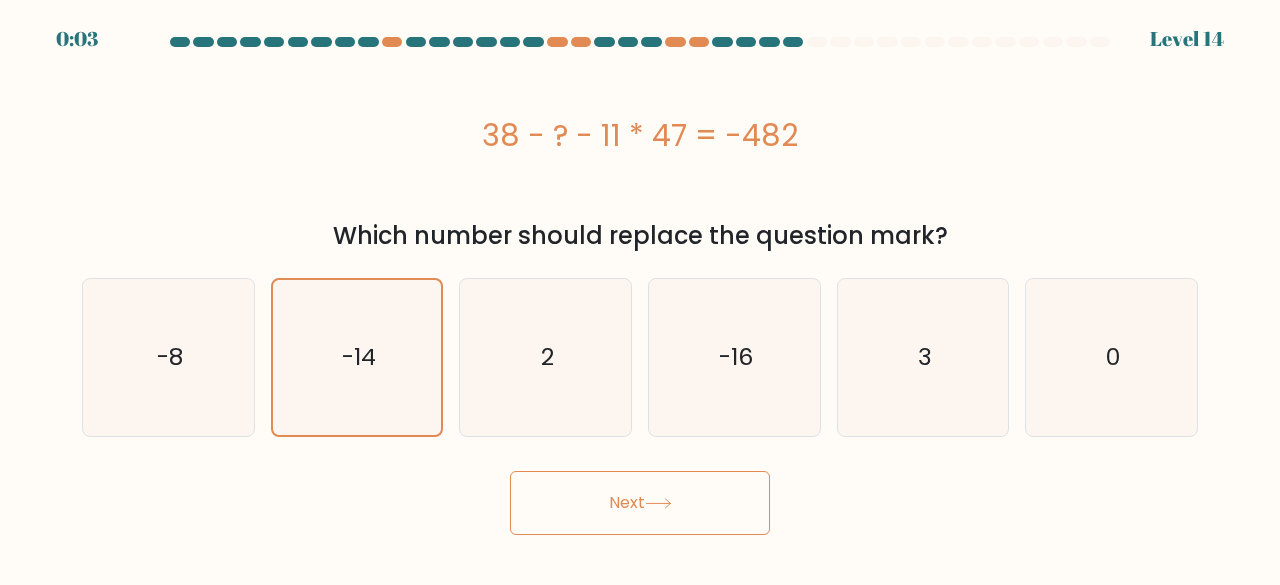 click on "Next" at bounding box center [640, 503] 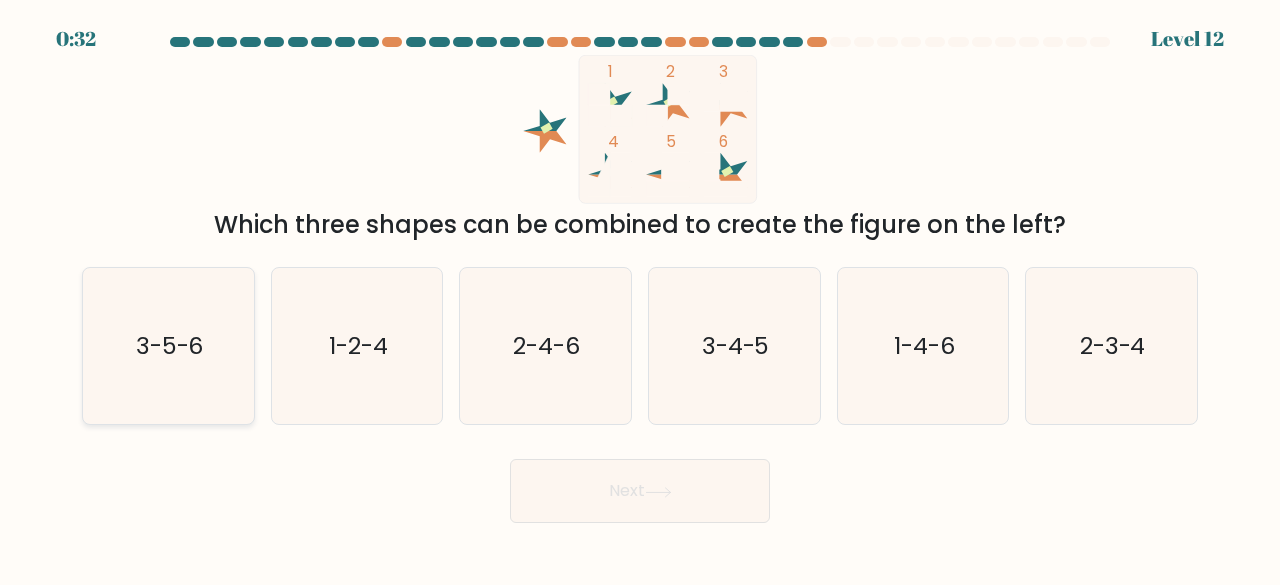 click on "3-5-6" 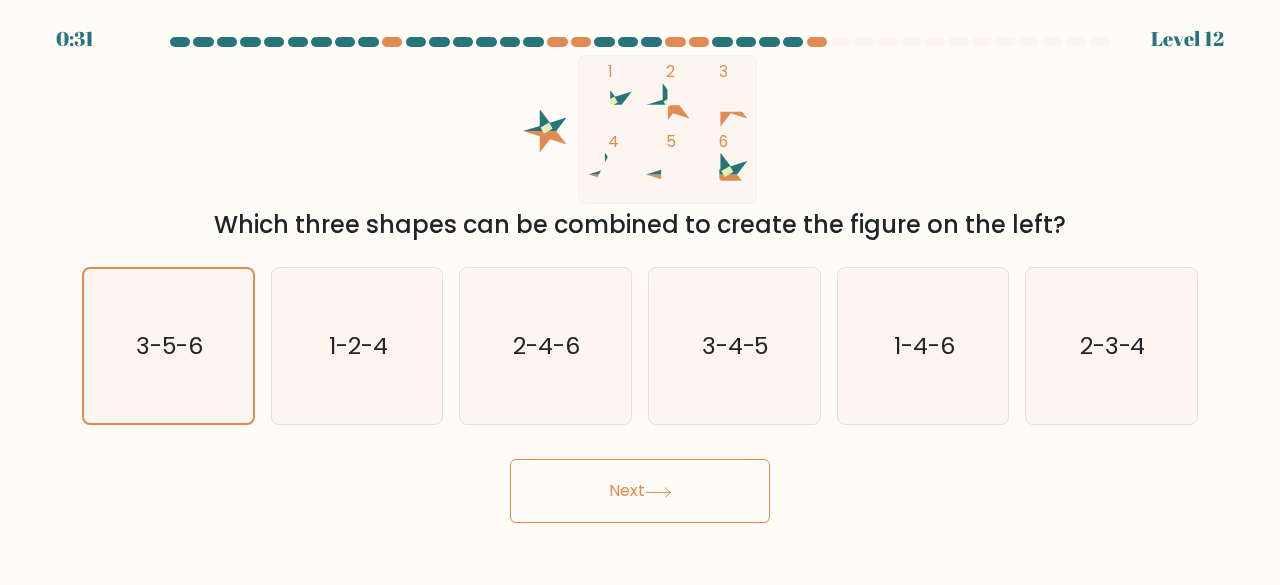 click on "Next" at bounding box center [640, 491] 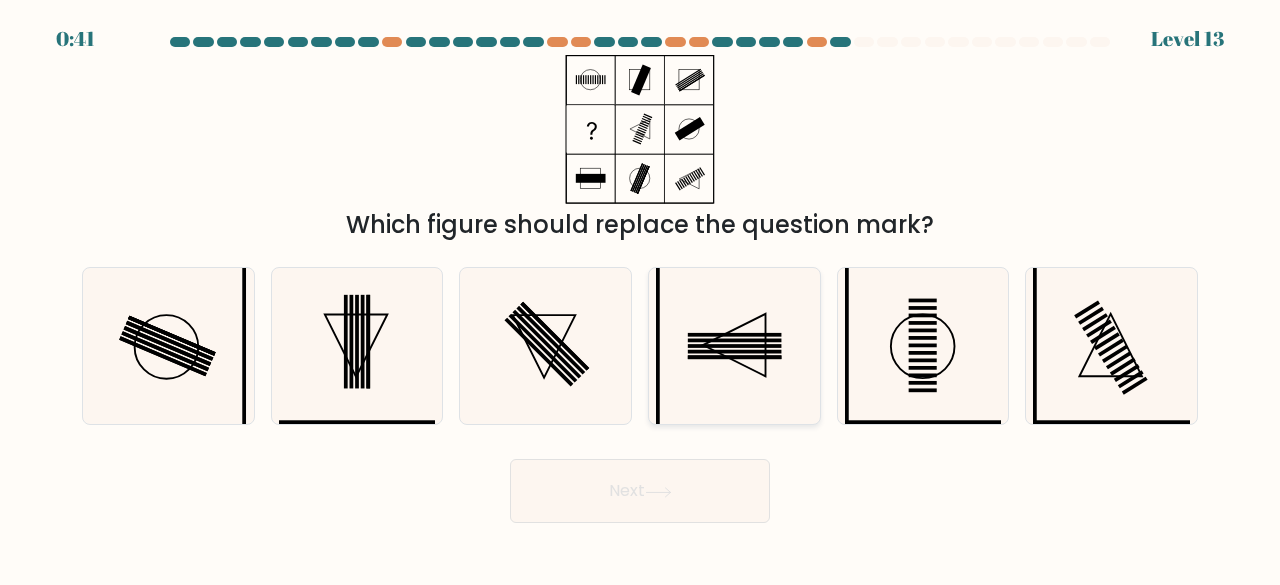 click 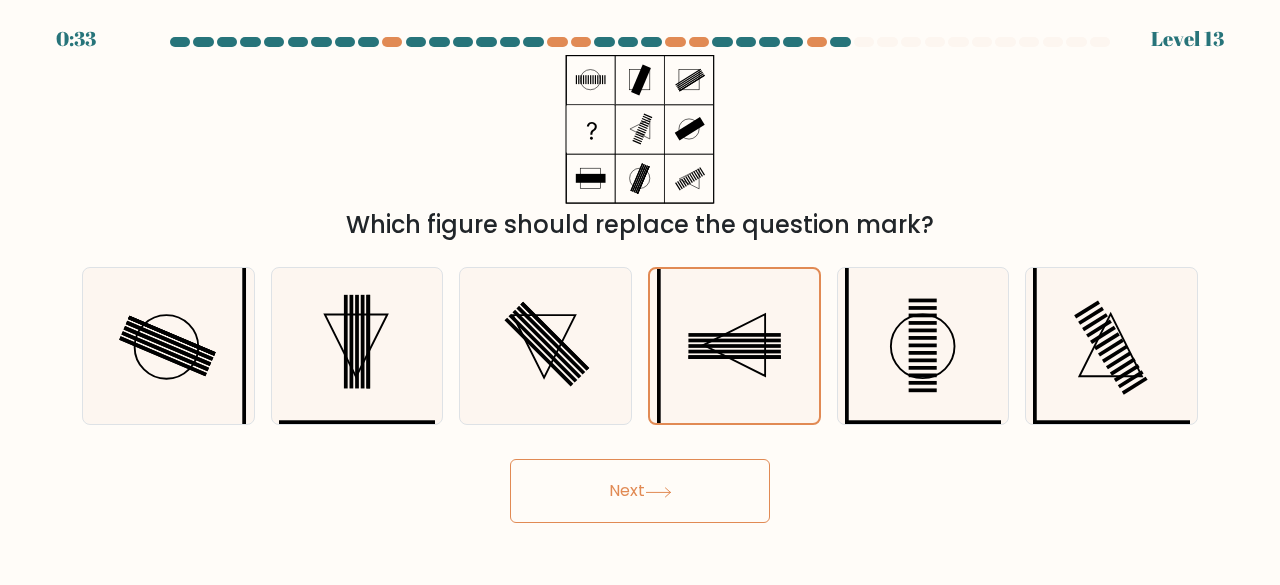 click on "Next" at bounding box center (640, 491) 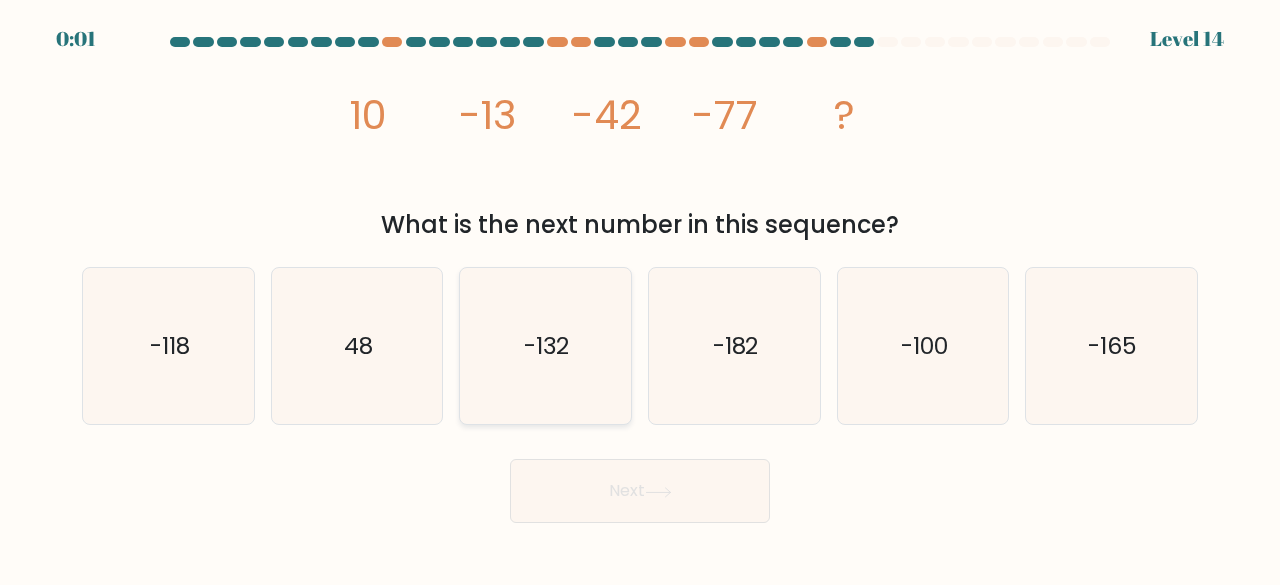 click on "-132" 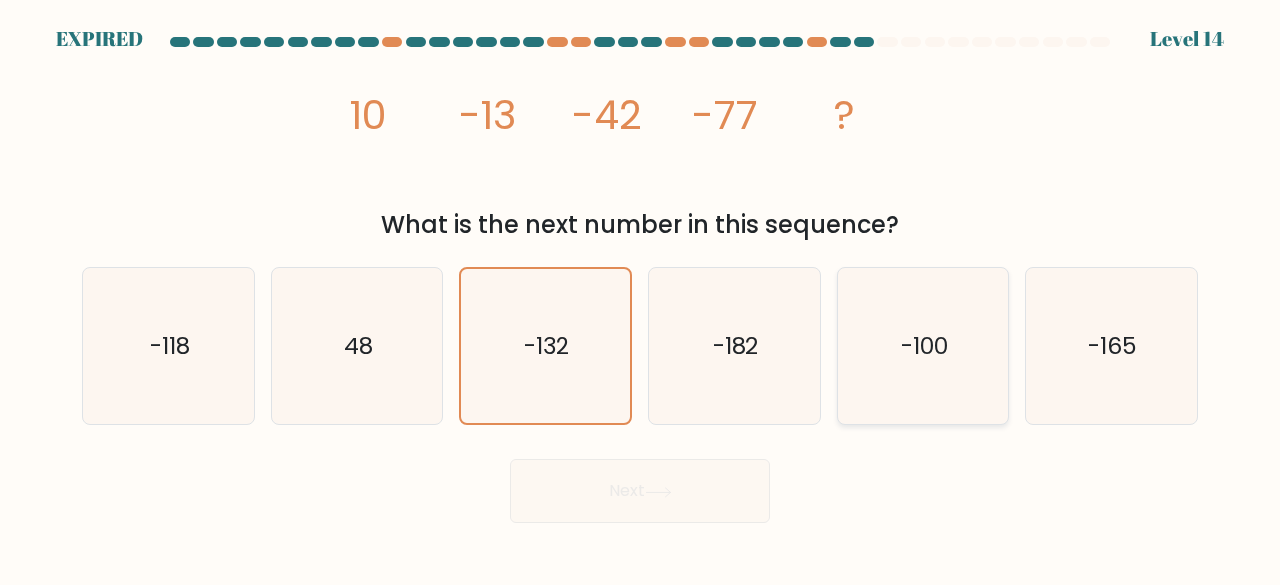 click on "-100" 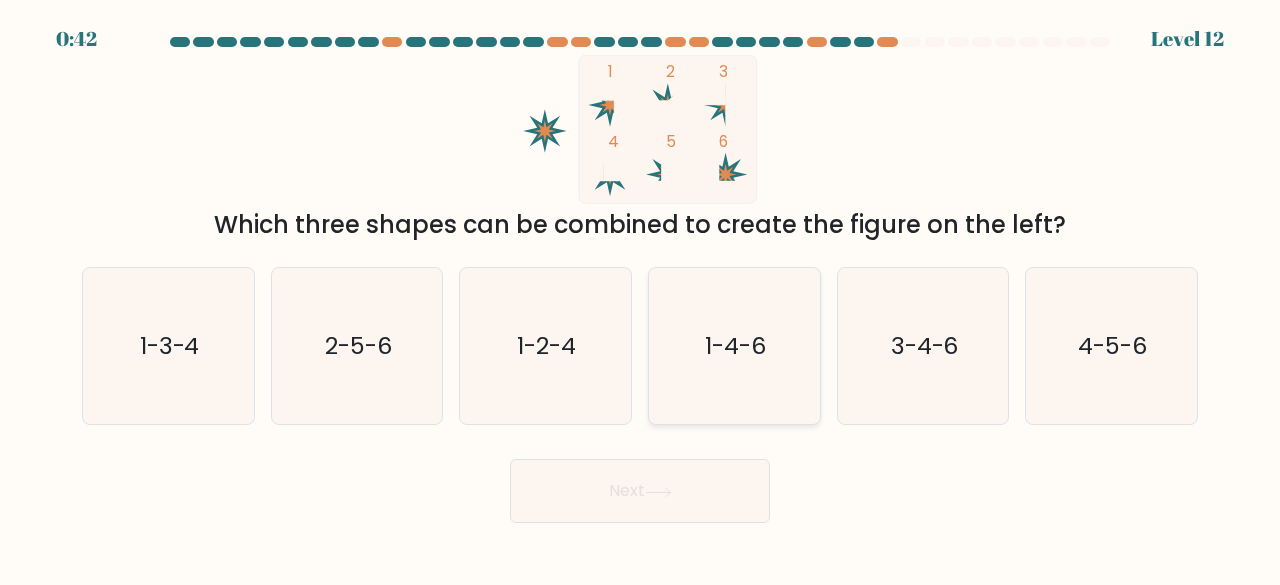 scroll, scrollTop: 0, scrollLeft: 0, axis: both 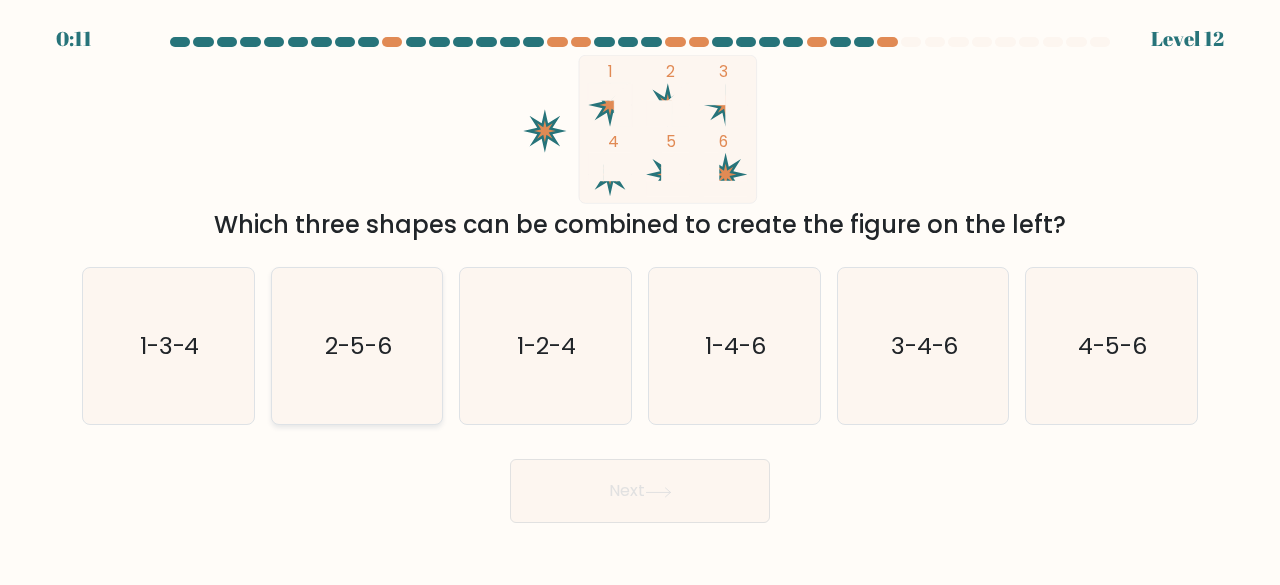 click on "2-5-6" 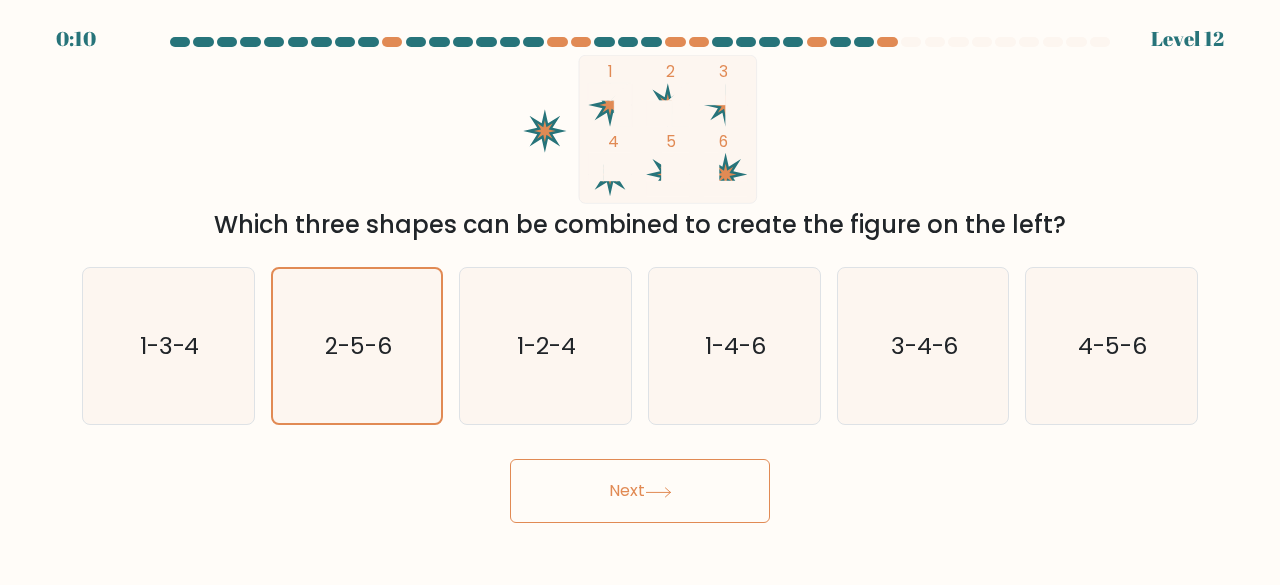 click on "Next" at bounding box center (640, 491) 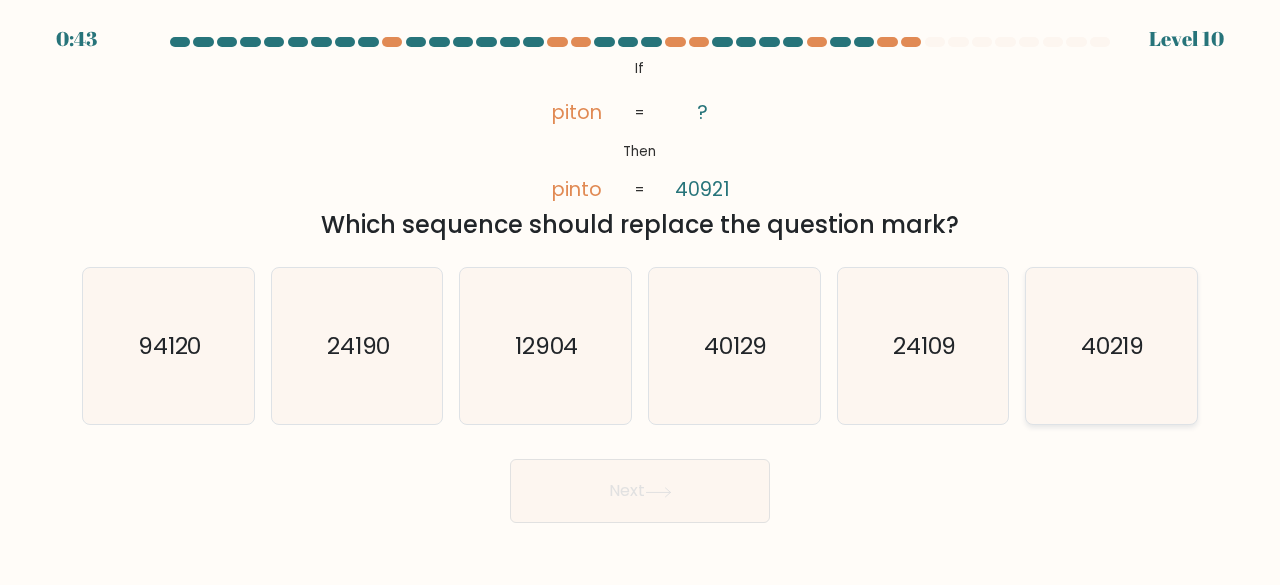click on "40219" 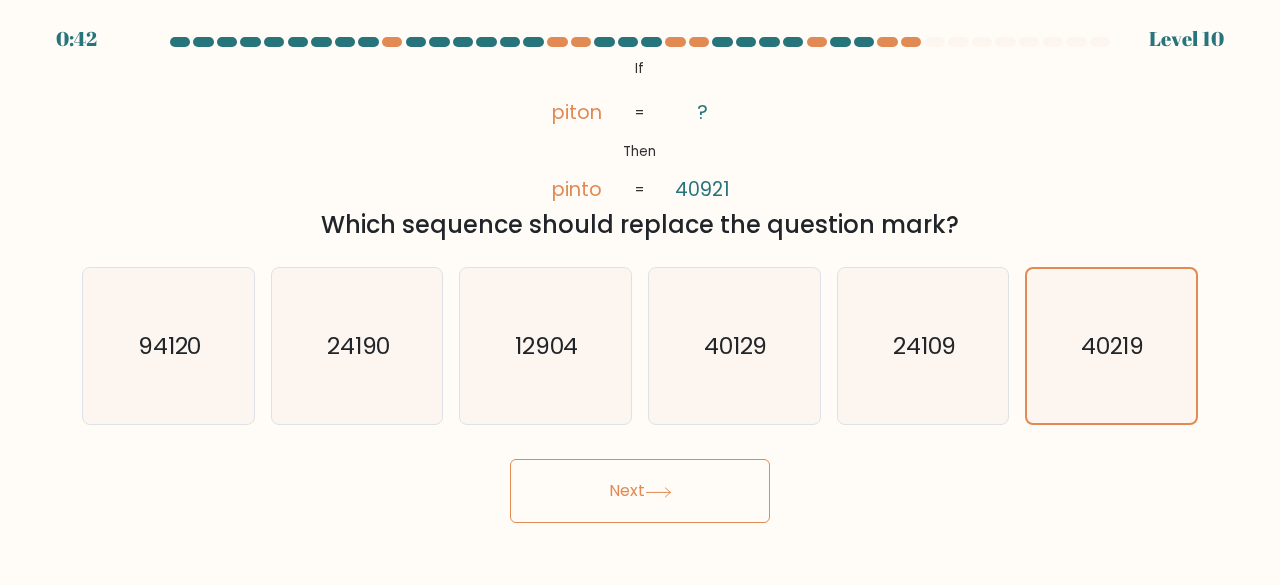 click on "Next" at bounding box center (640, 491) 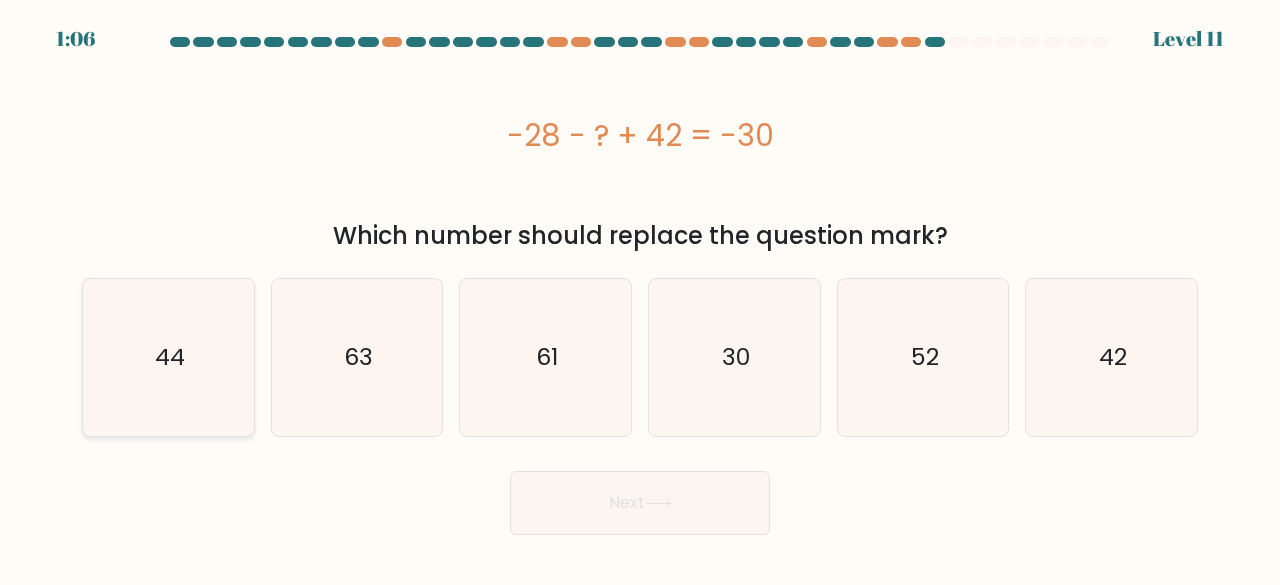 click on "44" 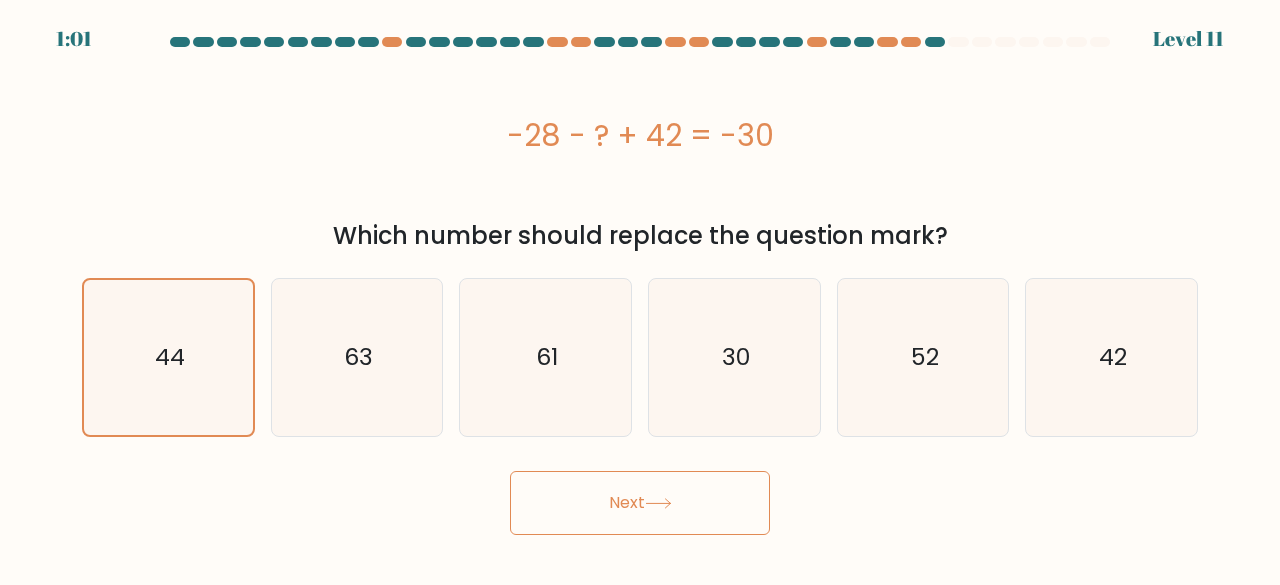 click on "Next" at bounding box center [640, 503] 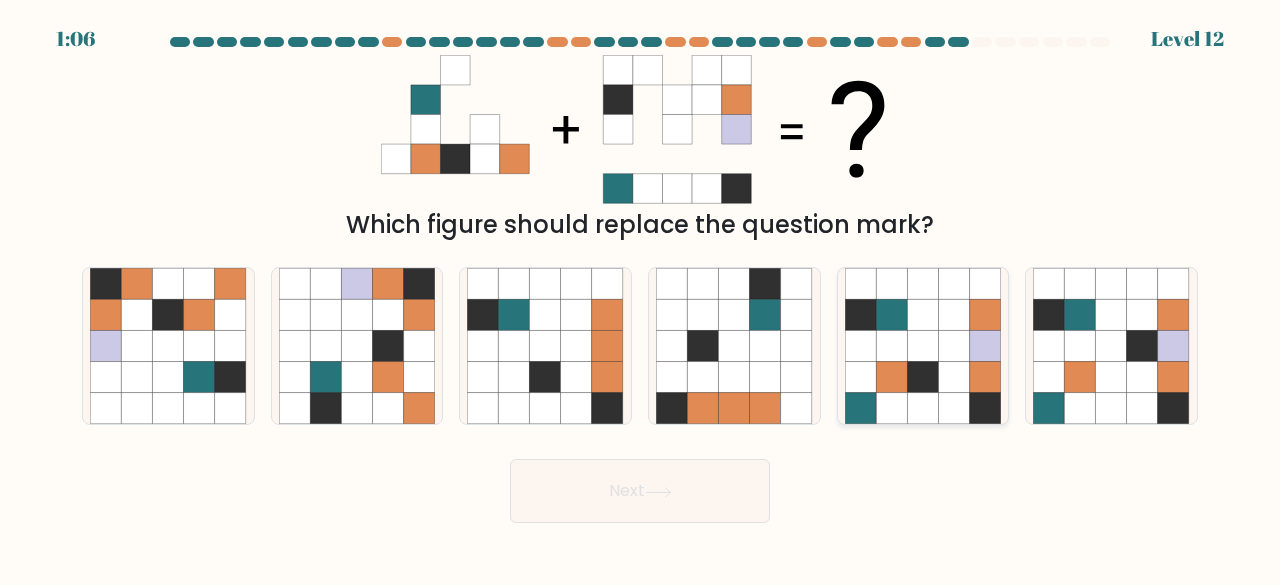 click 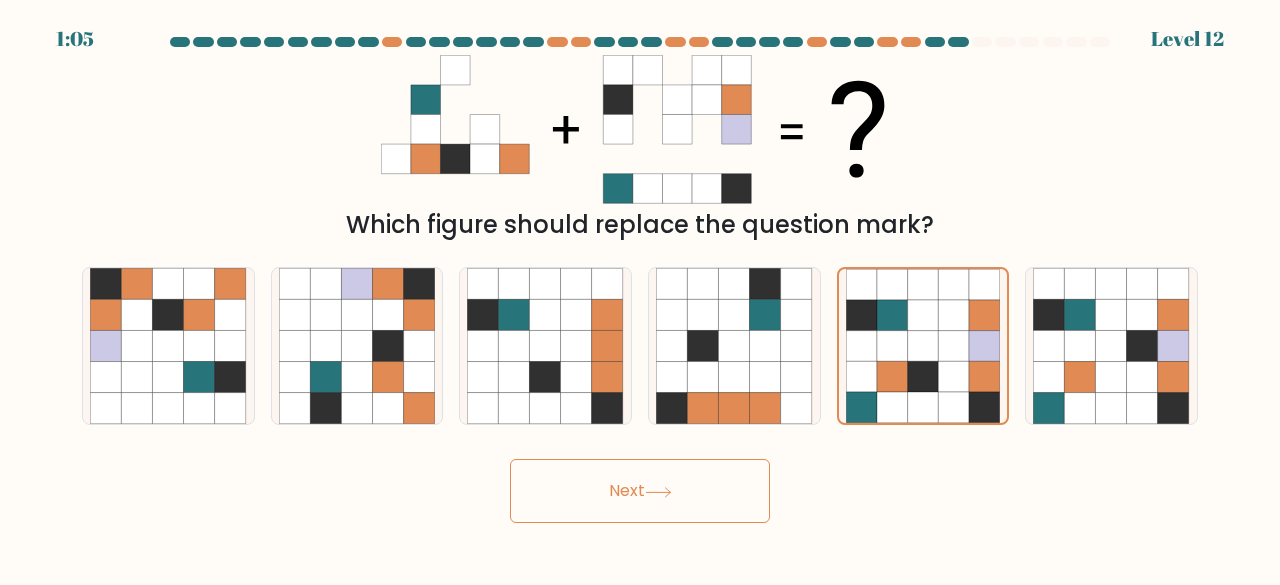 click on "Next" at bounding box center [640, 491] 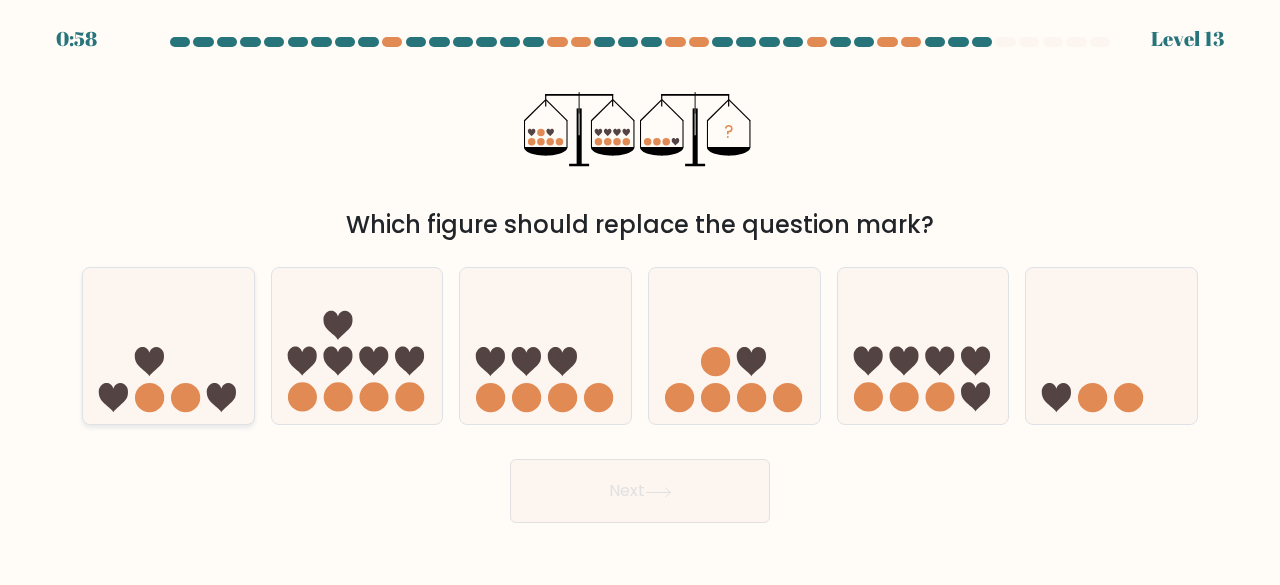 click 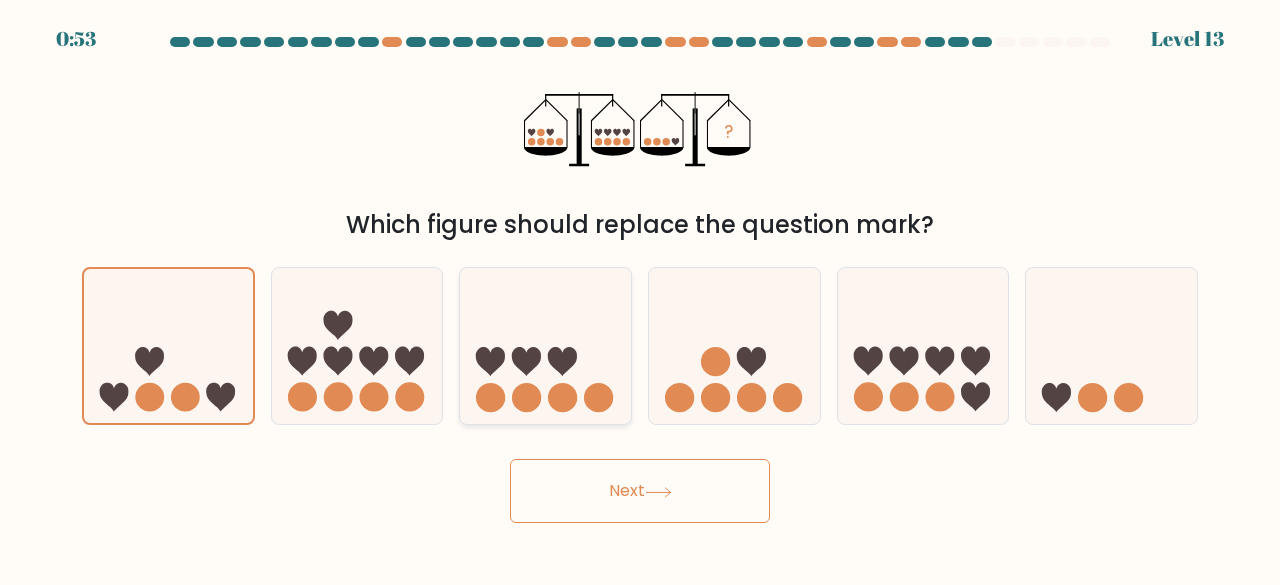 click 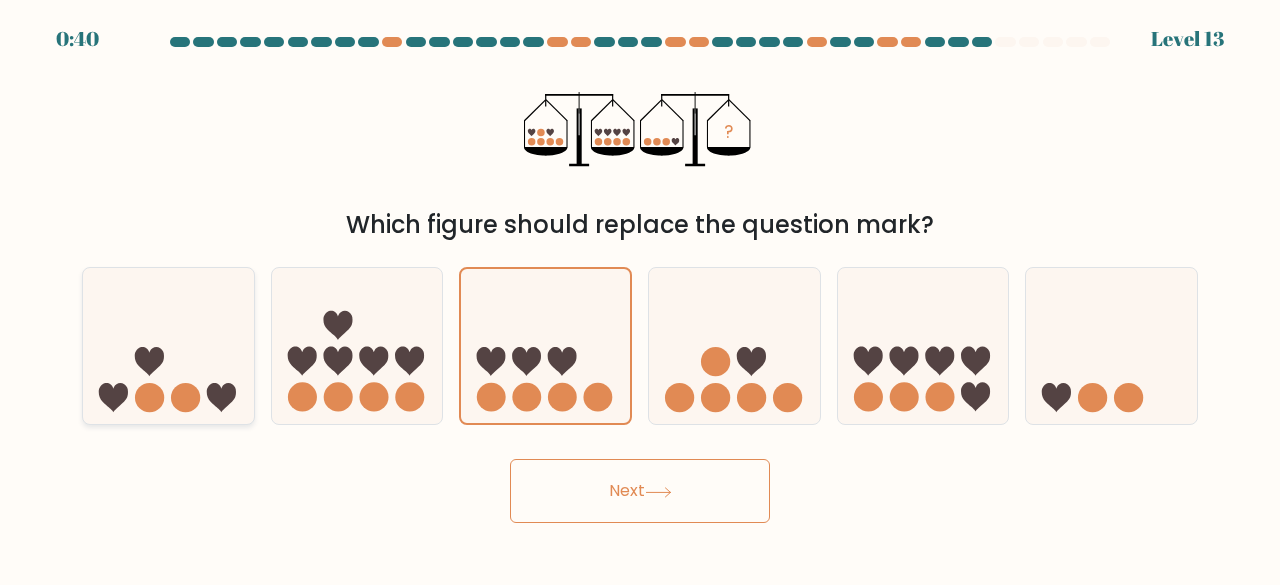 click 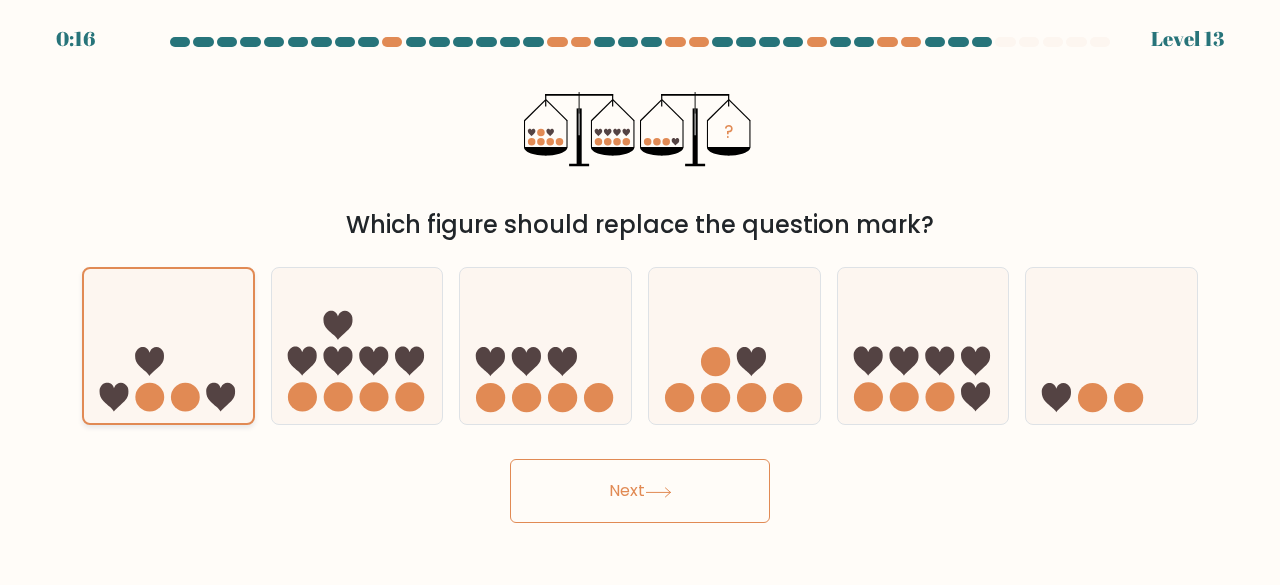click 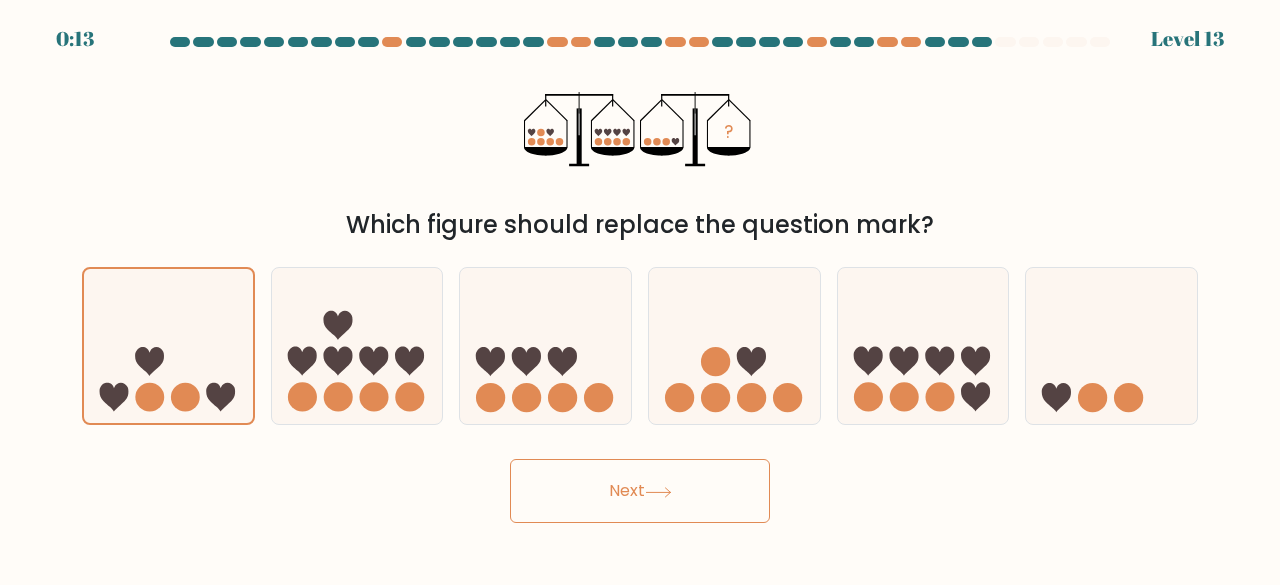 click on "Next" at bounding box center (640, 491) 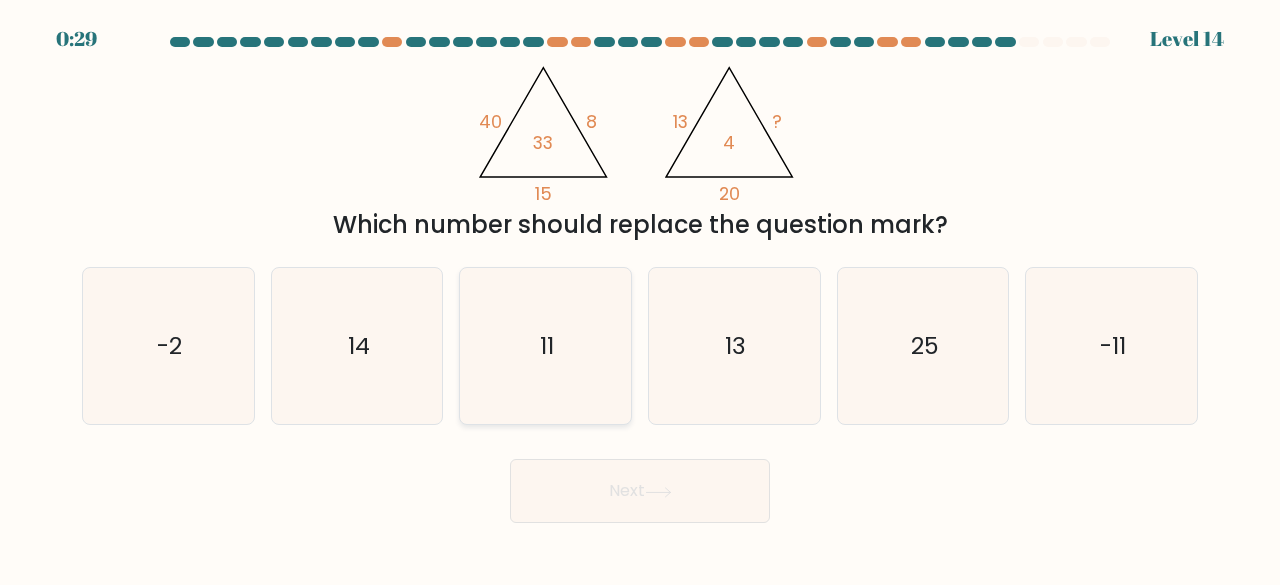 click on "11" 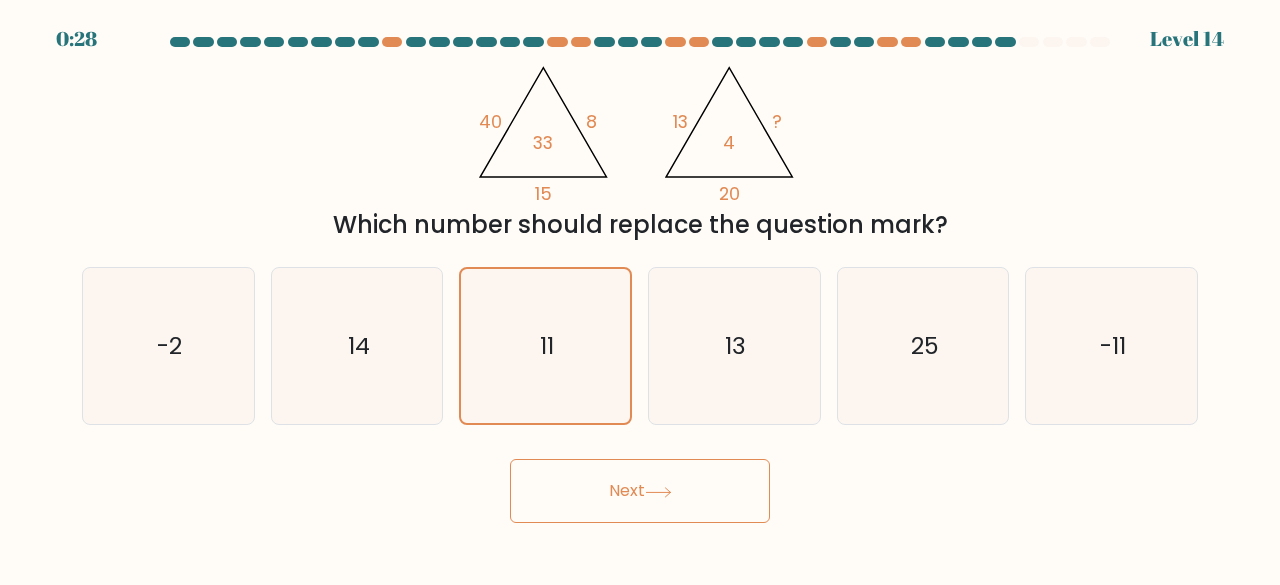 click on "Next" at bounding box center (640, 491) 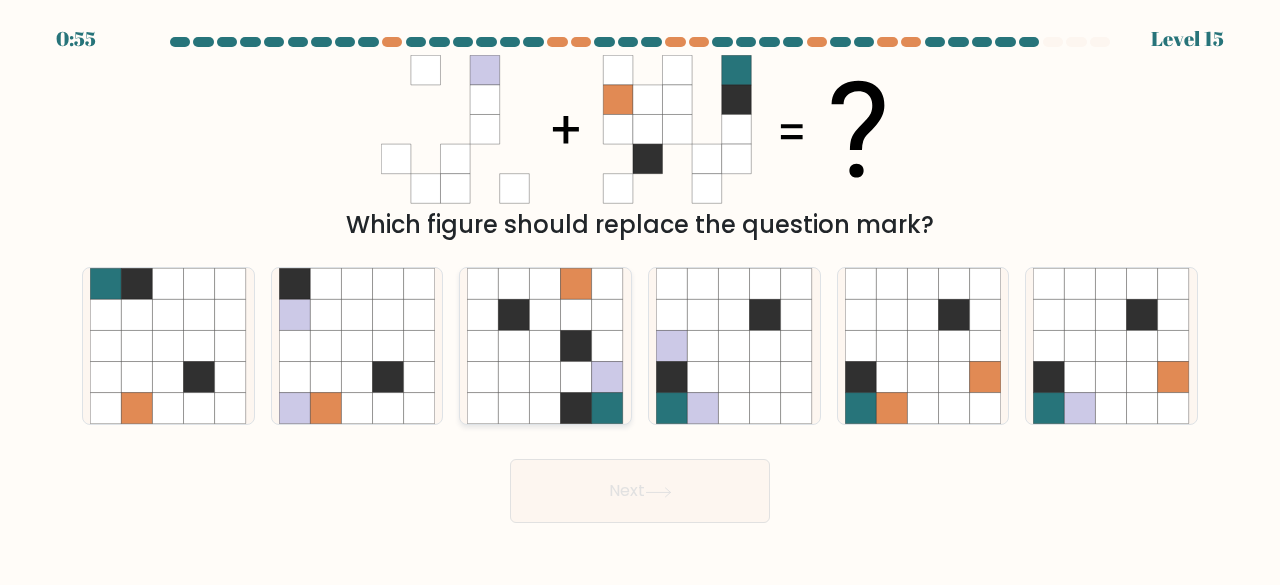 click 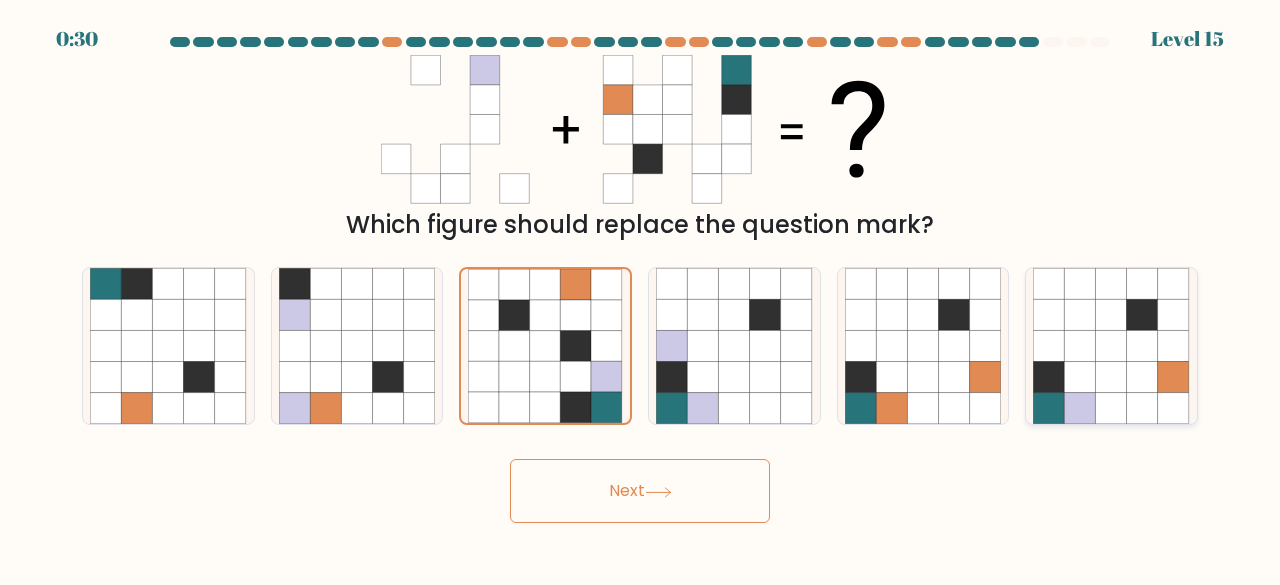 click 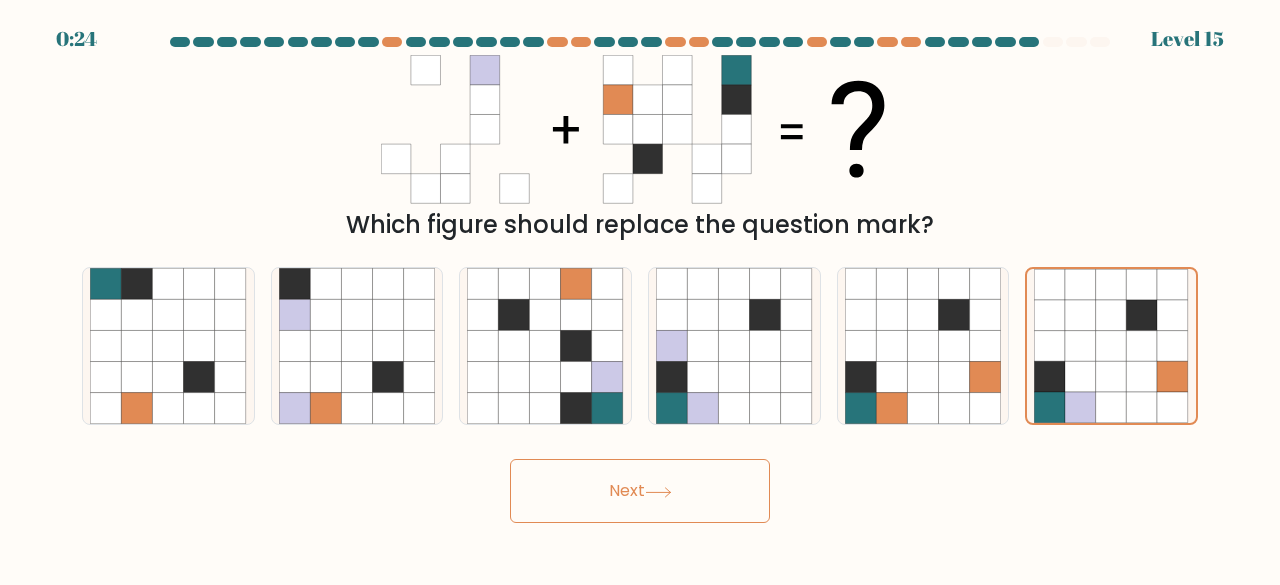 click on "Next" at bounding box center (640, 491) 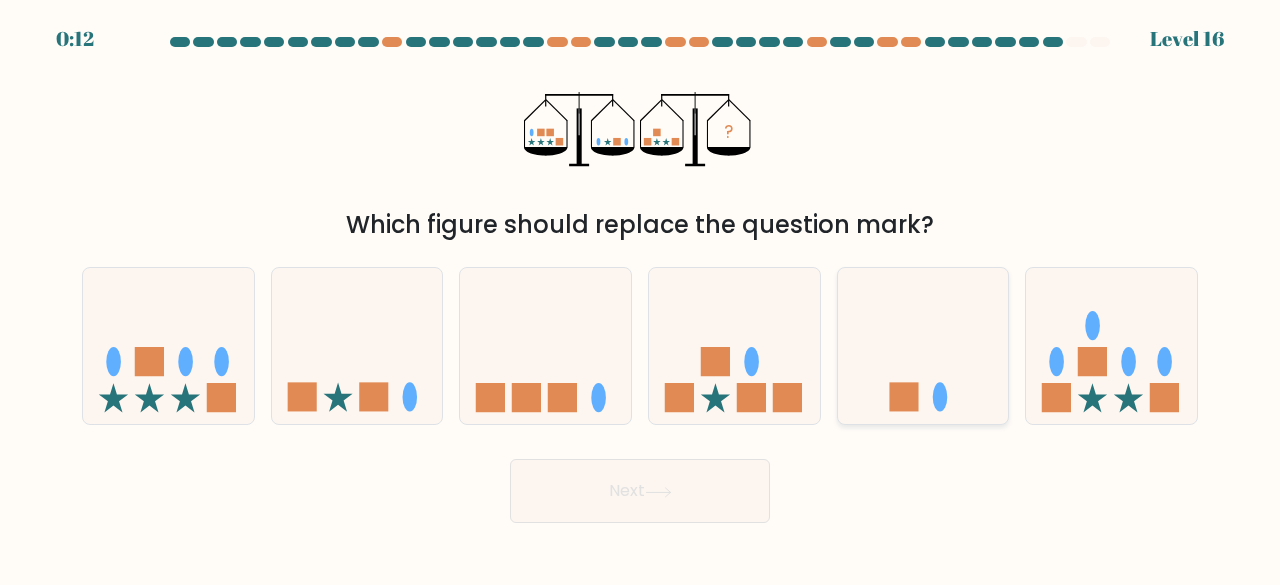 click 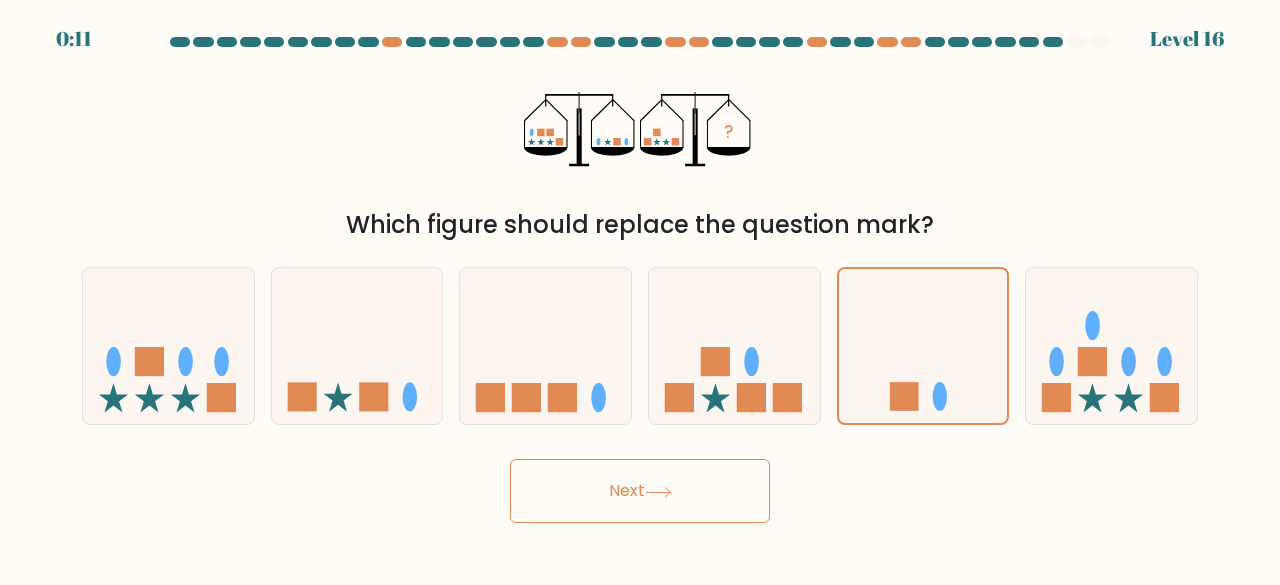 click on "Next" at bounding box center [640, 491] 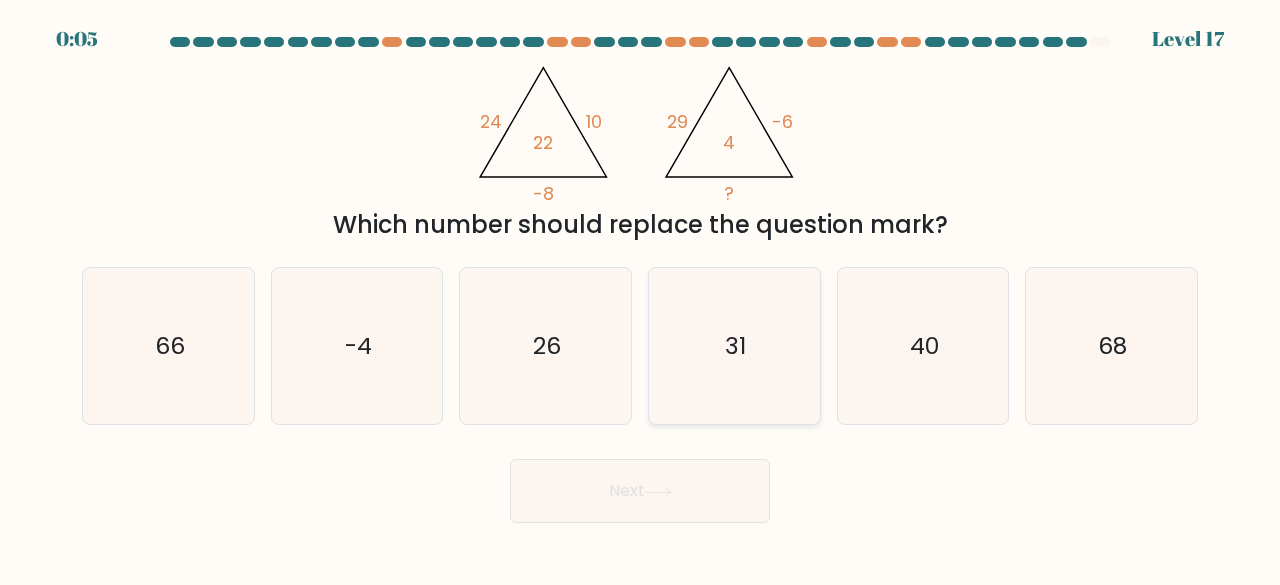 click on "31" 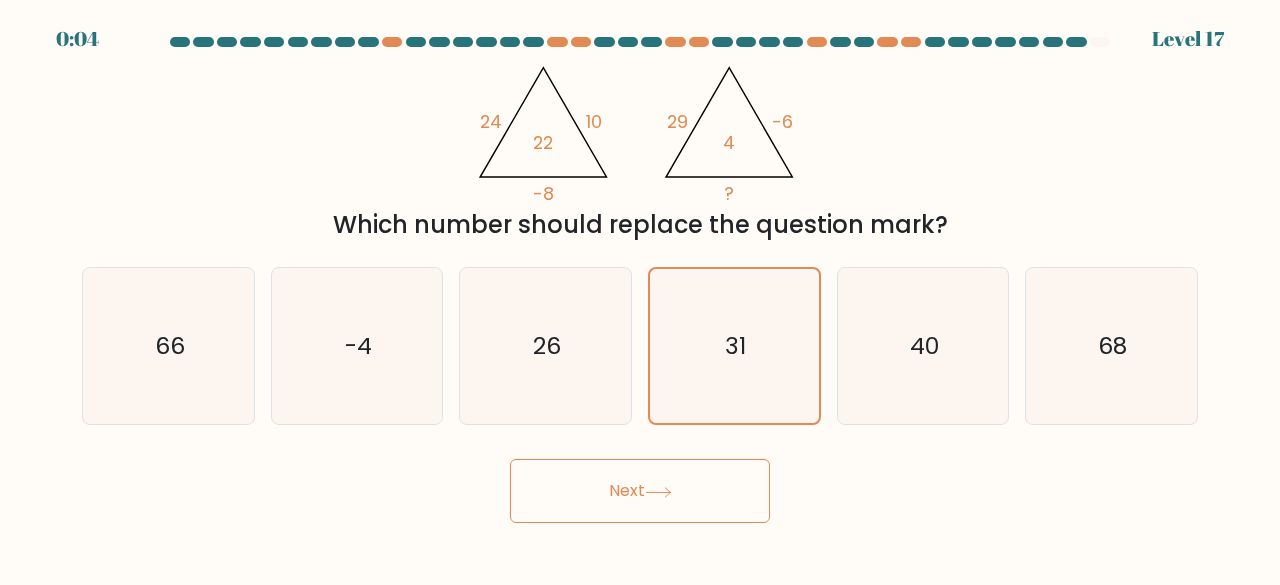 click 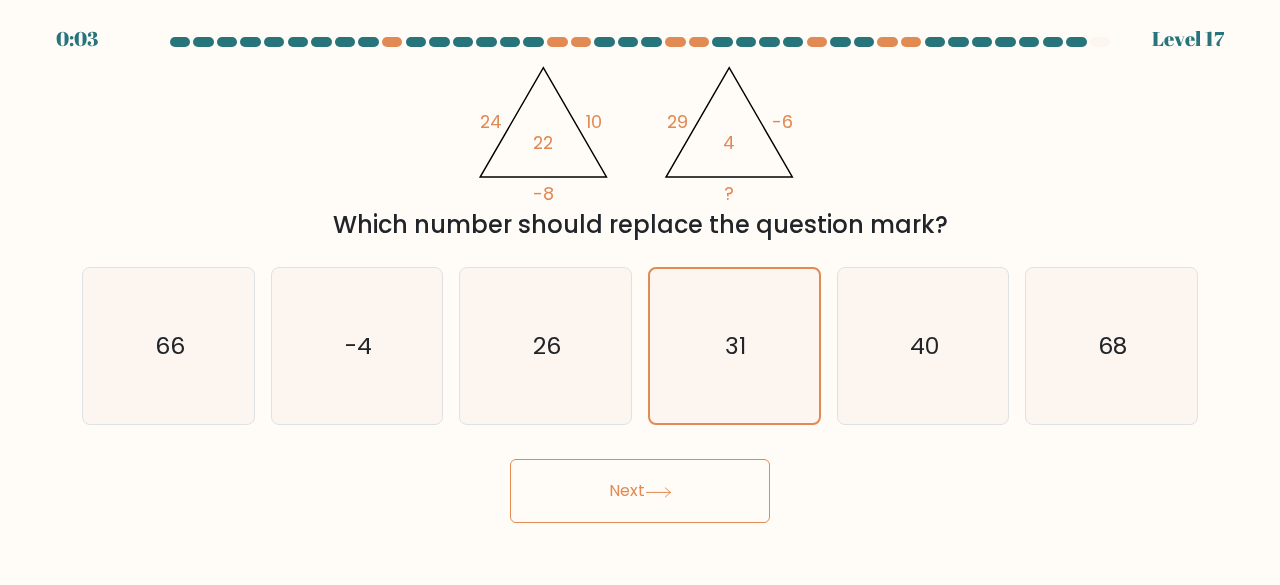 click 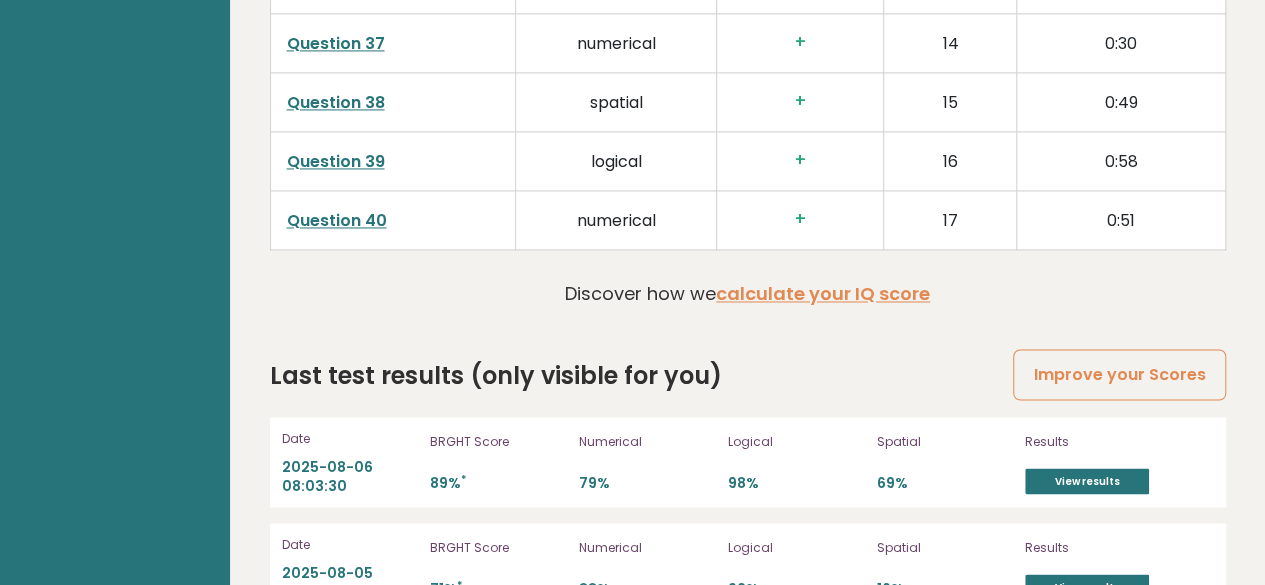 scroll, scrollTop: 5310, scrollLeft: 0, axis: vertical 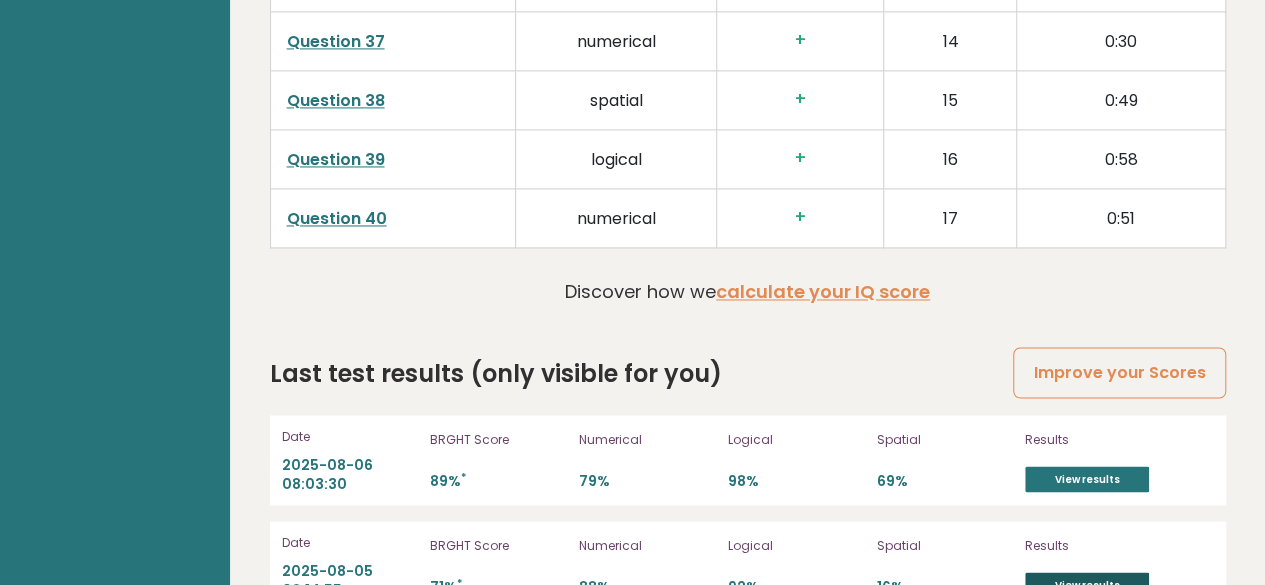 click on "View results" at bounding box center [1087, 585] 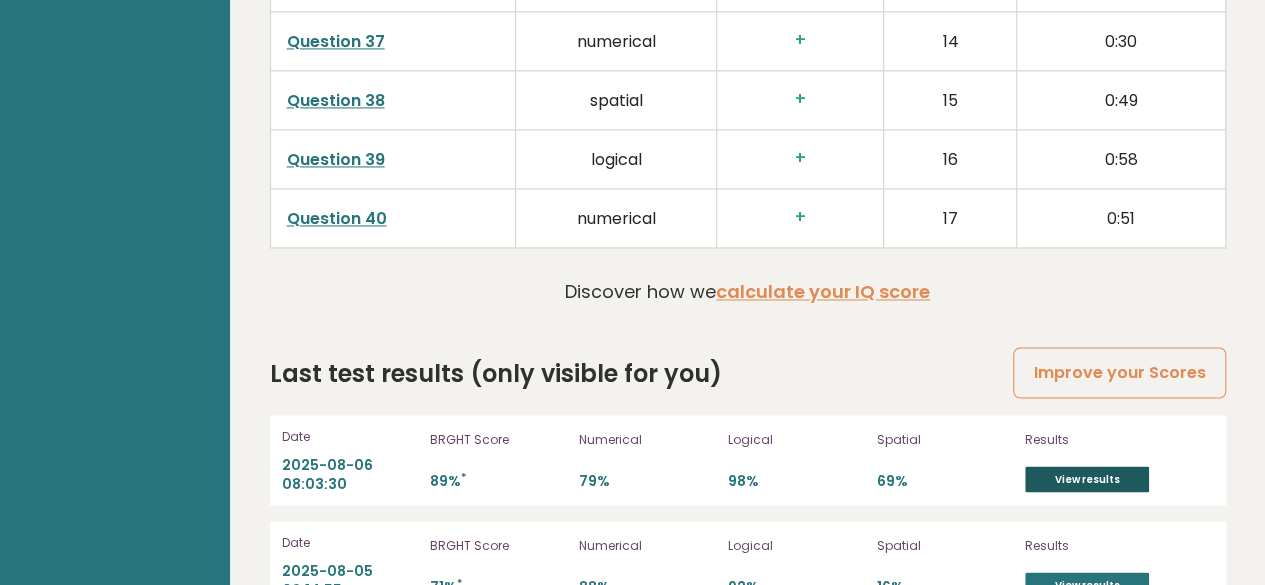 click on "View results" at bounding box center [1087, 479] 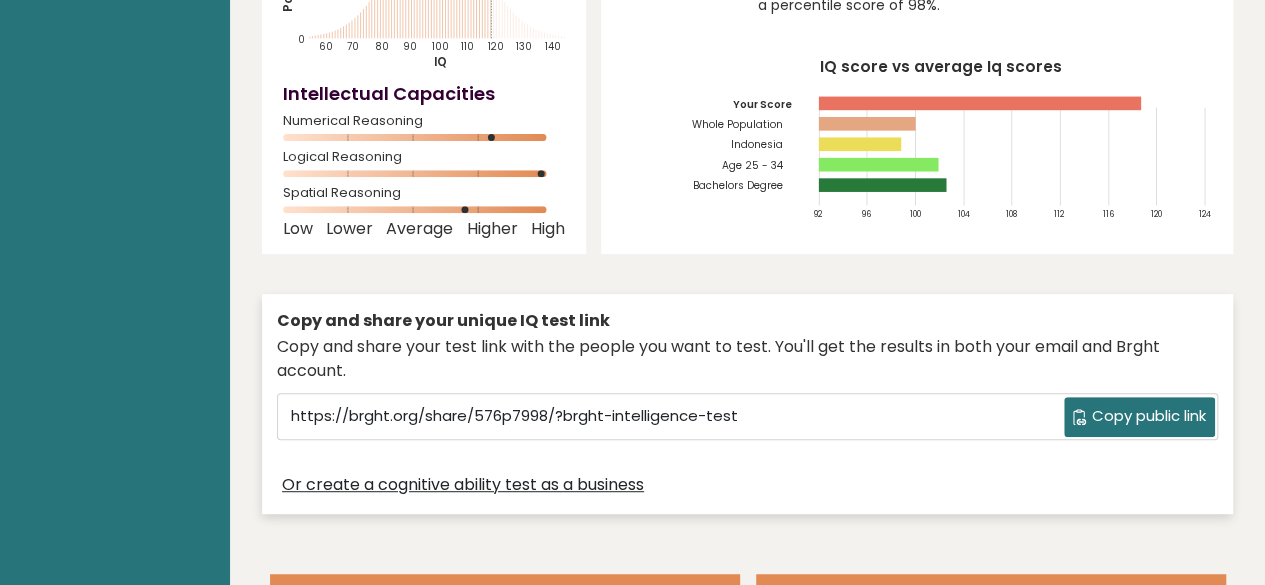 scroll, scrollTop: 0, scrollLeft: 0, axis: both 